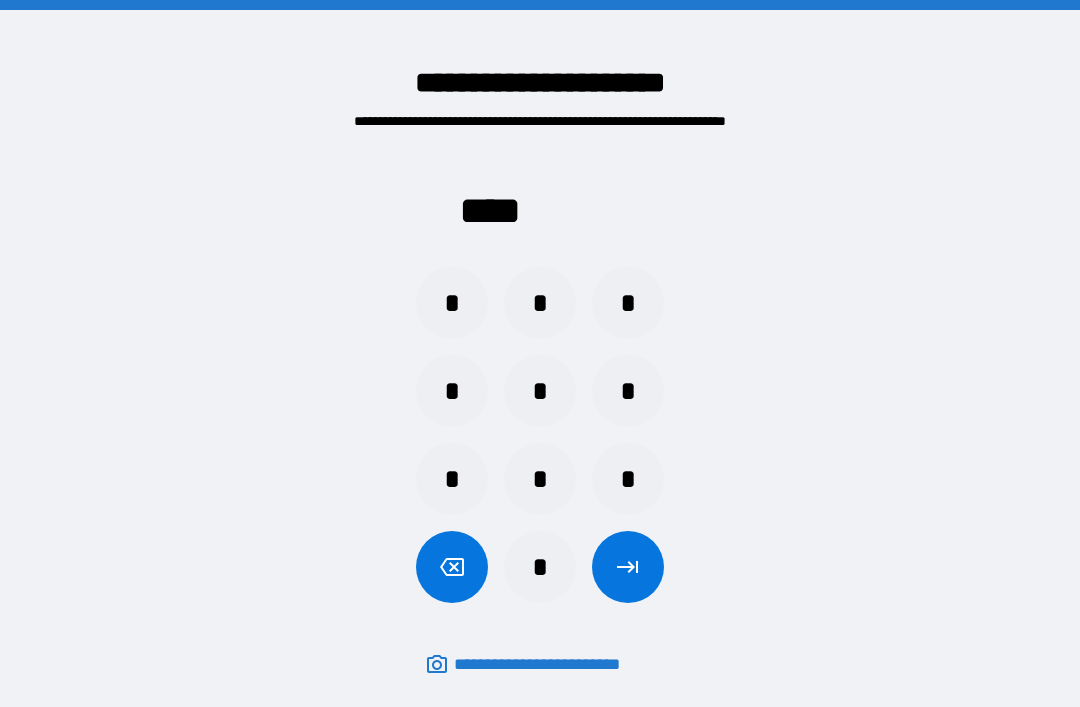 scroll, scrollTop: 64, scrollLeft: 0, axis: vertical 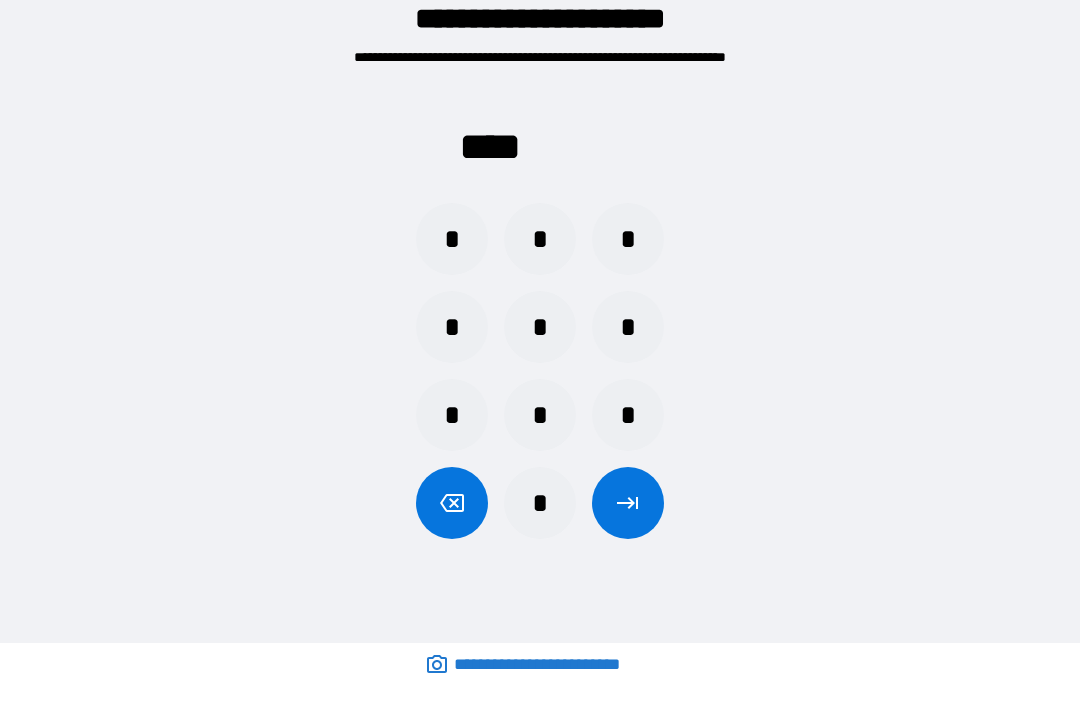 click on "*" at bounding box center (452, 239) 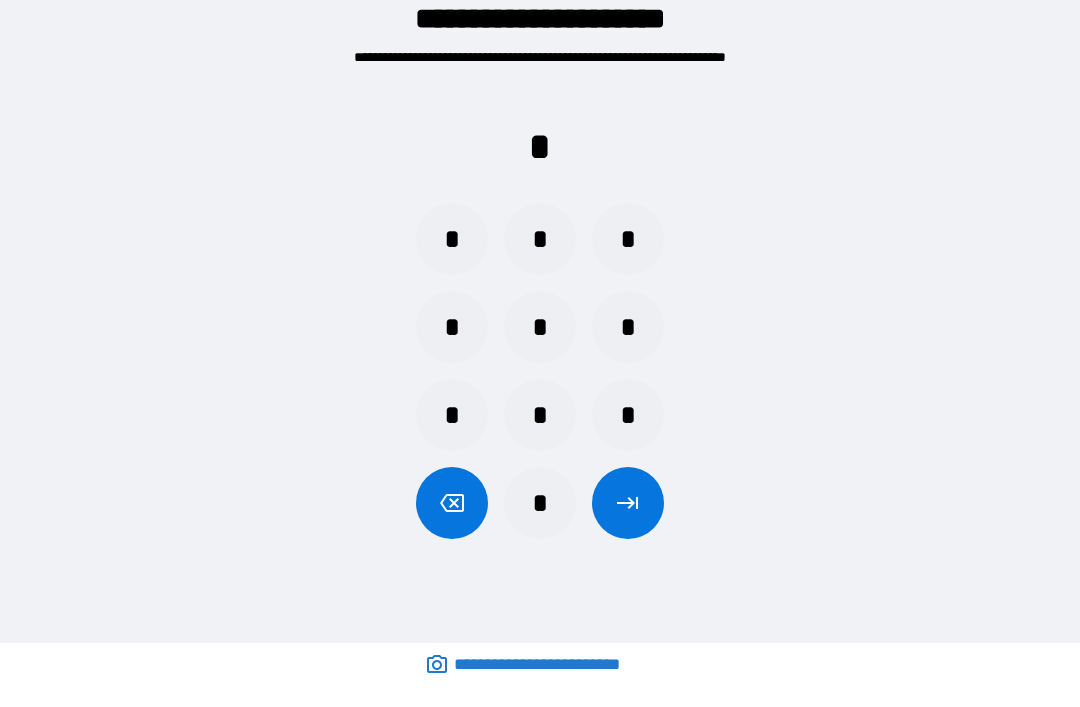 click on "*" at bounding box center [628, 415] 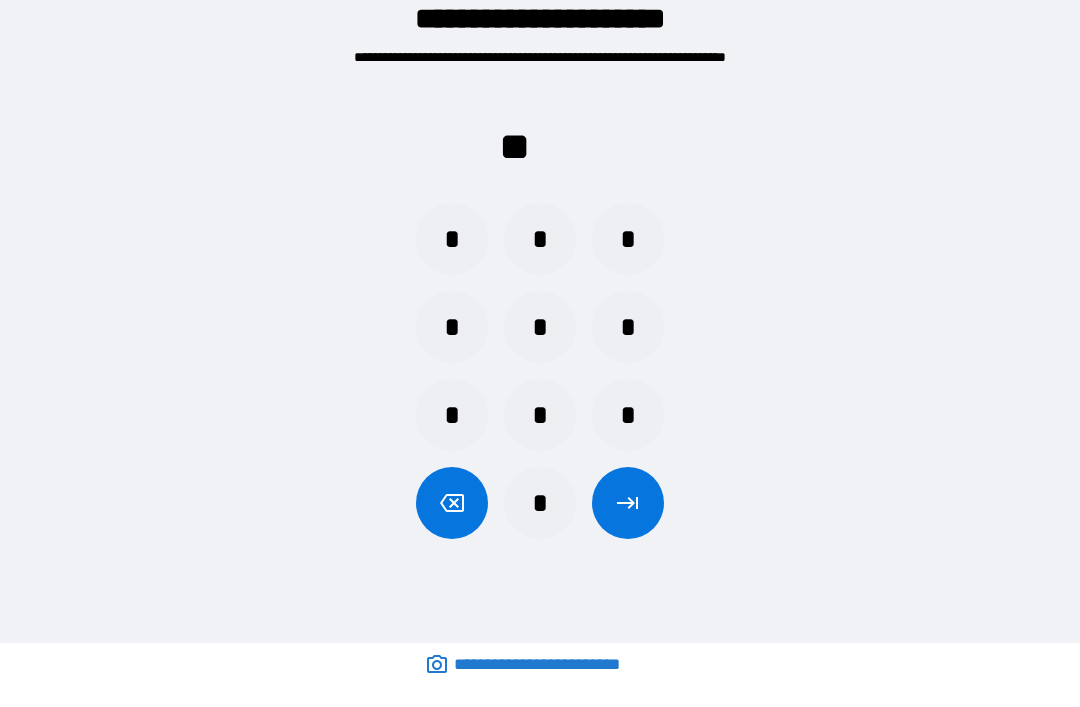 click on "*" at bounding box center [628, 415] 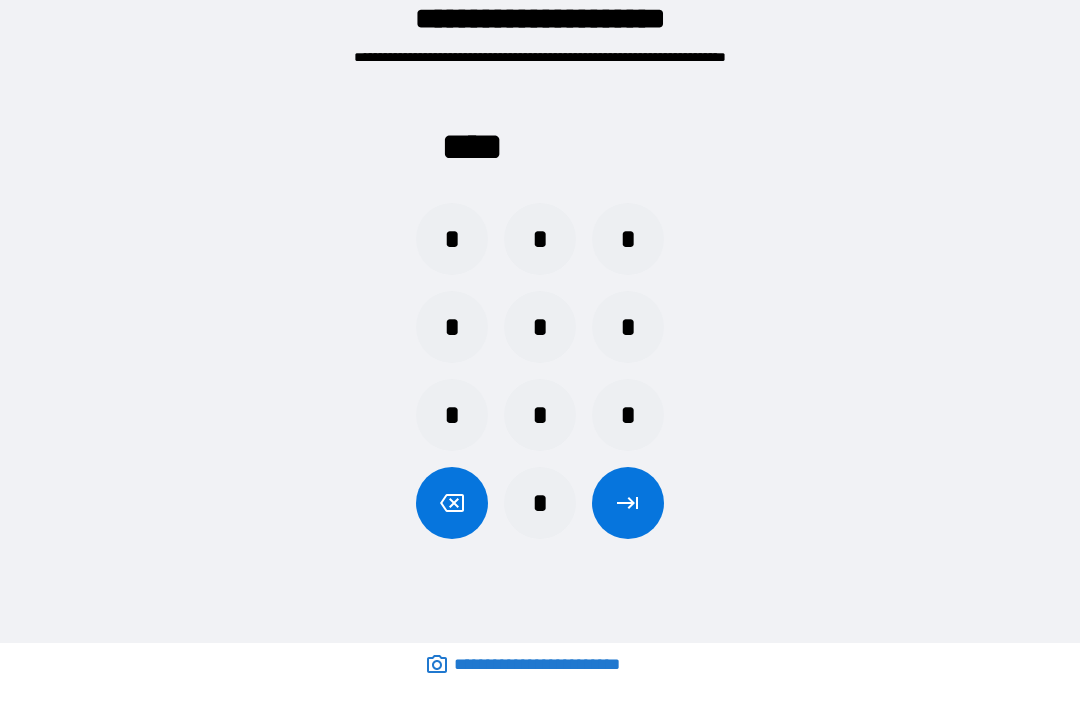 click at bounding box center (628, 503) 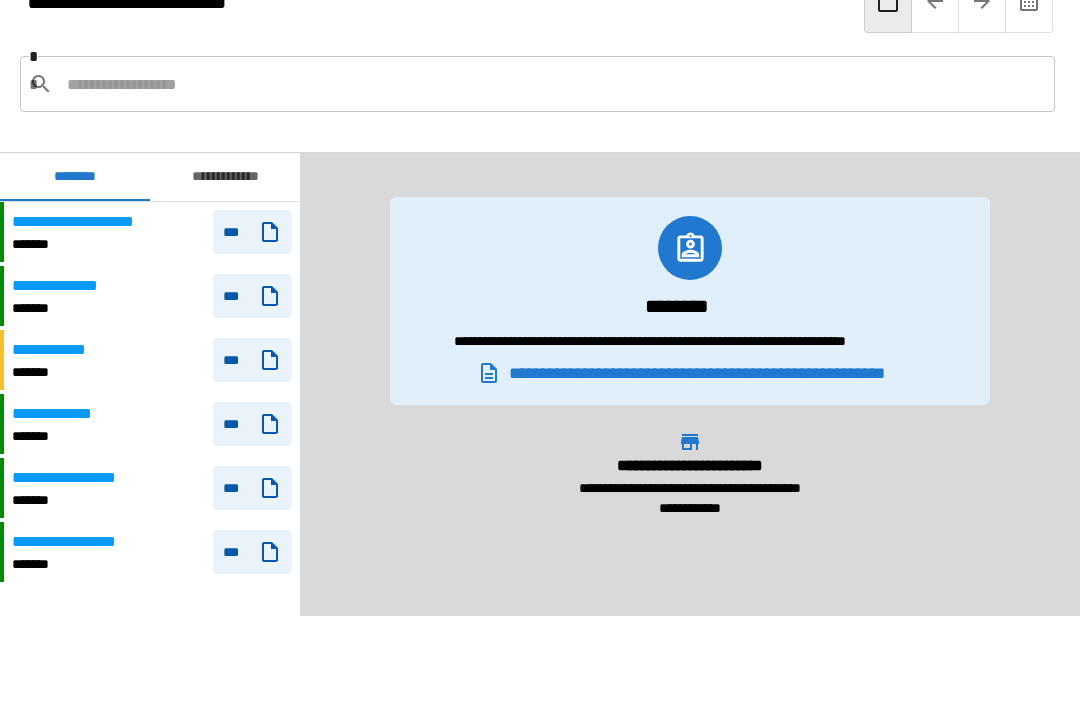 scroll, scrollTop: 1596, scrollLeft: 0, axis: vertical 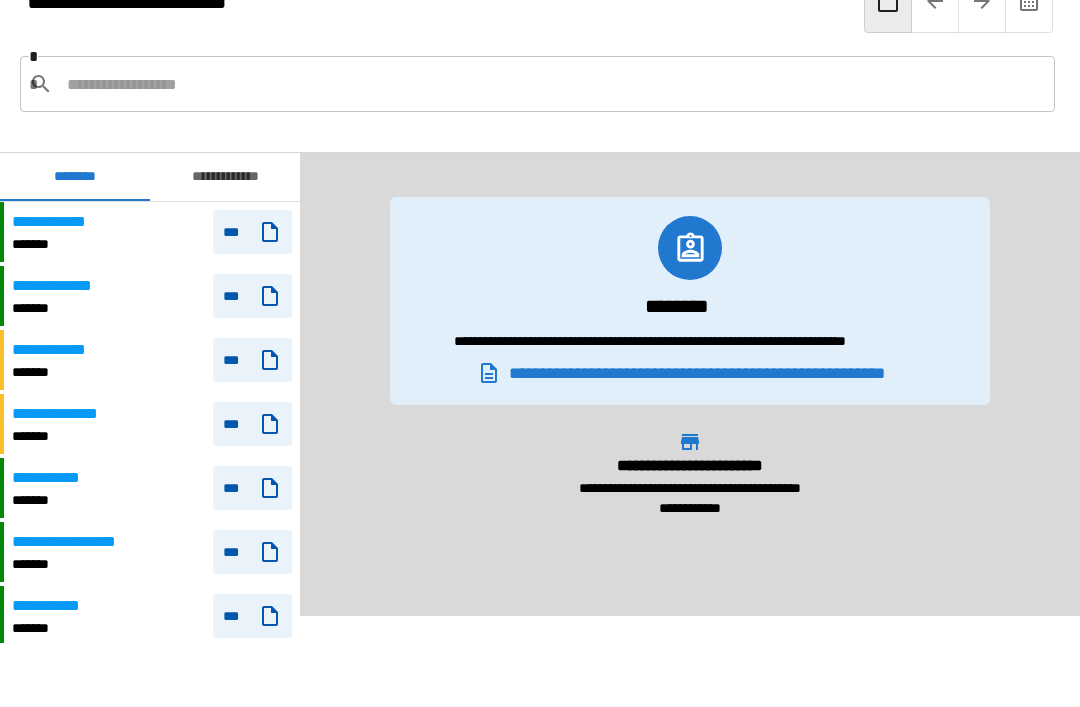 click 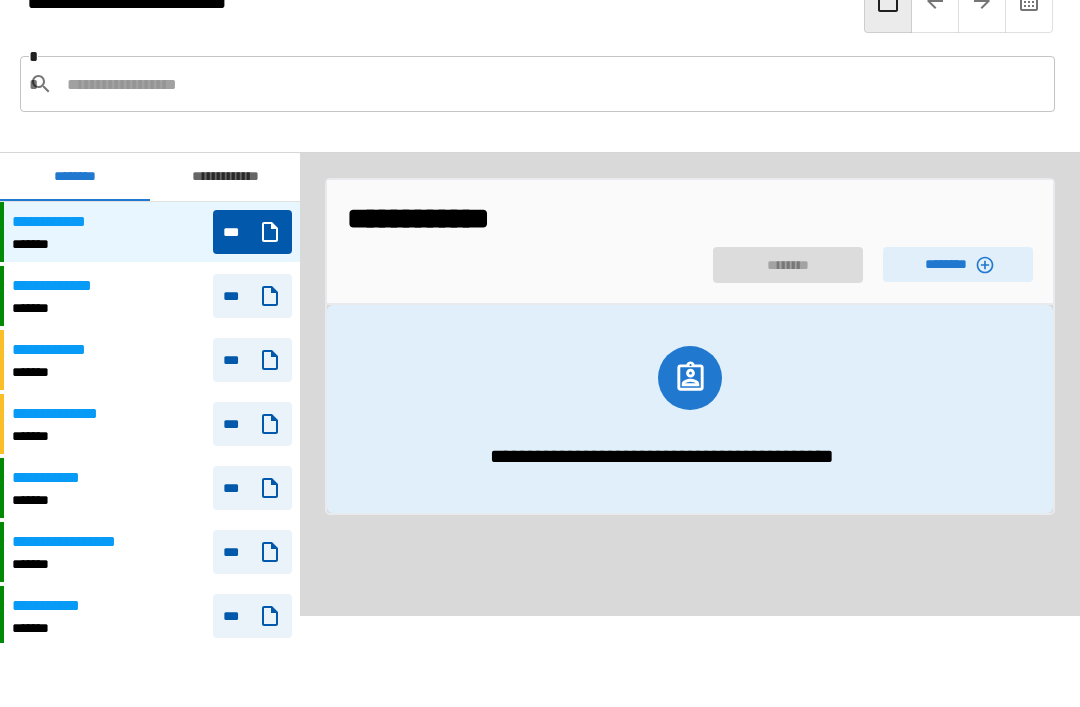 click on "********" at bounding box center (958, 264) 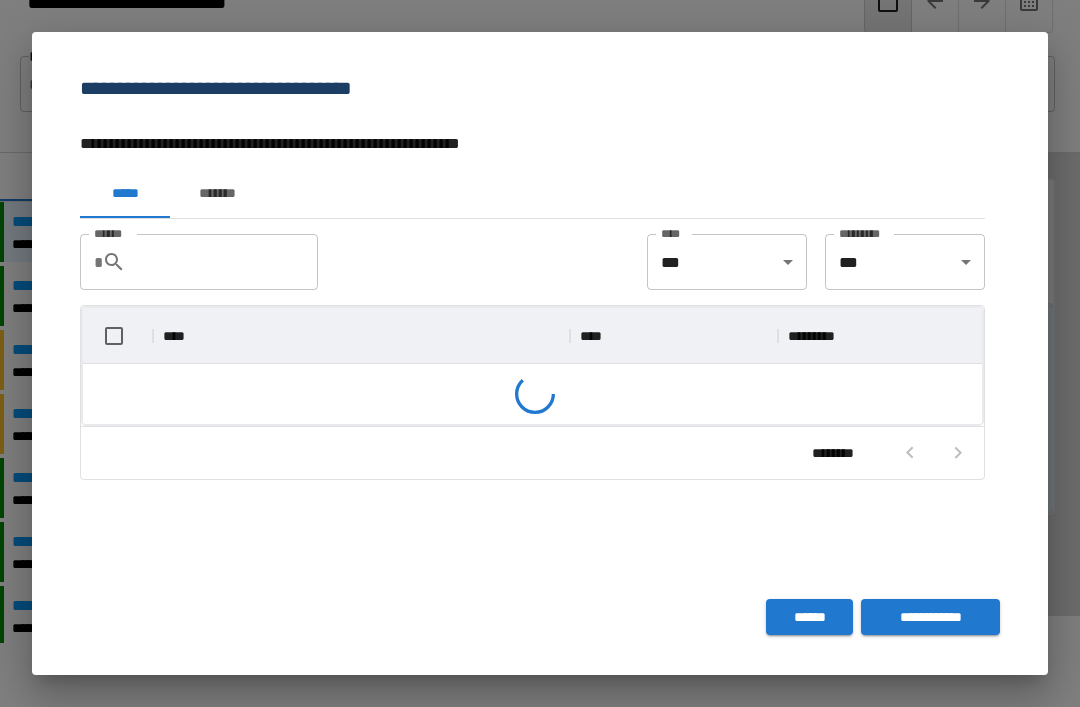 scroll, scrollTop: 1, scrollLeft: 1, axis: both 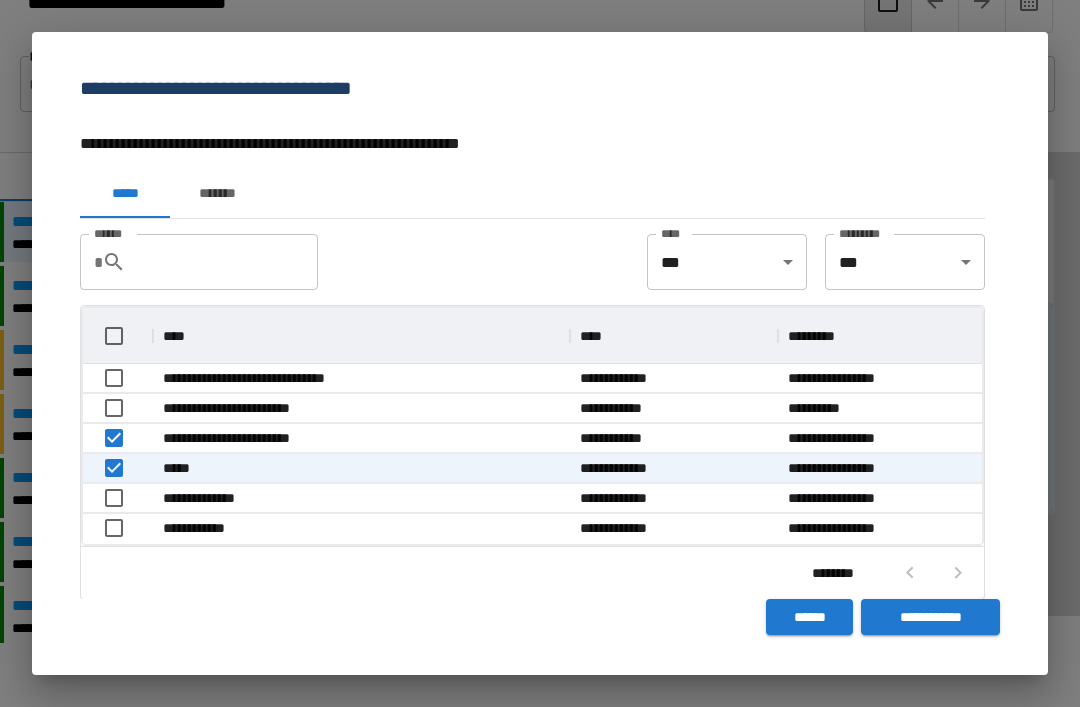 click on "**********" at bounding box center (930, 617) 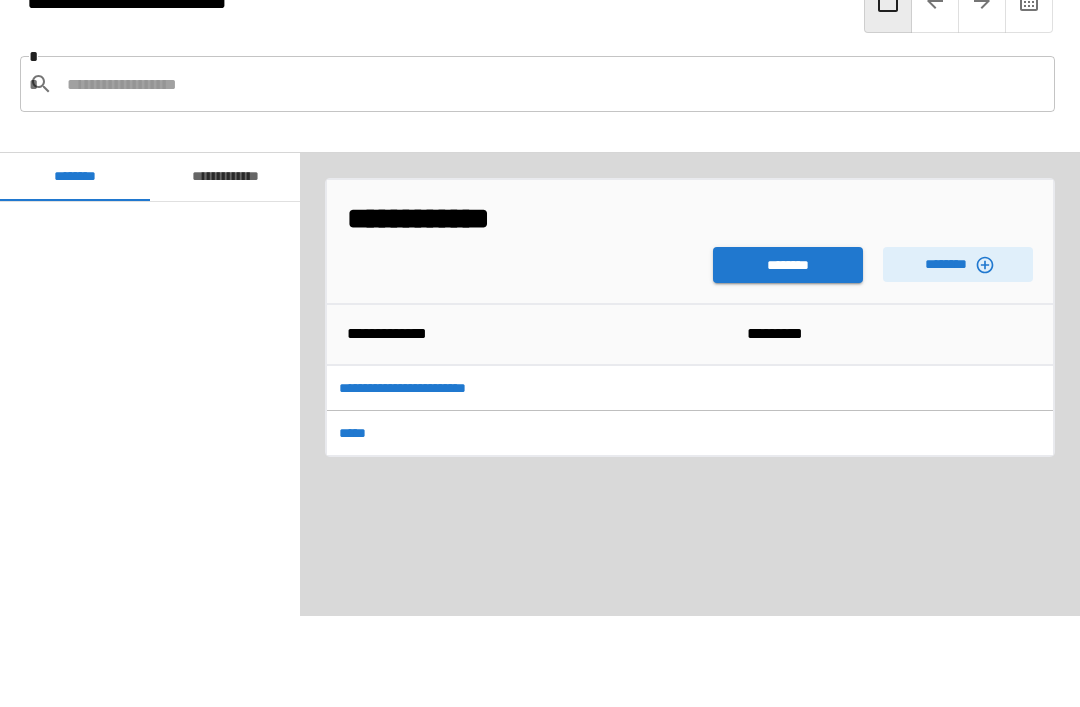 scroll, scrollTop: 1848, scrollLeft: 0, axis: vertical 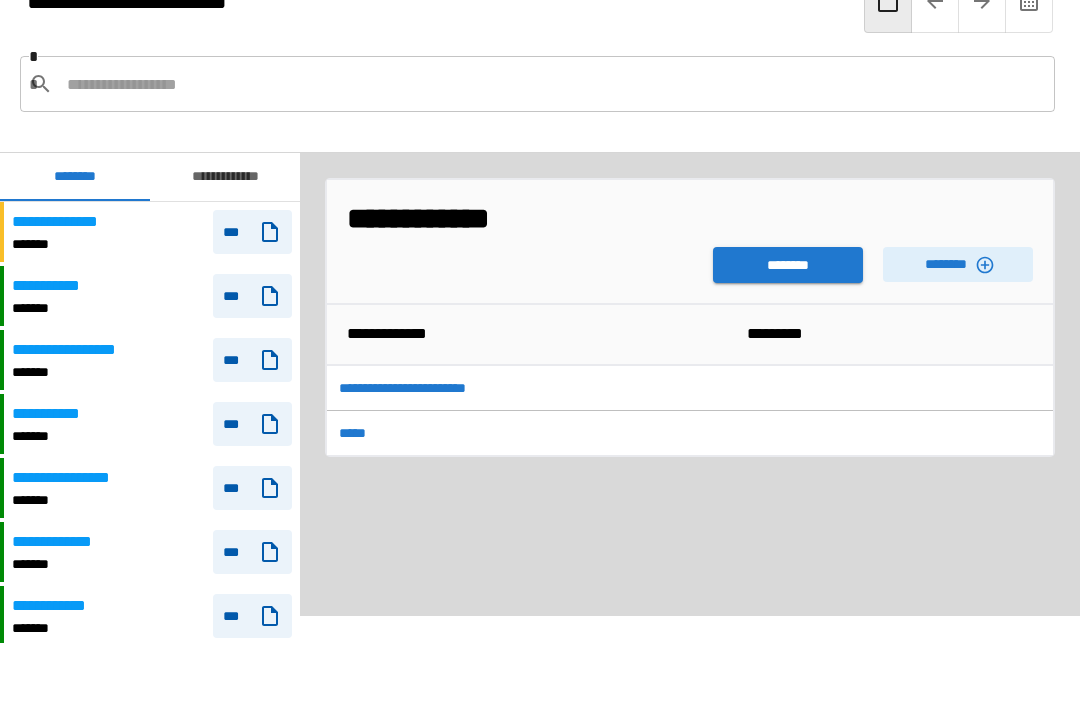 click on "********" at bounding box center (788, 265) 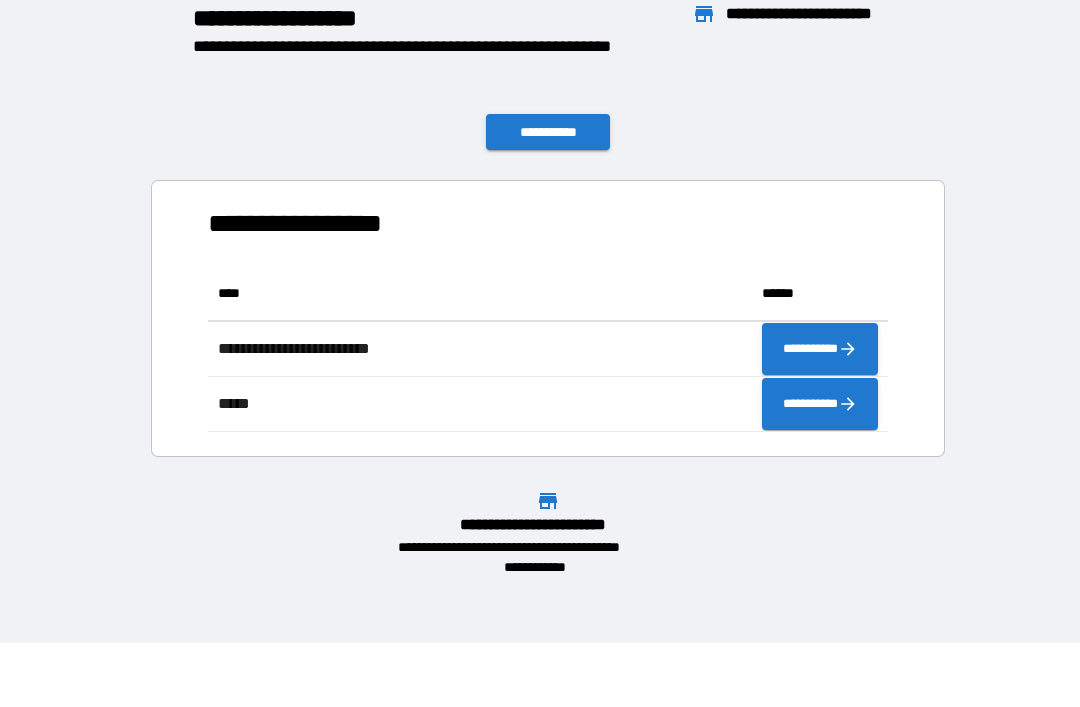 scroll, scrollTop: 166, scrollLeft: 680, axis: both 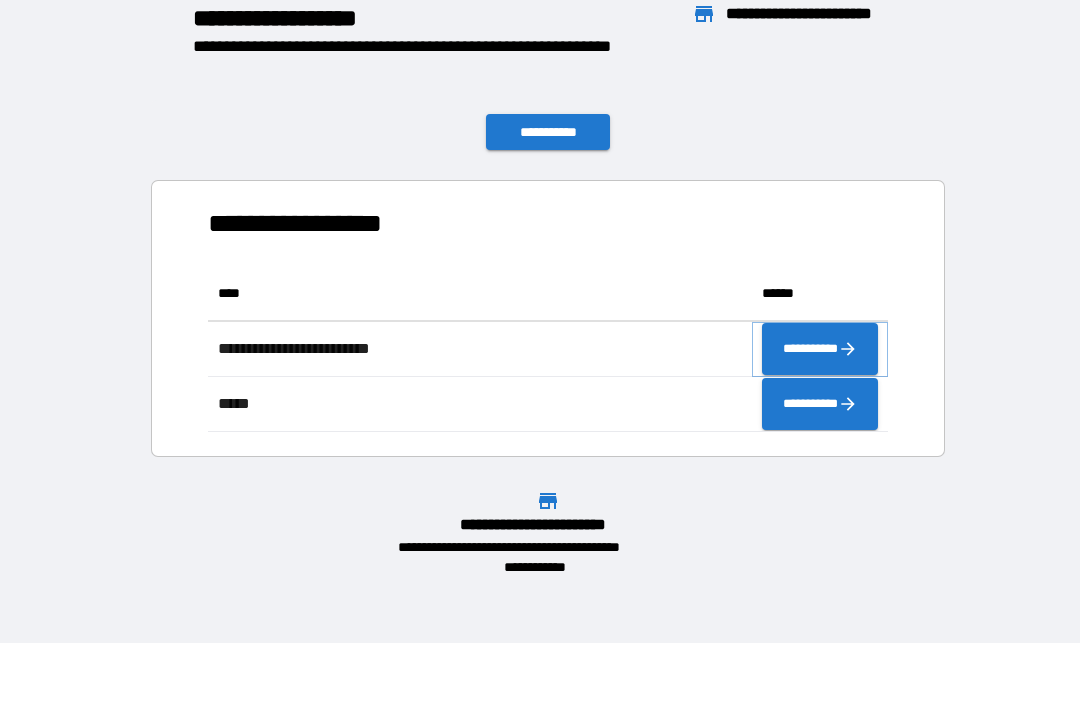 click on "**********" at bounding box center [820, 349] 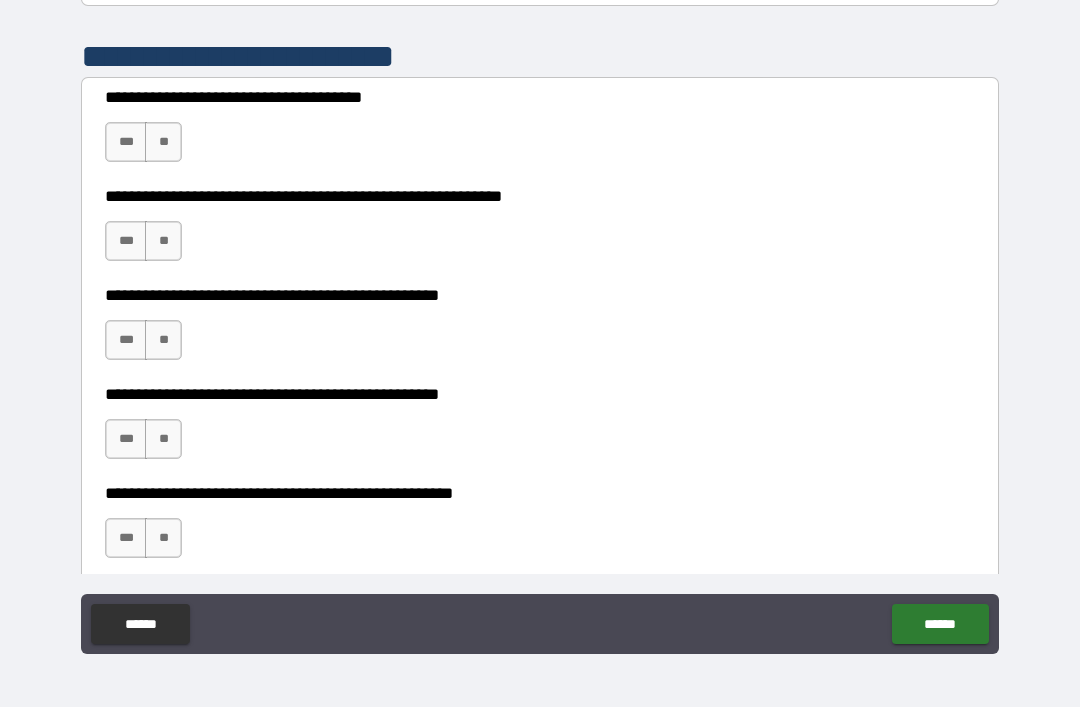 scroll, scrollTop: 378, scrollLeft: 0, axis: vertical 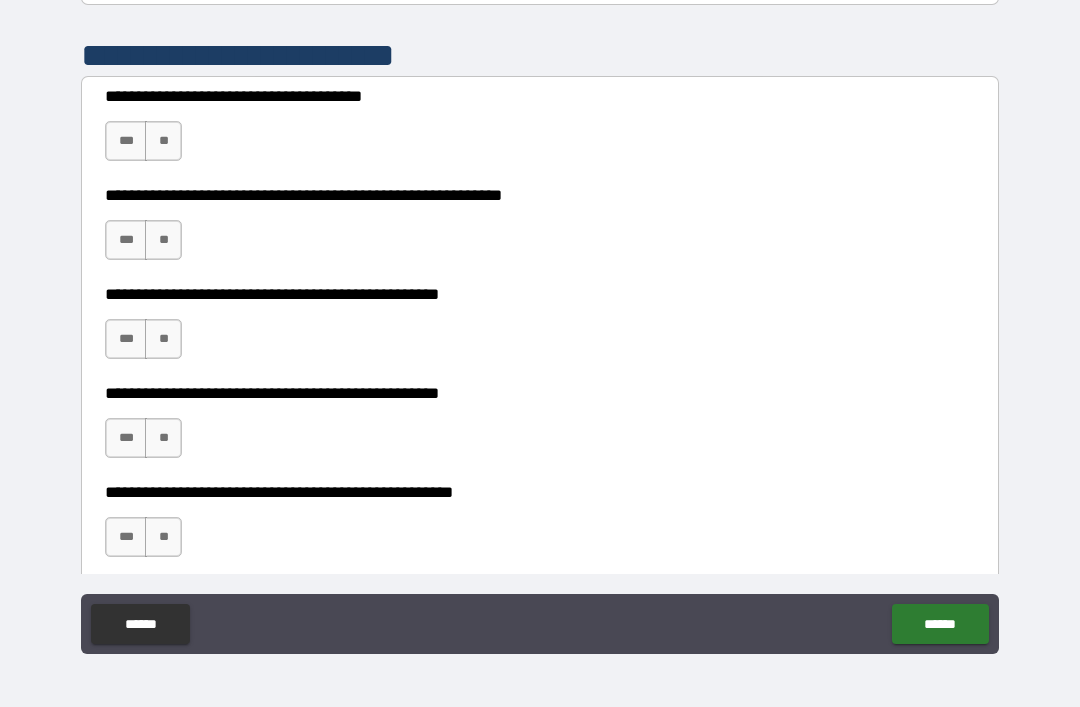 click on "***" at bounding box center [126, 141] 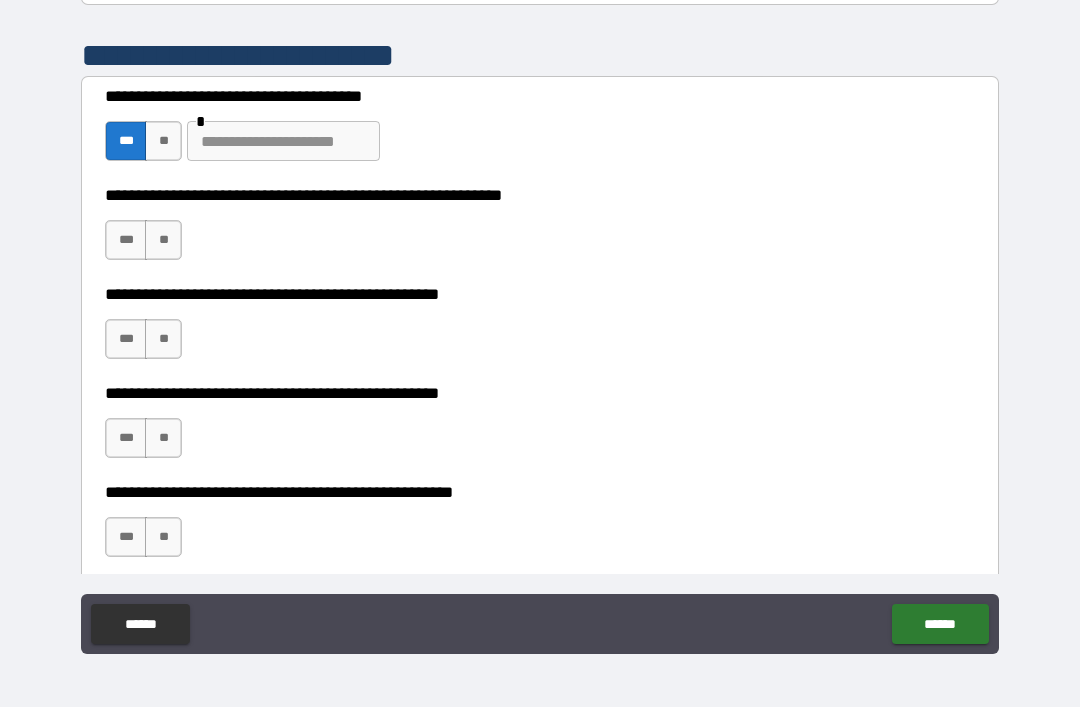 click on "**" at bounding box center (163, 141) 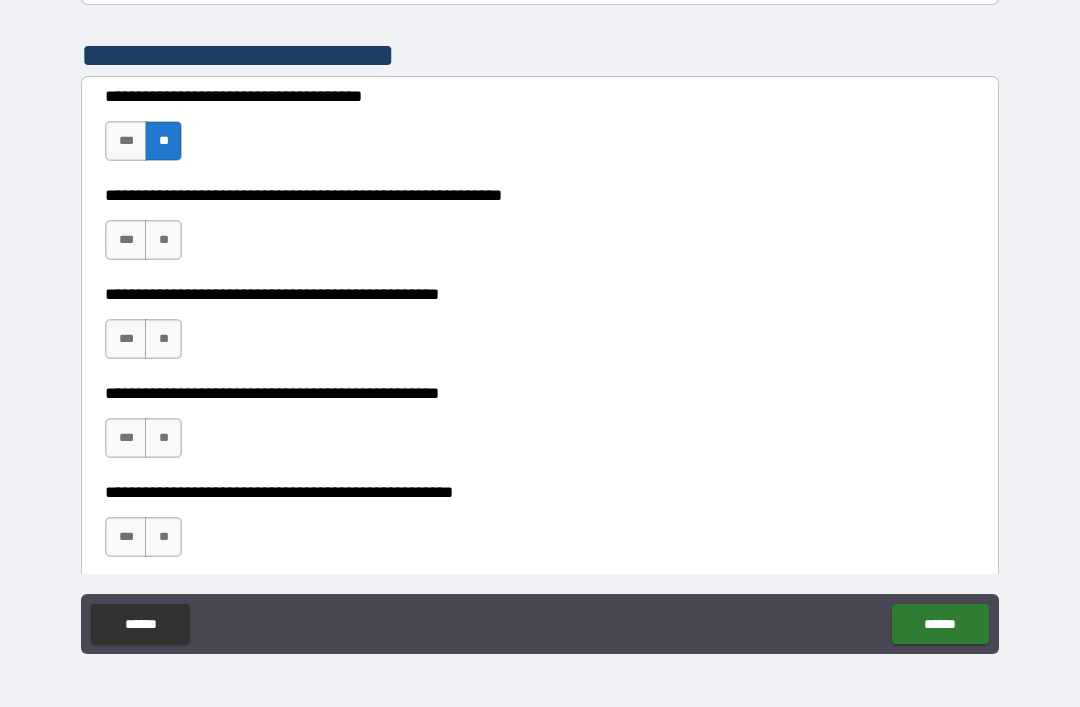 click on "***" at bounding box center (126, 240) 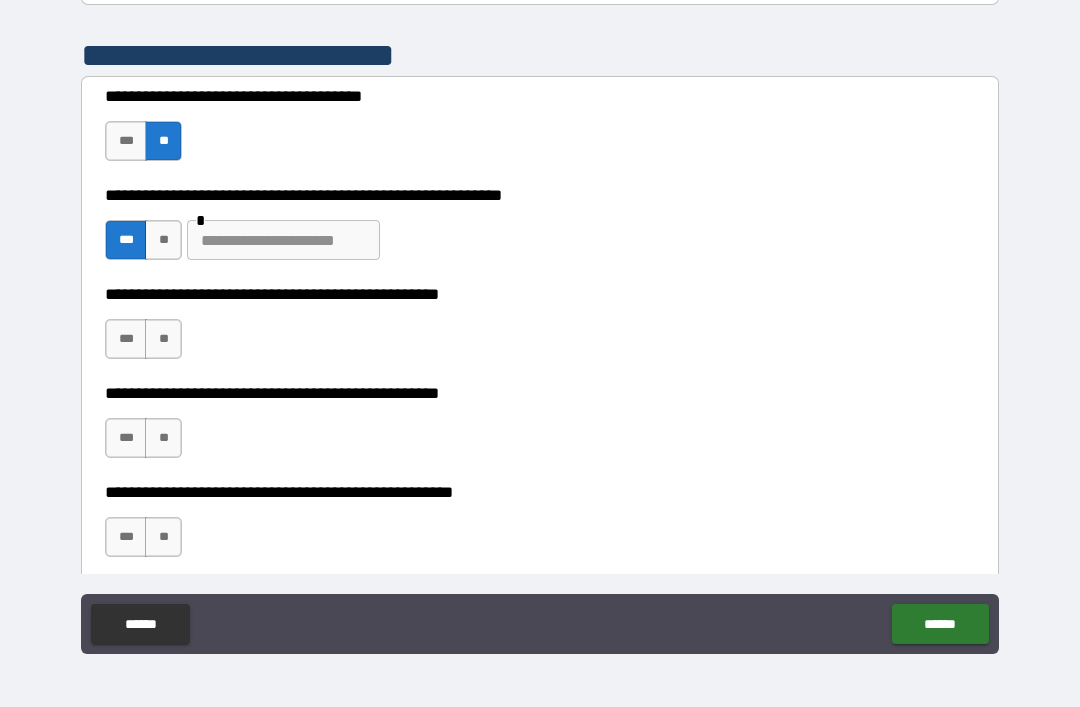click at bounding box center [283, 240] 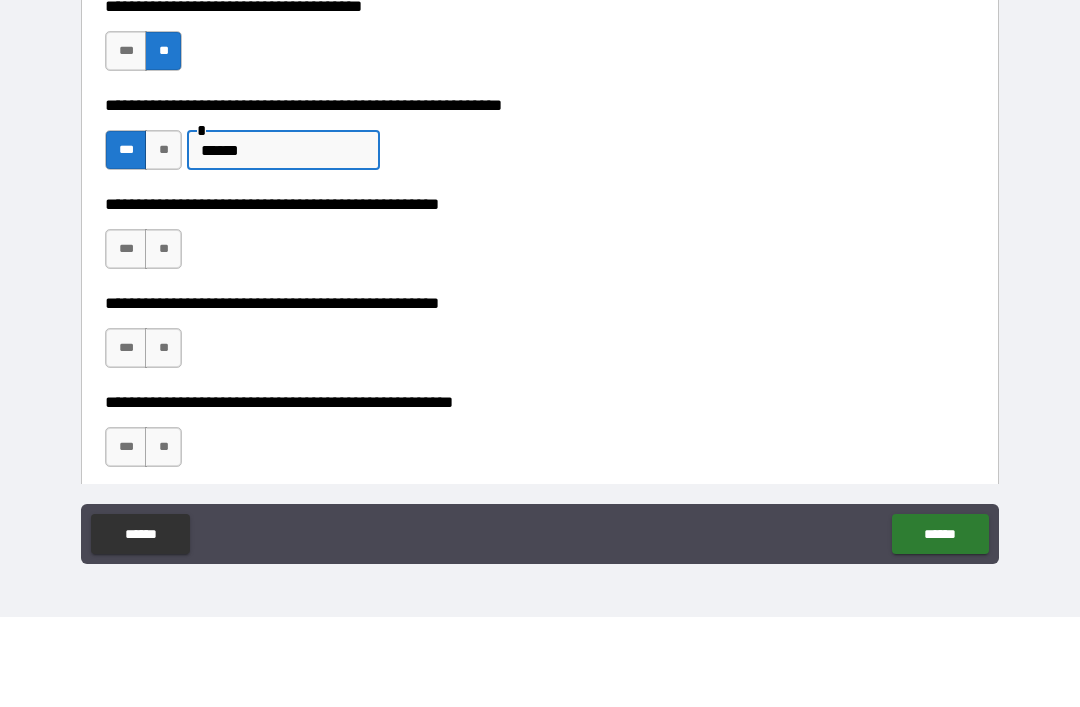 type on "******" 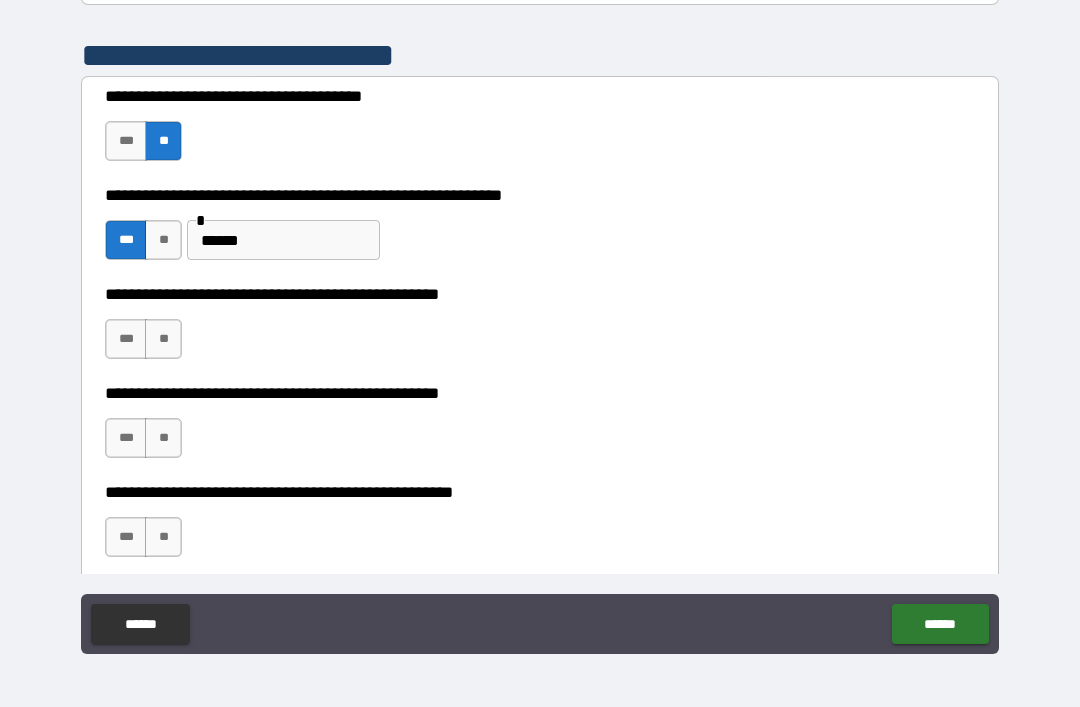 click on "**" at bounding box center (163, 339) 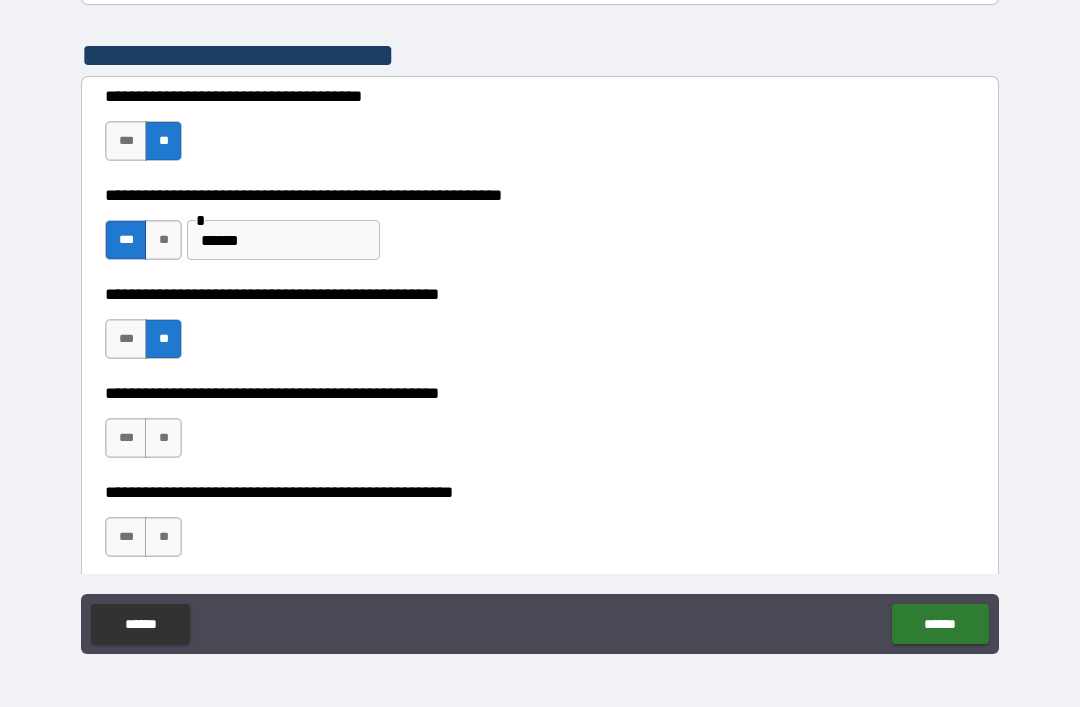 click on "***" at bounding box center (126, 438) 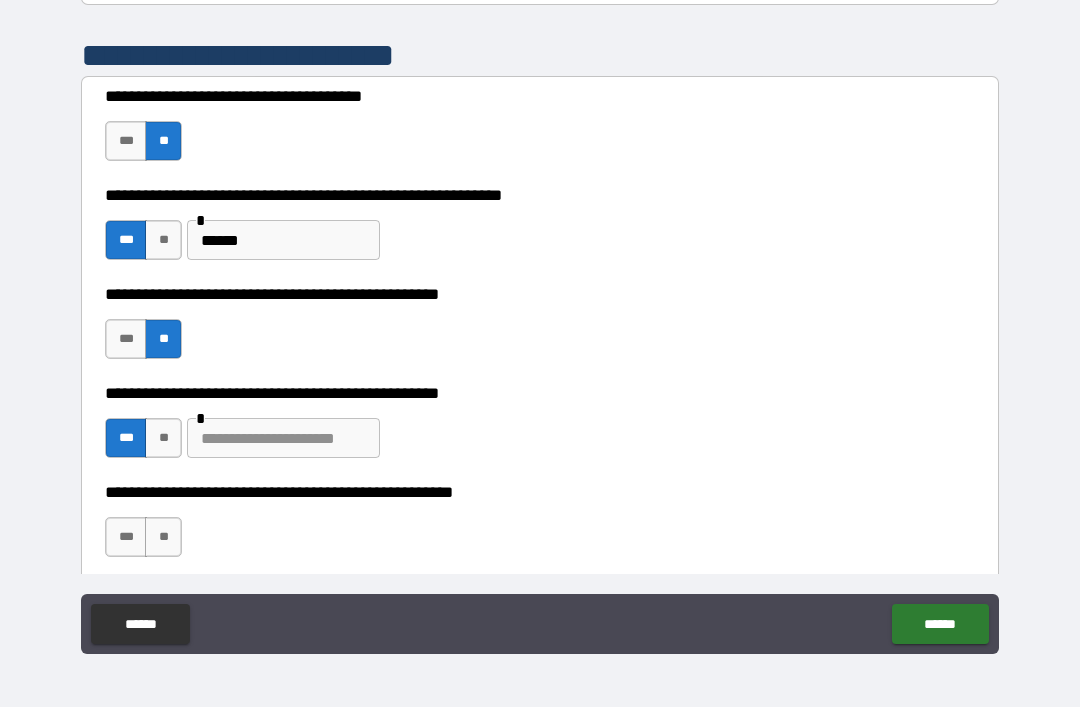 click at bounding box center [283, 438] 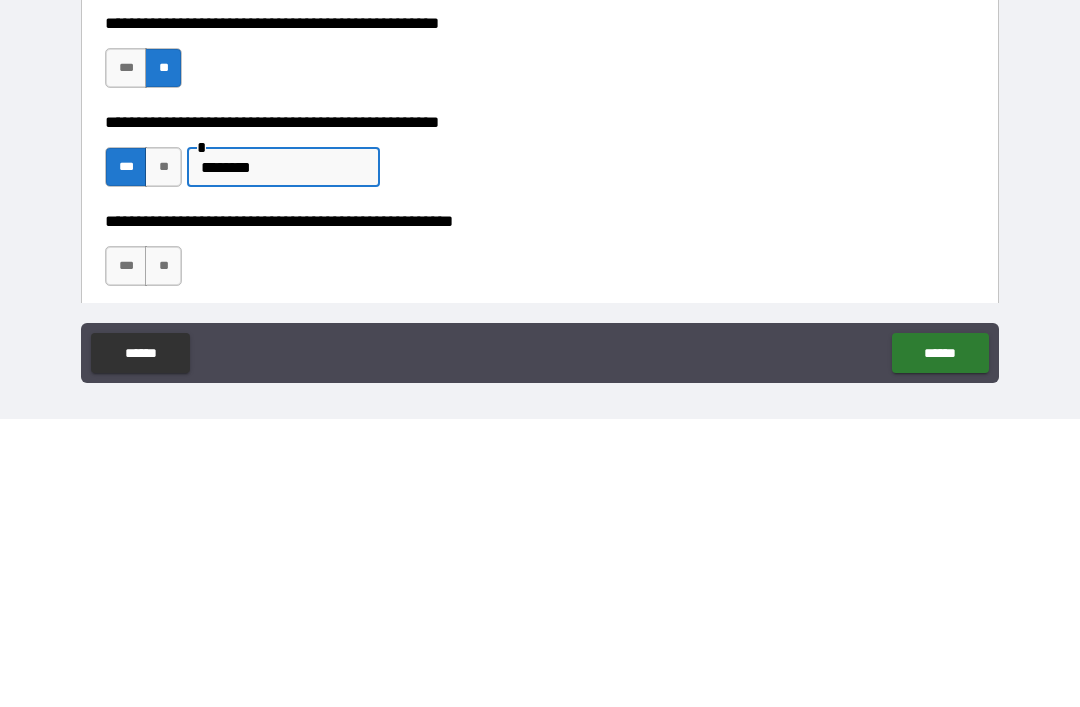 scroll, scrollTop: 0, scrollLeft: 0, axis: both 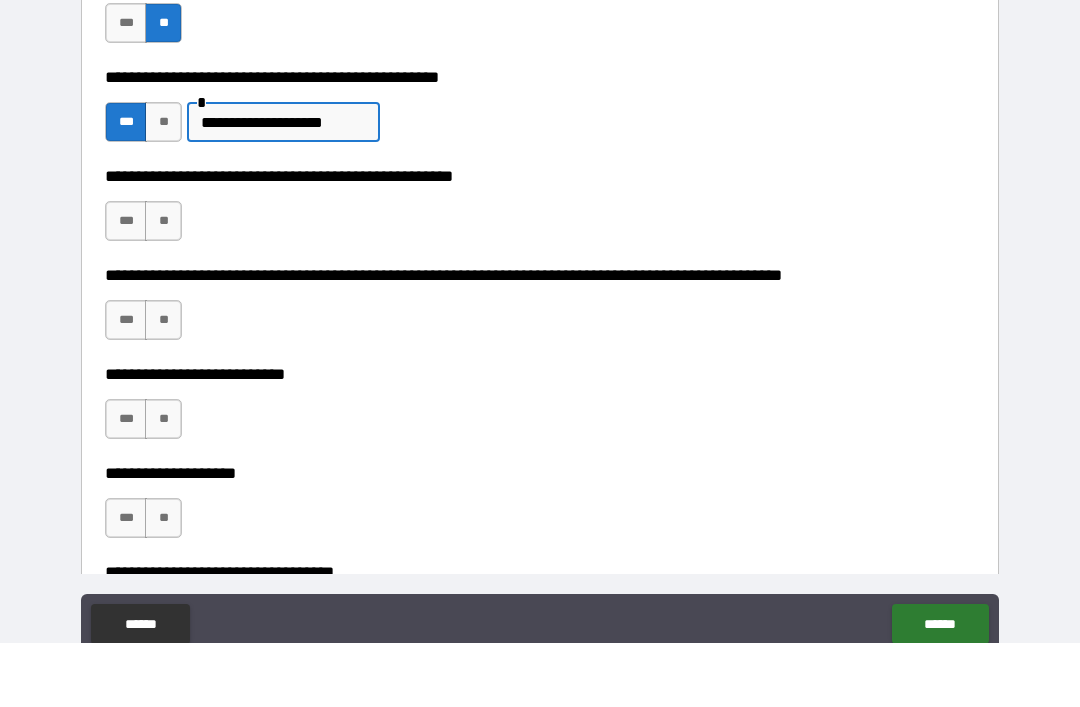 type on "**********" 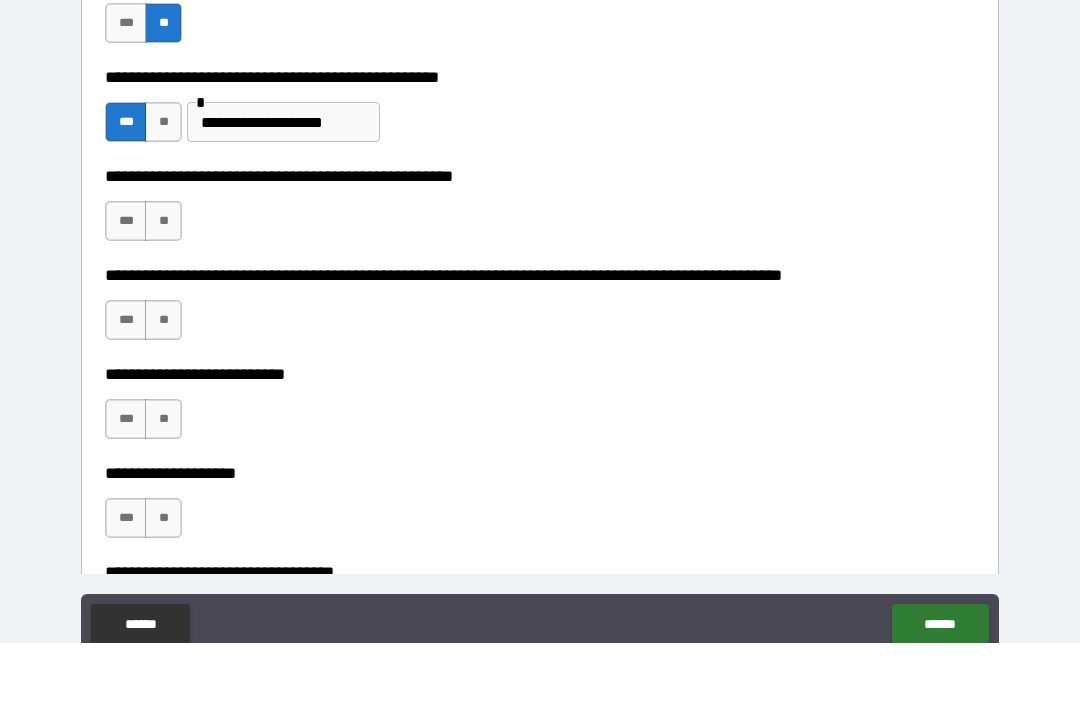 scroll, scrollTop: 64, scrollLeft: 0, axis: vertical 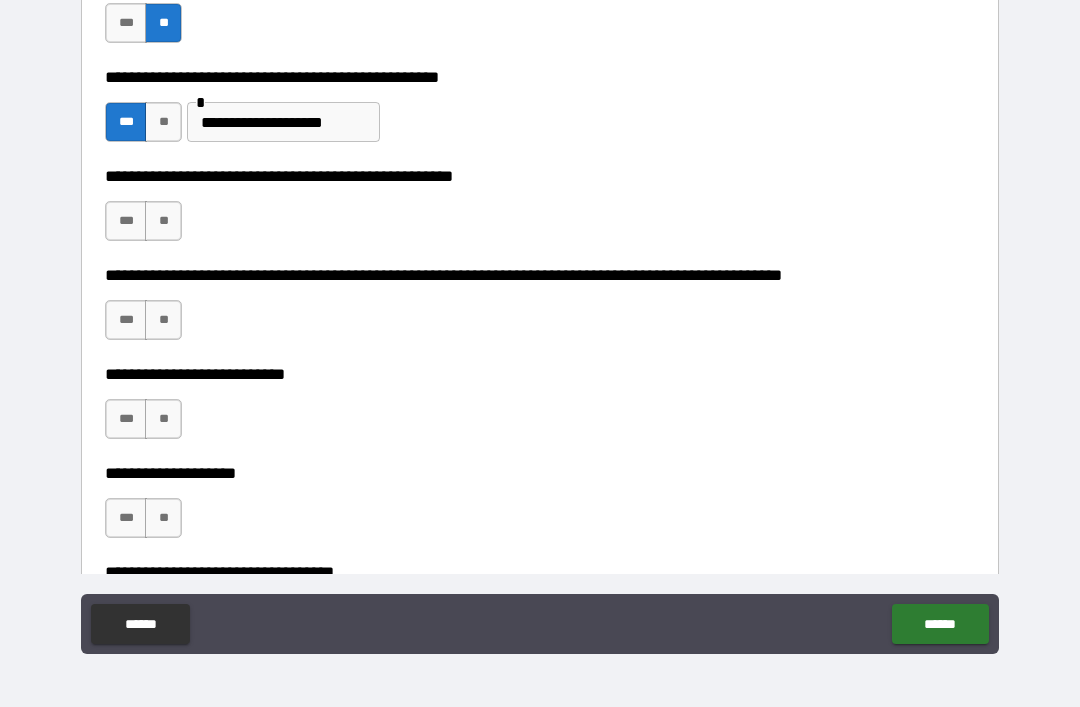 click on "**" at bounding box center (163, 221) 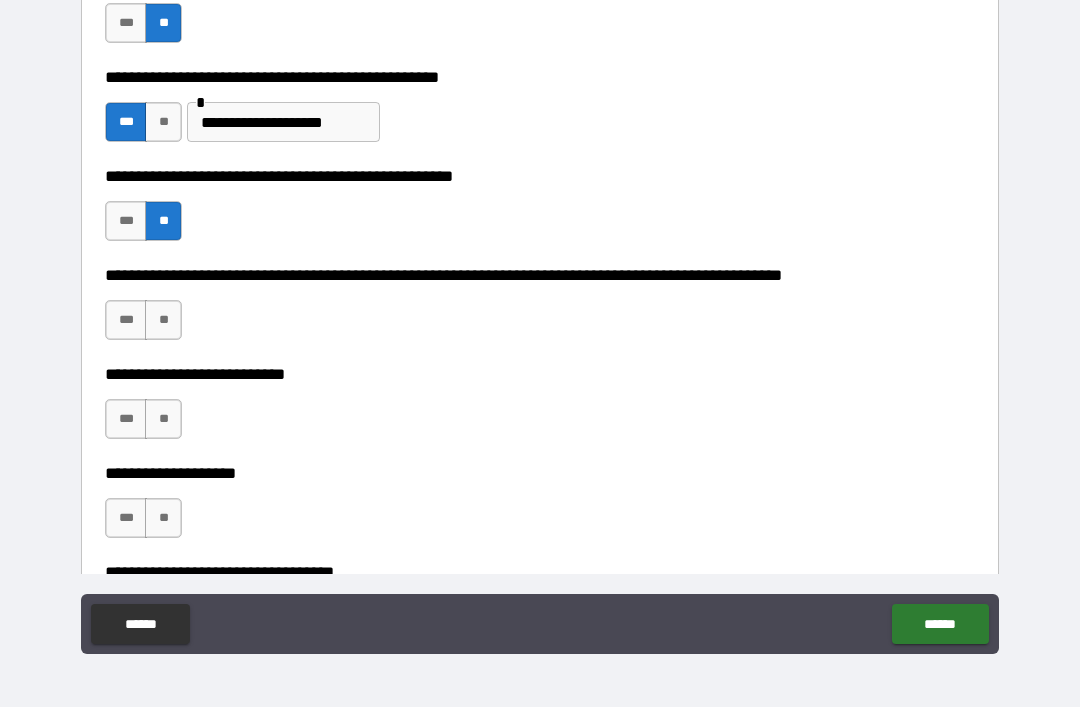 click on "**" at bounding box center [163, 320] 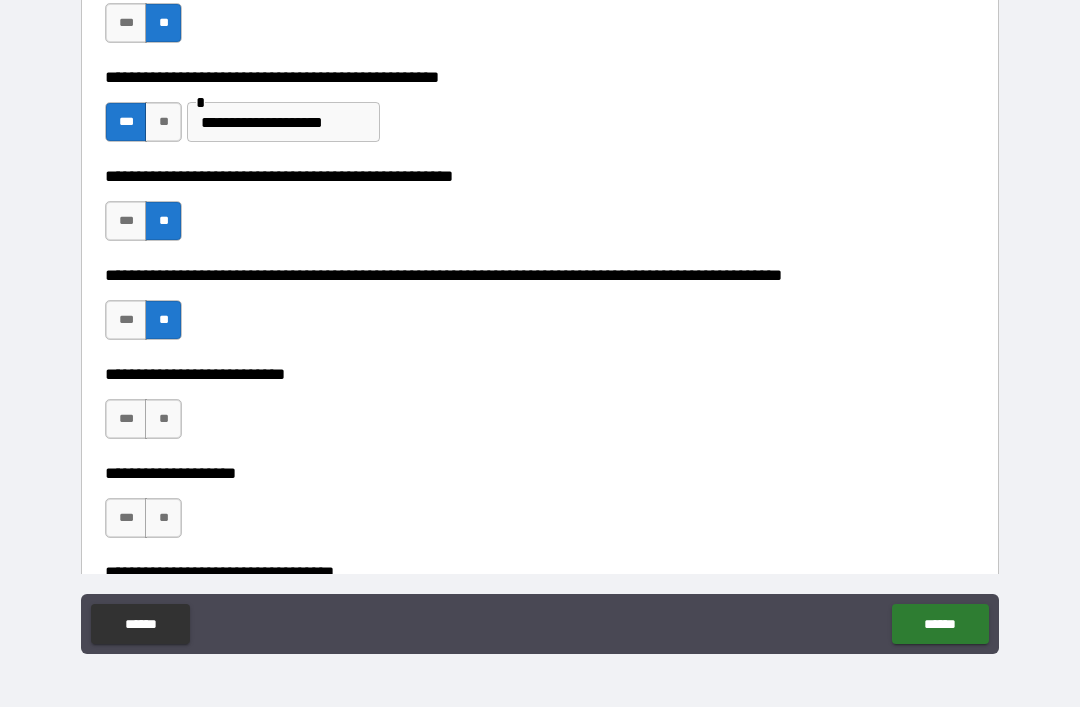 click on "**" at bounding box center (163, 419) 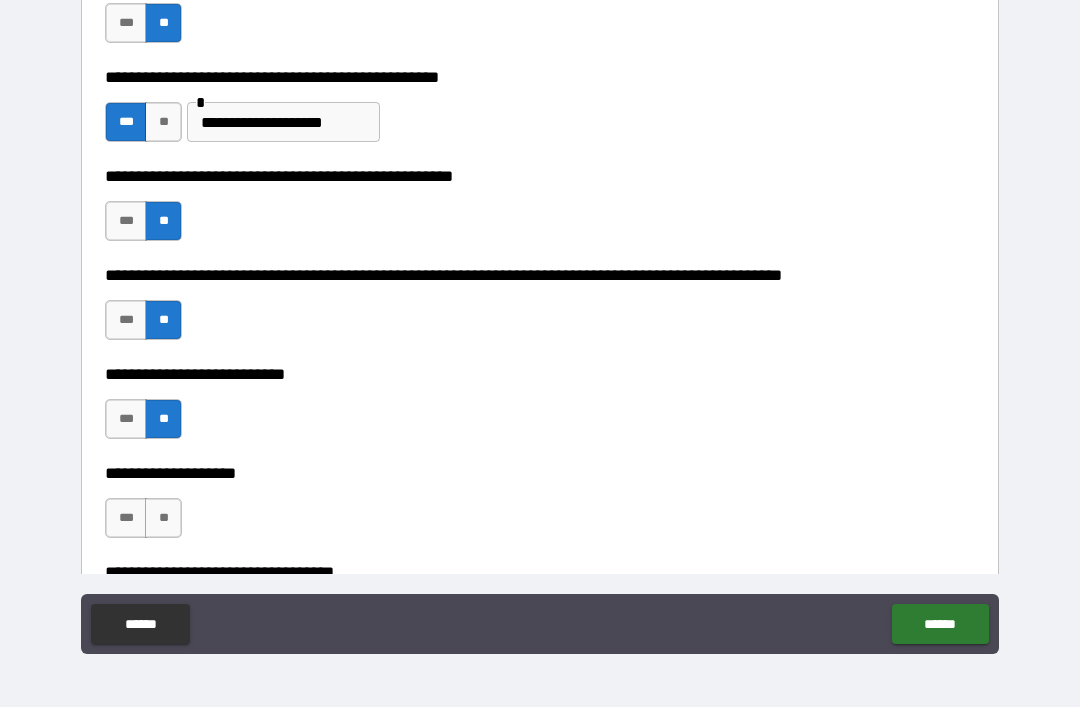 click on "**" at bounding box center (163, 518) 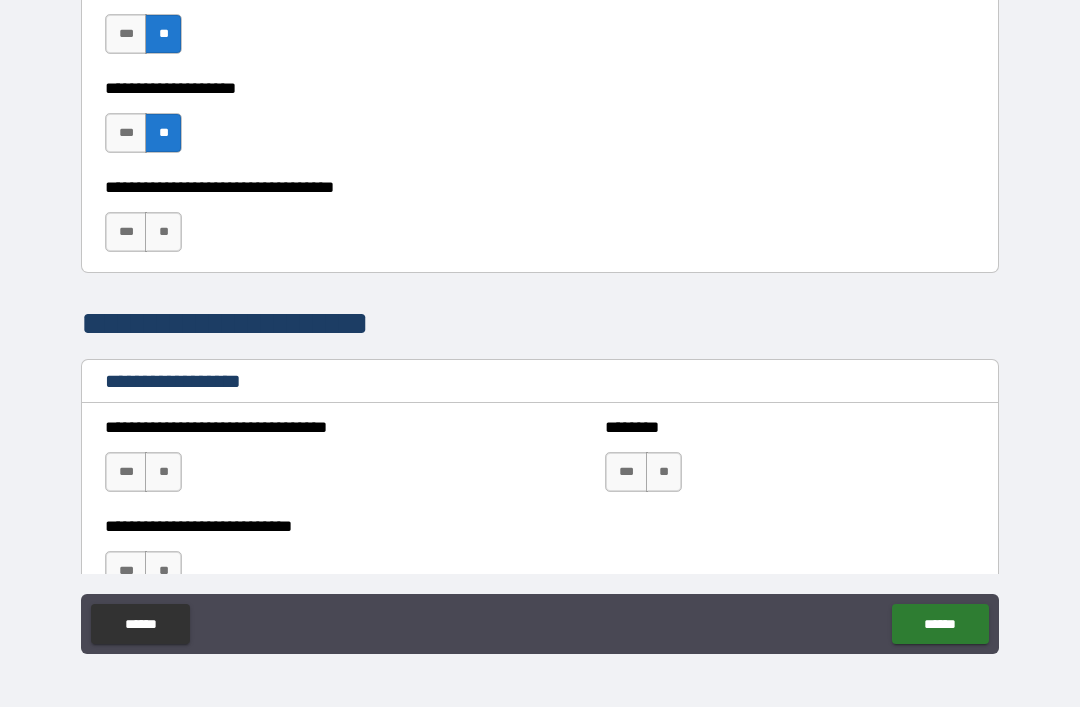 scroll, scrollTop: 1083, scrollLeft: 0, axis: vertical 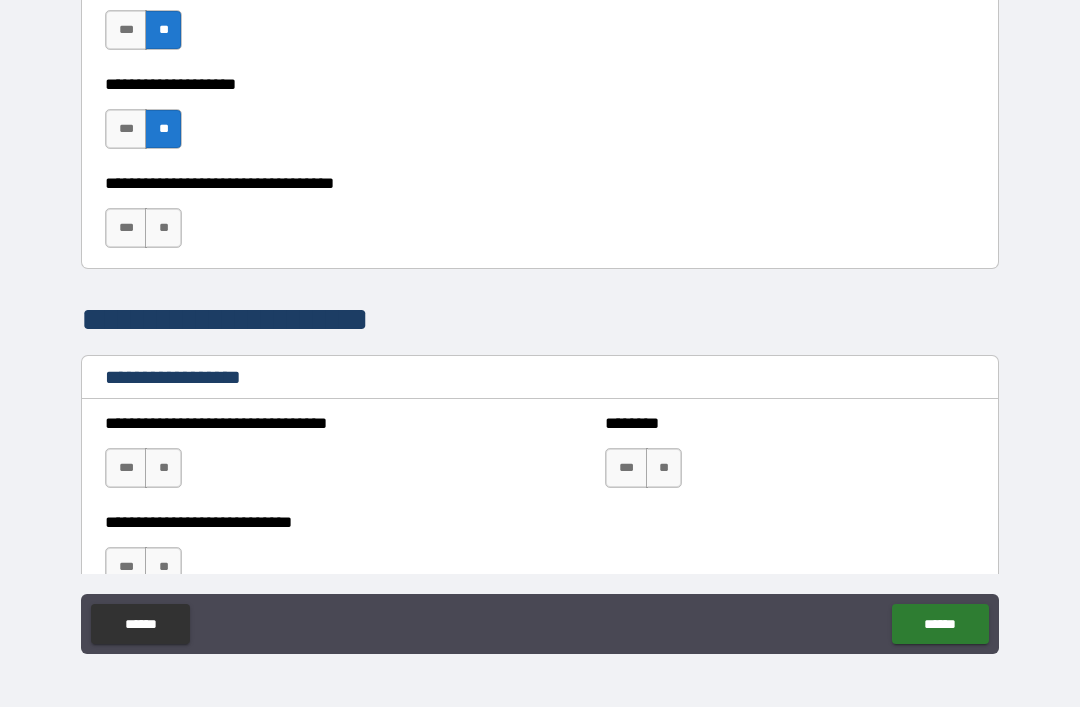 click on "**********" at bounding box center [540, 119] 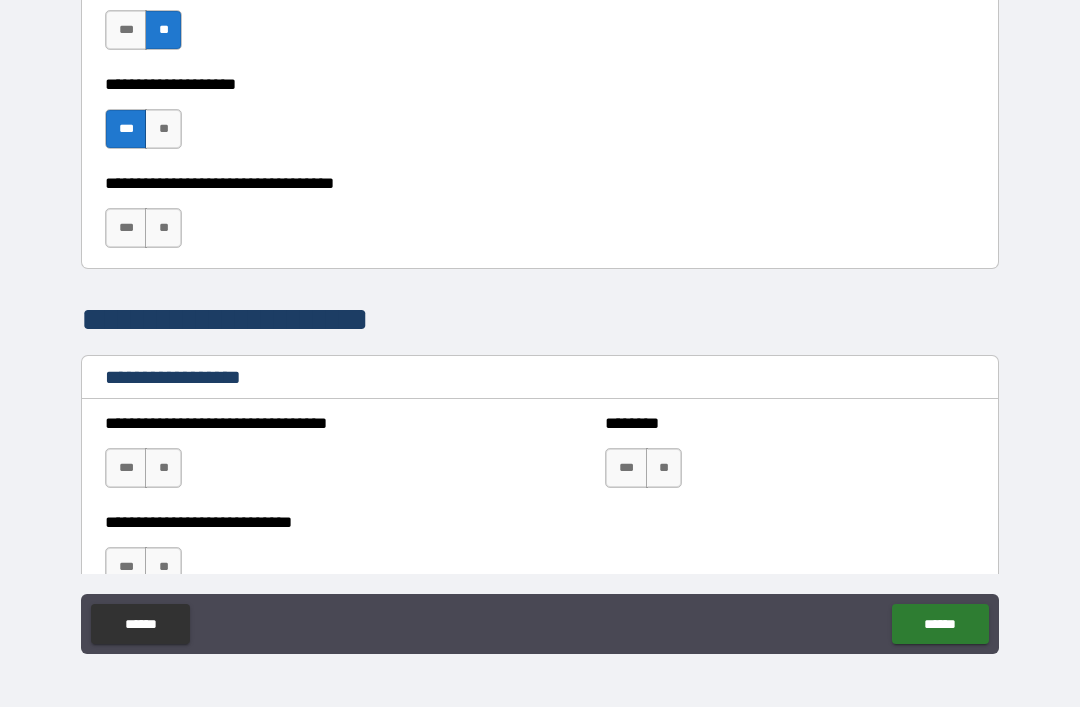 click on "***" at bounding box center [126, 228] 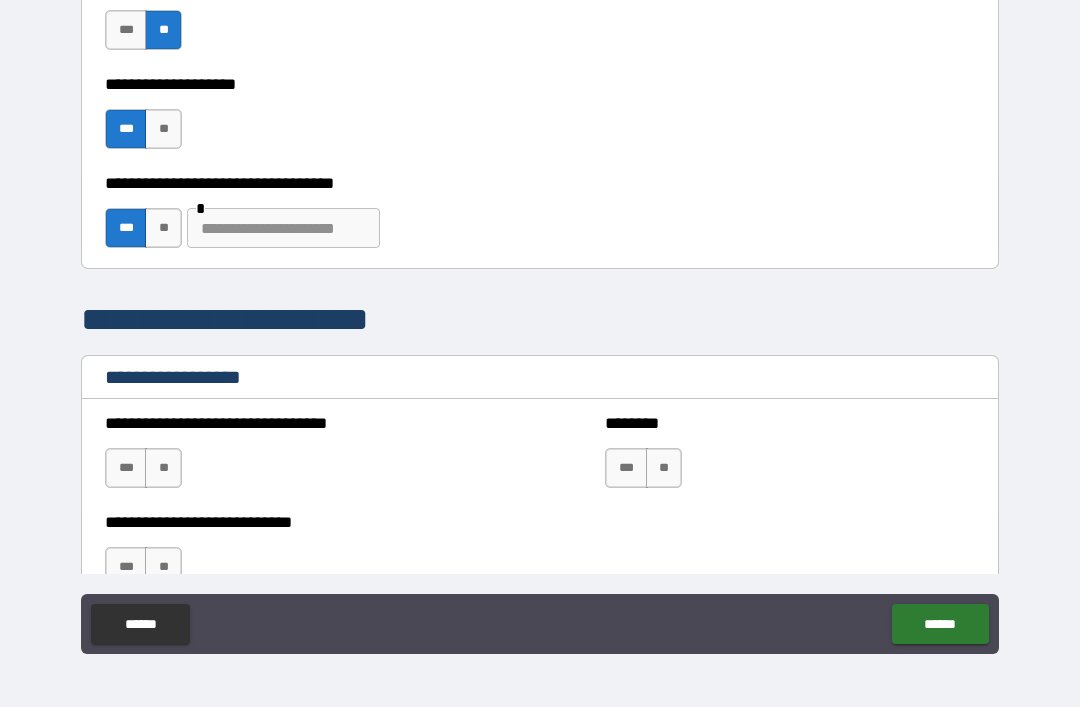 click at bounding box center [283, 228] 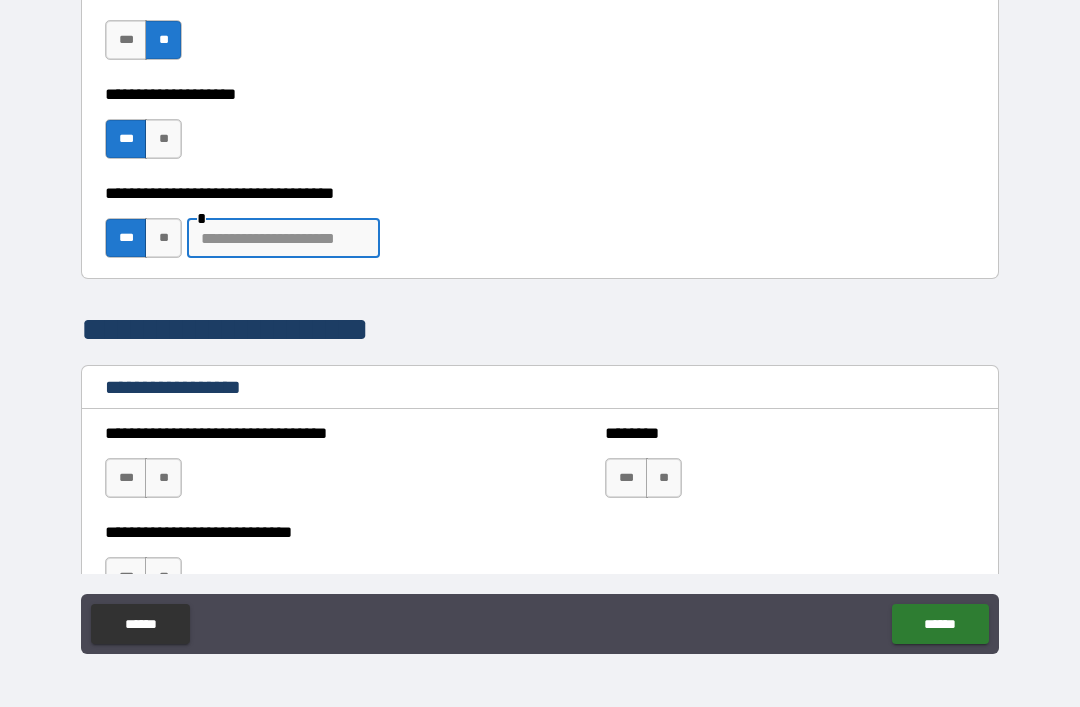 scroll, scrollTop: 1097, scrollLeft: 0, axis: vertical 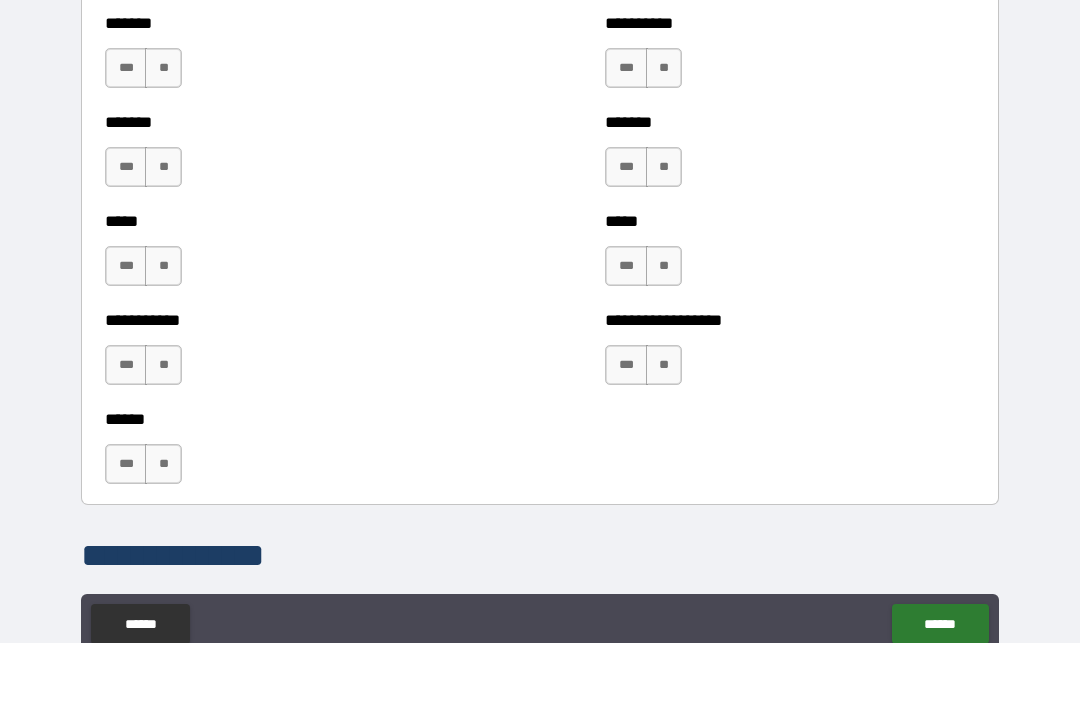 click on "**" at bounding box center [163, 132] 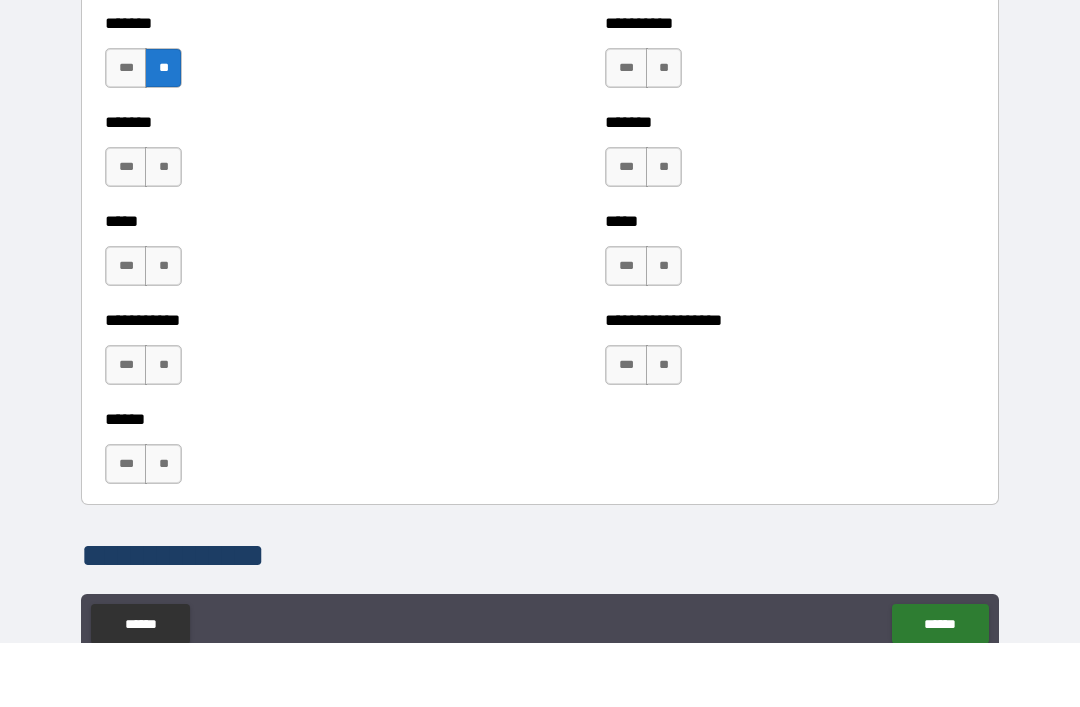 scroll, scrollTop: 64, scrollLeft: 0, axis: vertical 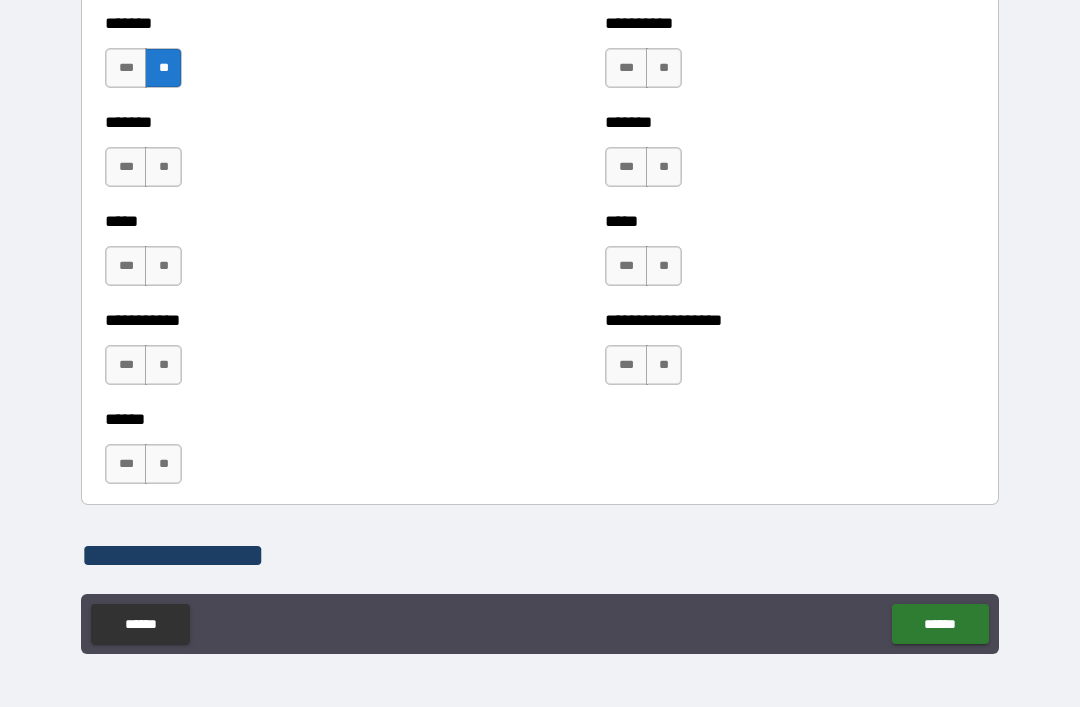 click on "**" at bounding box center [163, 167] 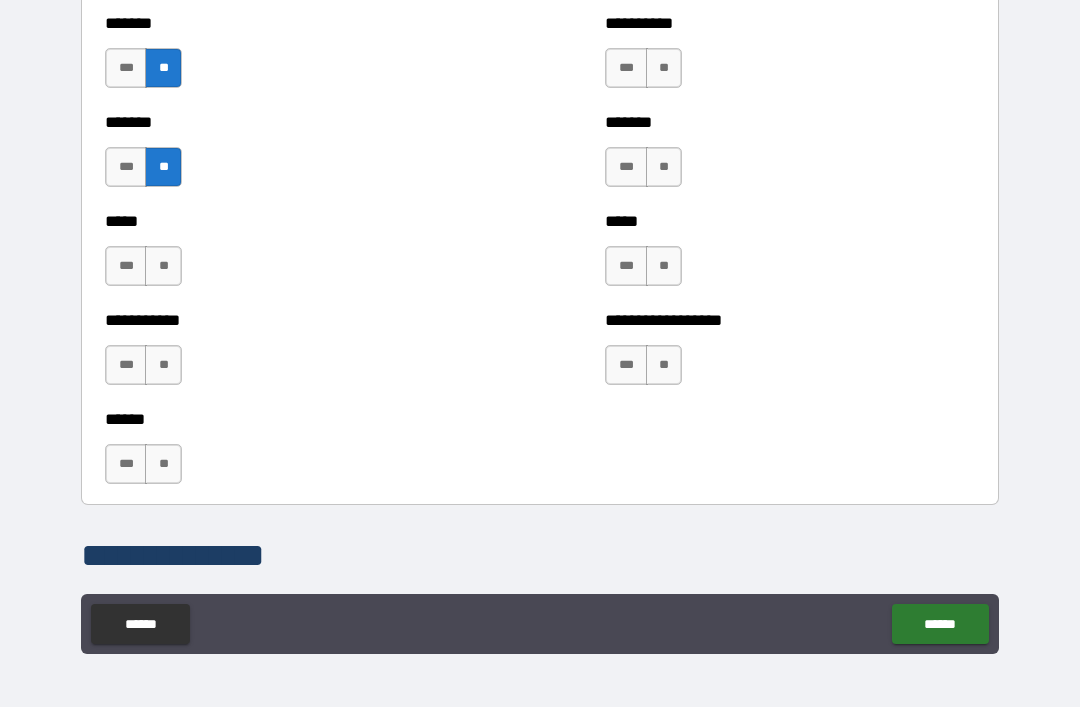 click on "**" at bounding box center (163, 266) 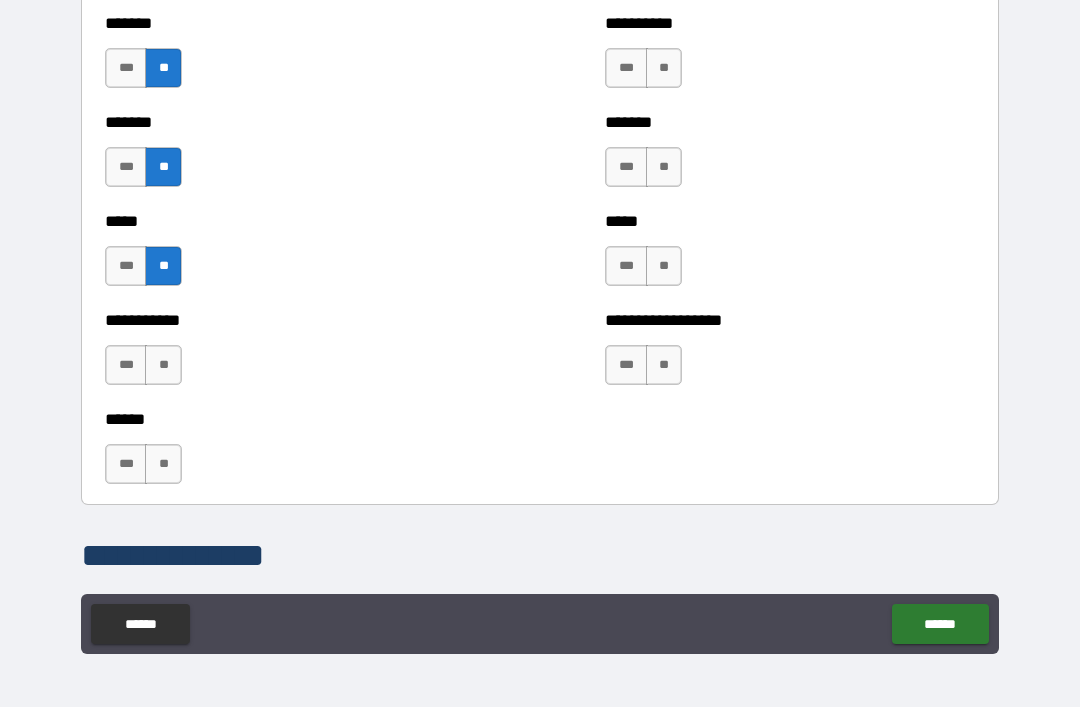 click on "**" at bounding box center [163, 365] 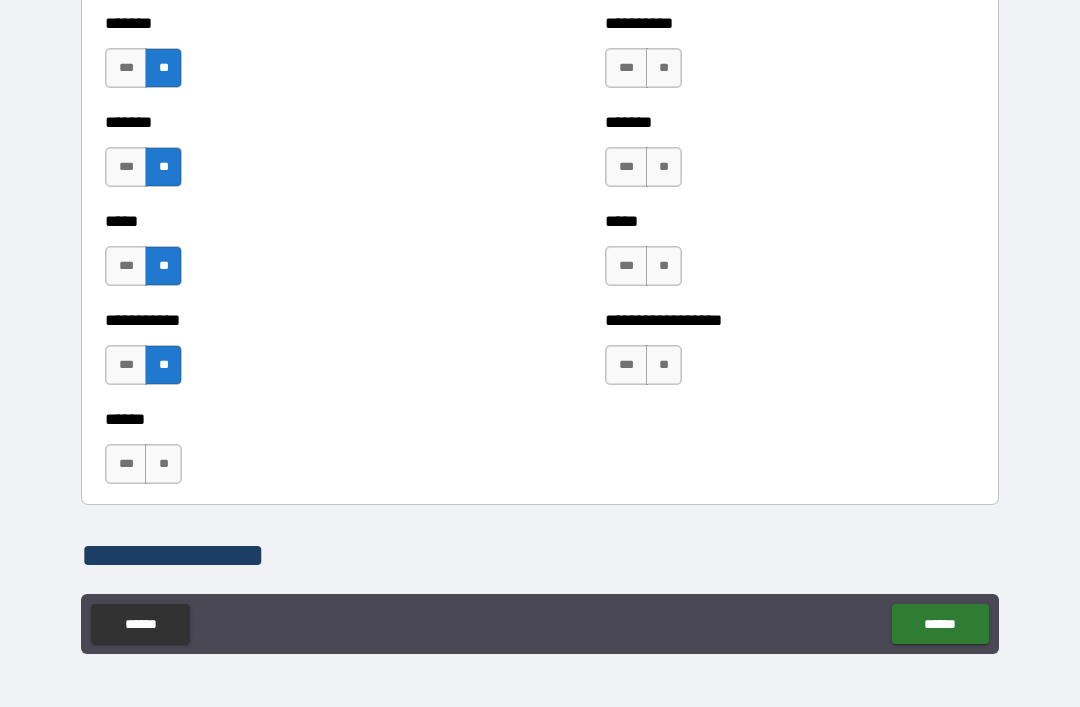 click on "**" at bounding box center [664, 365] 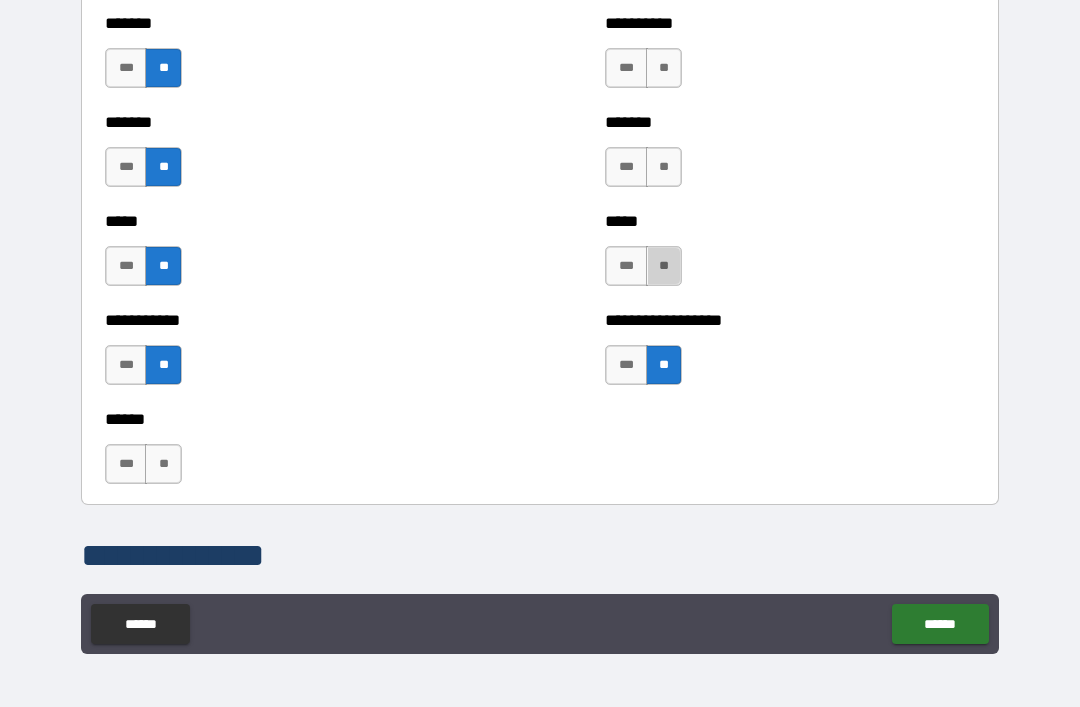 click on "**" at bounding box center (664, 266) 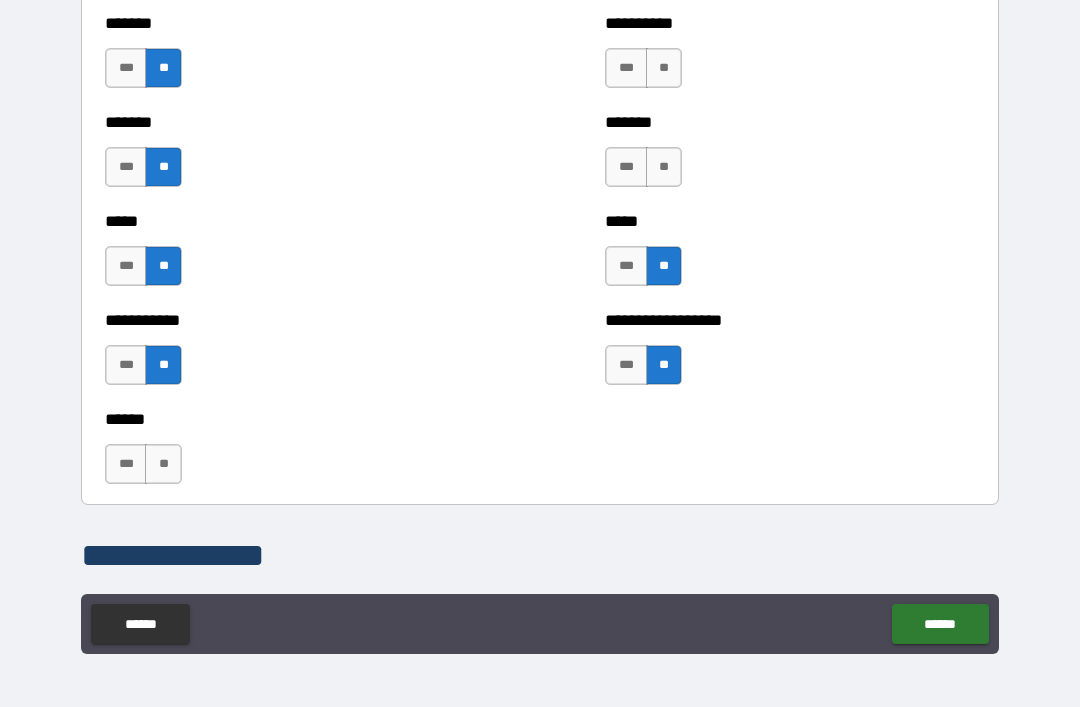 click on "**" at bounding box center [664, 167] 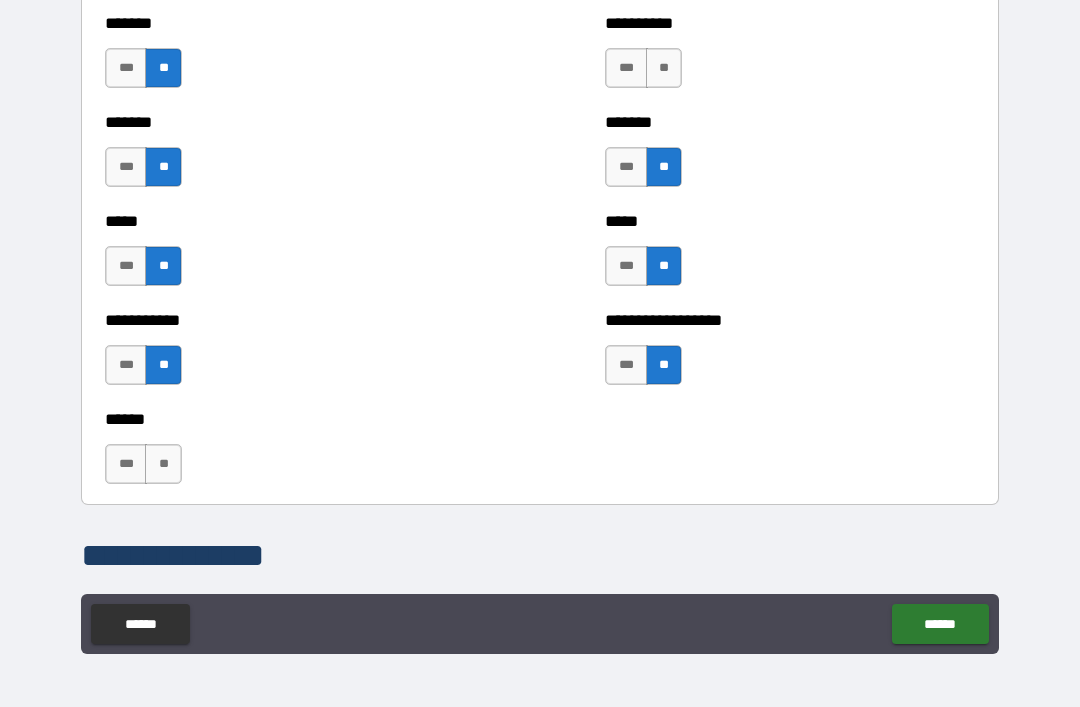 click on "**" at bounding box center (664, 68) 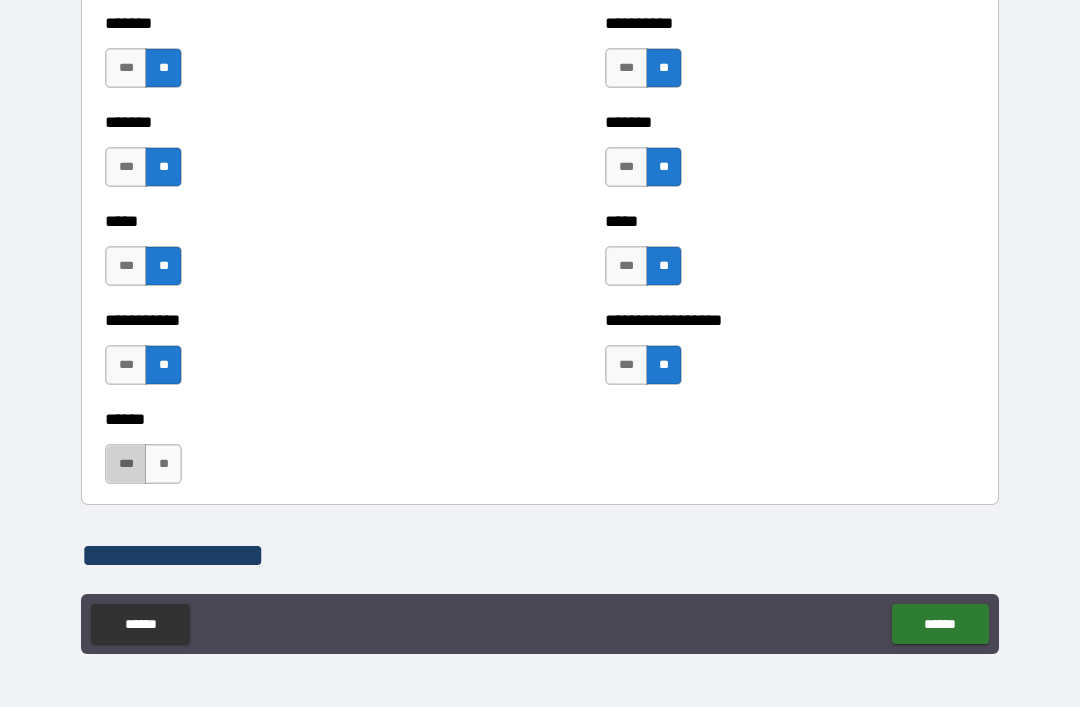 click on "***" at bounding box center [126, 464] 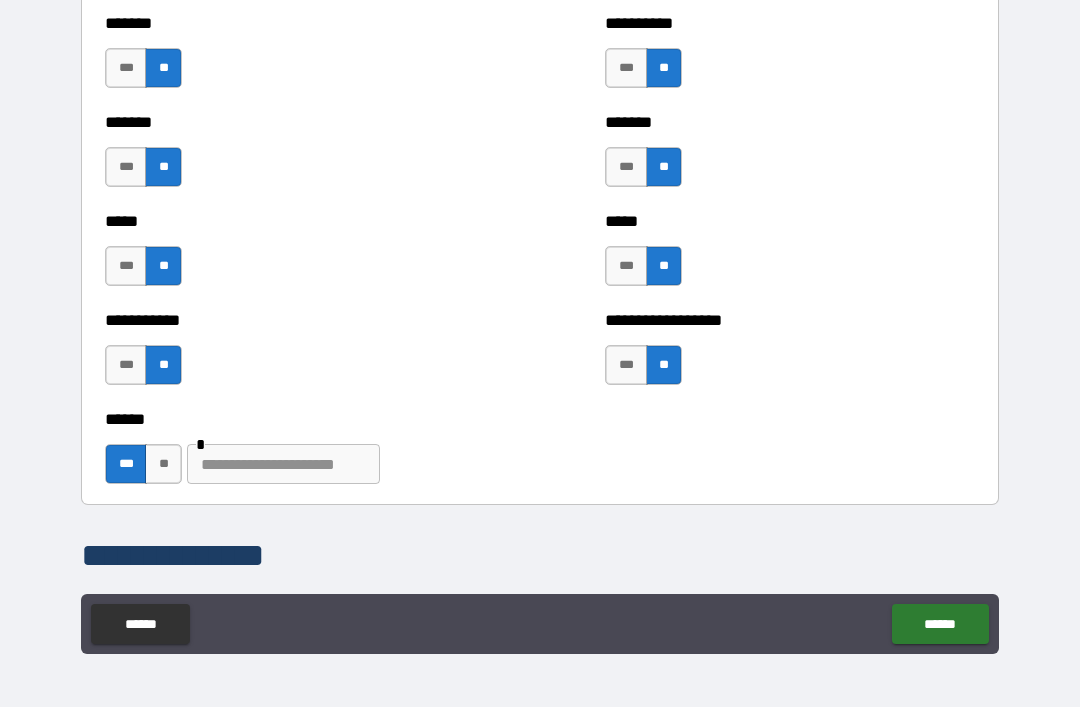 click at bounding box center [283, 464] 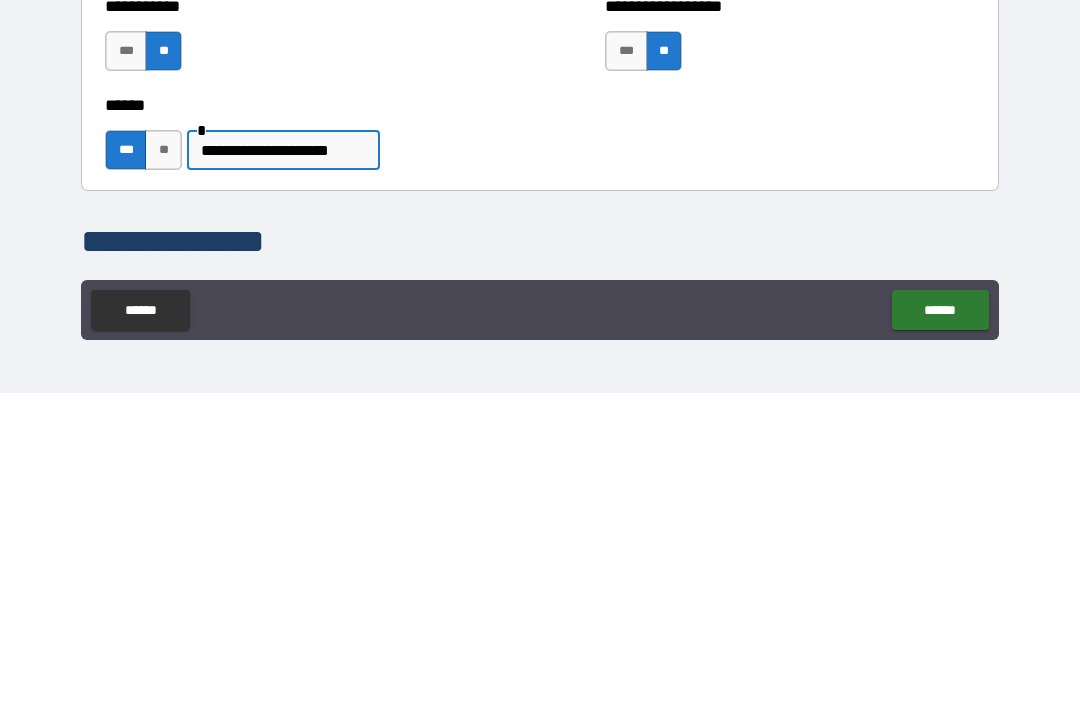 click on "**********" at bounding box center [283, 464] 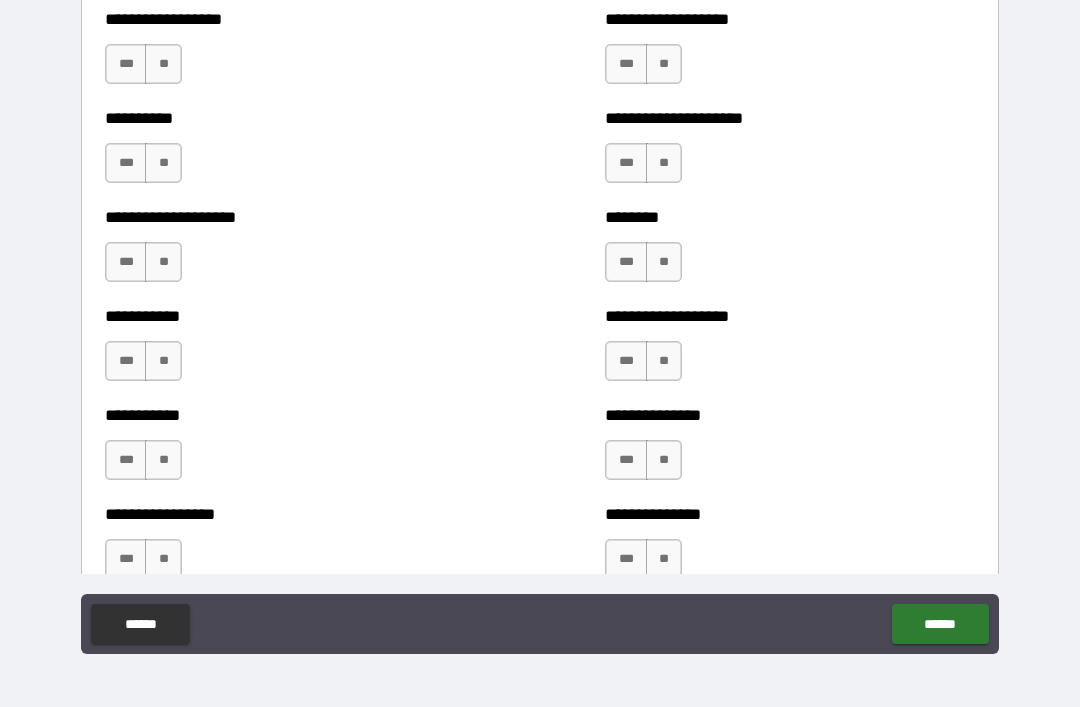 scroll, scrollTop: 2402, scrollLeft: 0, axis: vertical 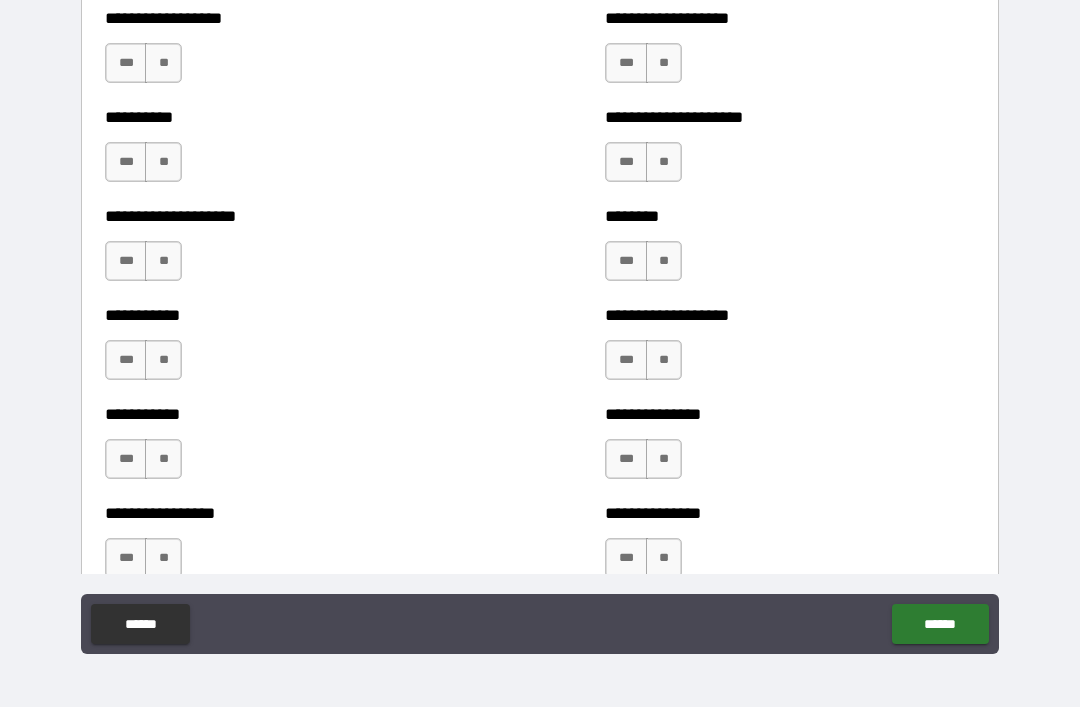 click on "**" at bounding box center [163, 63] 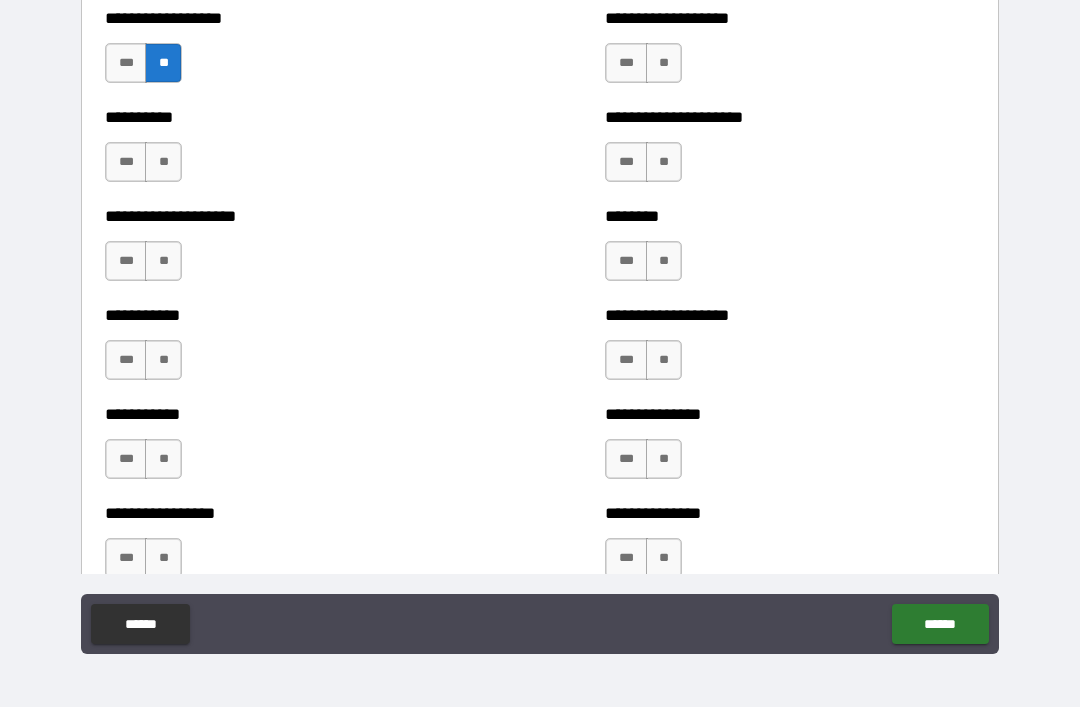 click on "**" at bounding box center [163, 162] 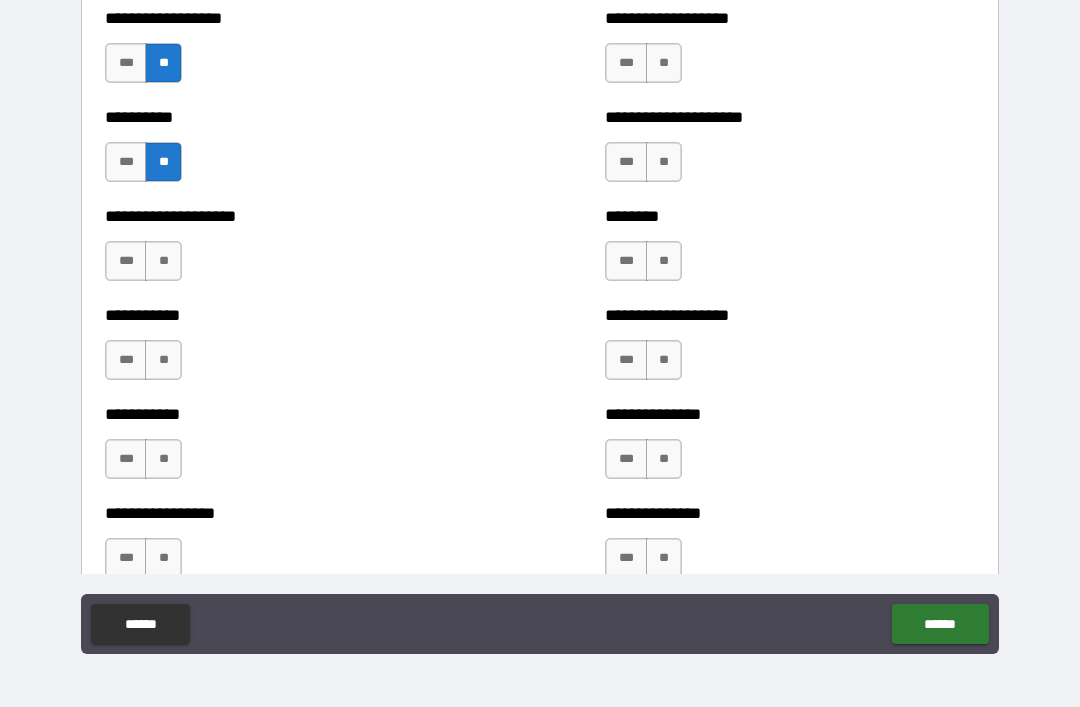 click on "**" at bounding box center (163, 261) 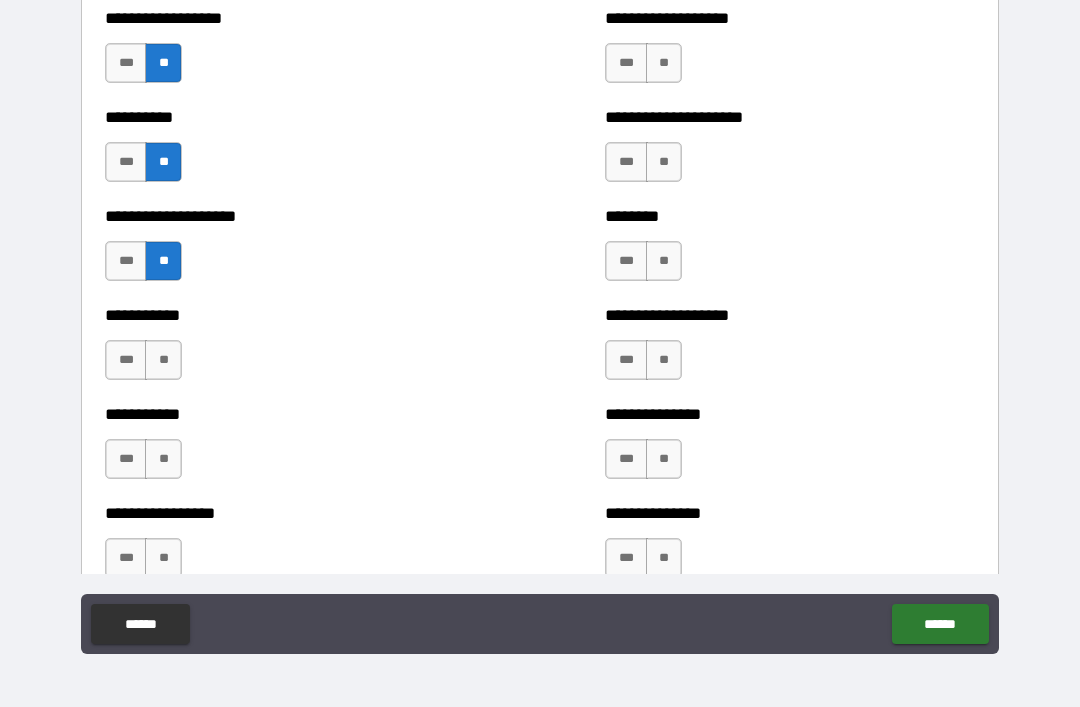 click on "**" at bounding box center [163, 360] 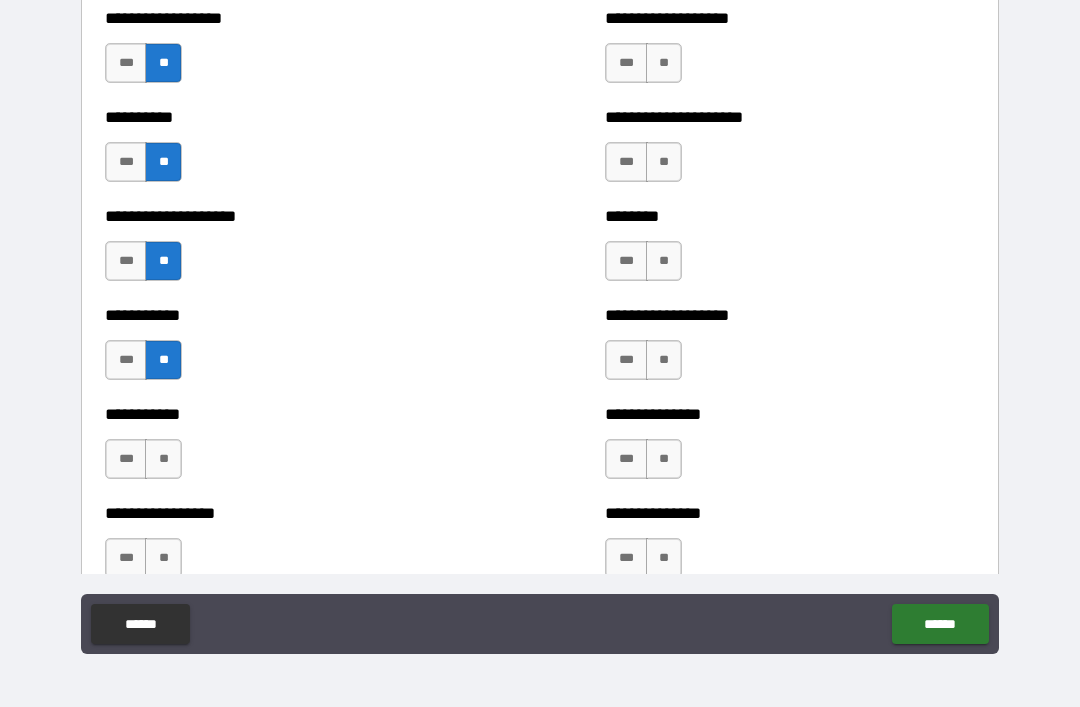 click on "**" at bounding box center (163, 459) 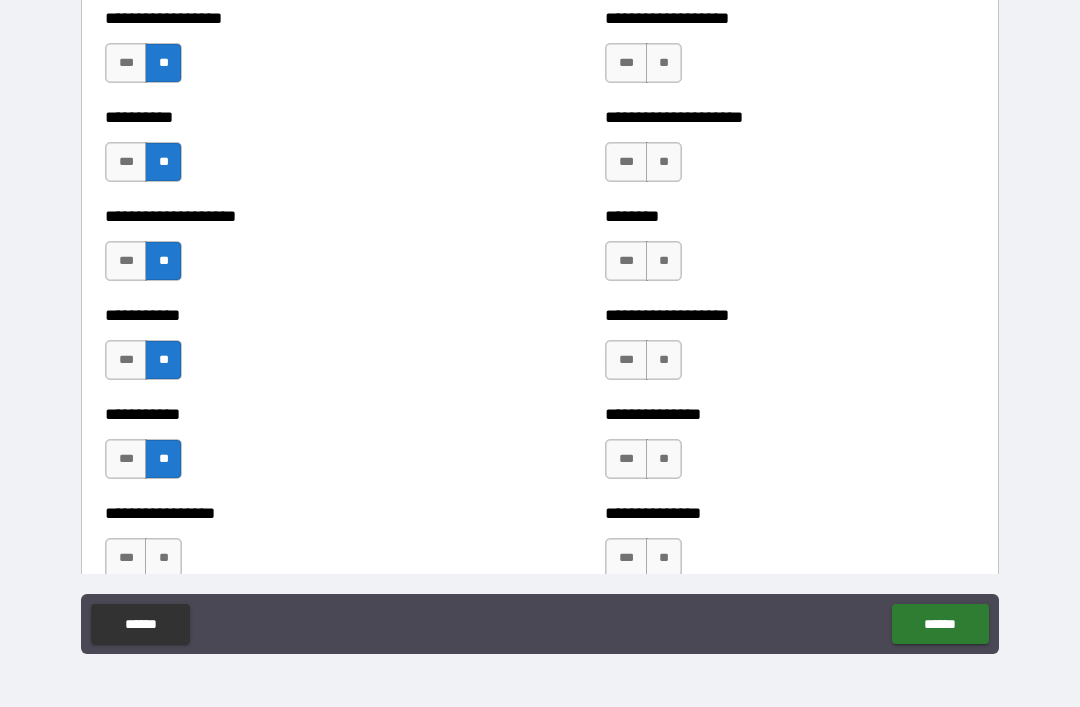 click on "**" at bounding box center [163, 558] 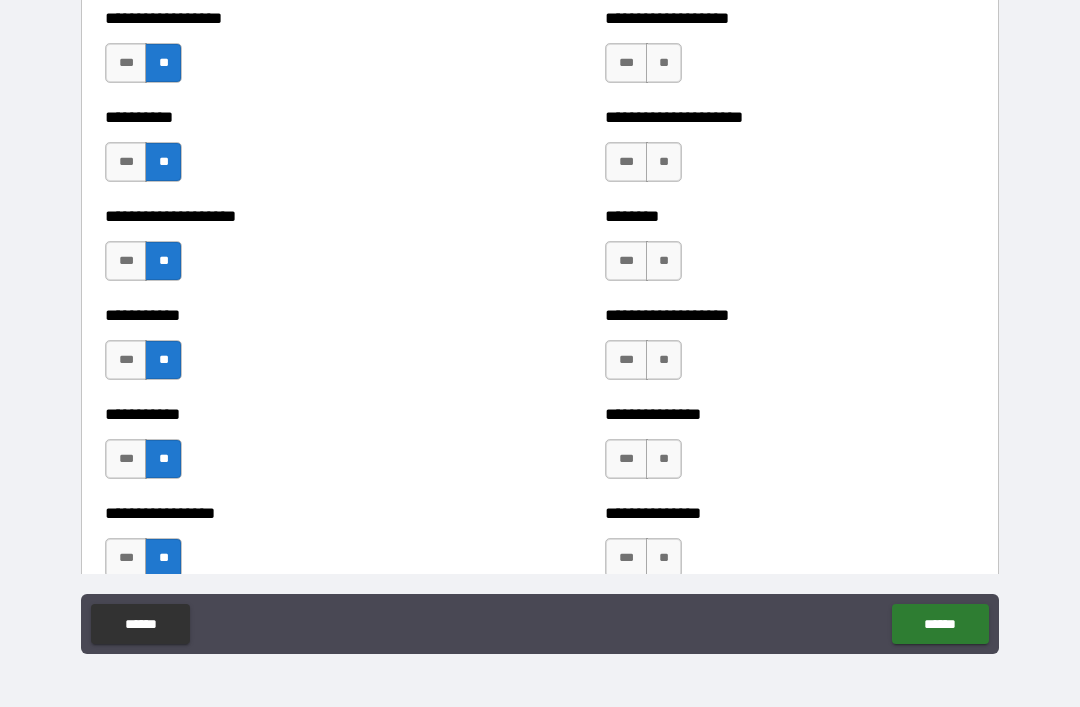 click on "**" at bounding box center (664, 558) 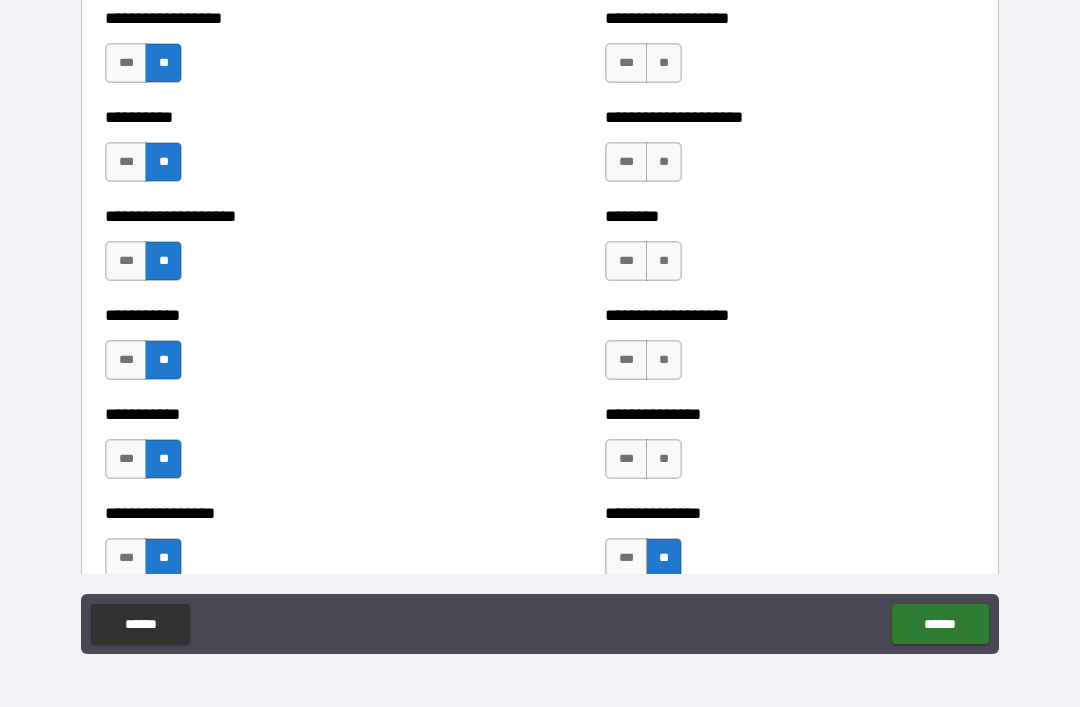 click on "**" at bounding box center [664, 459] 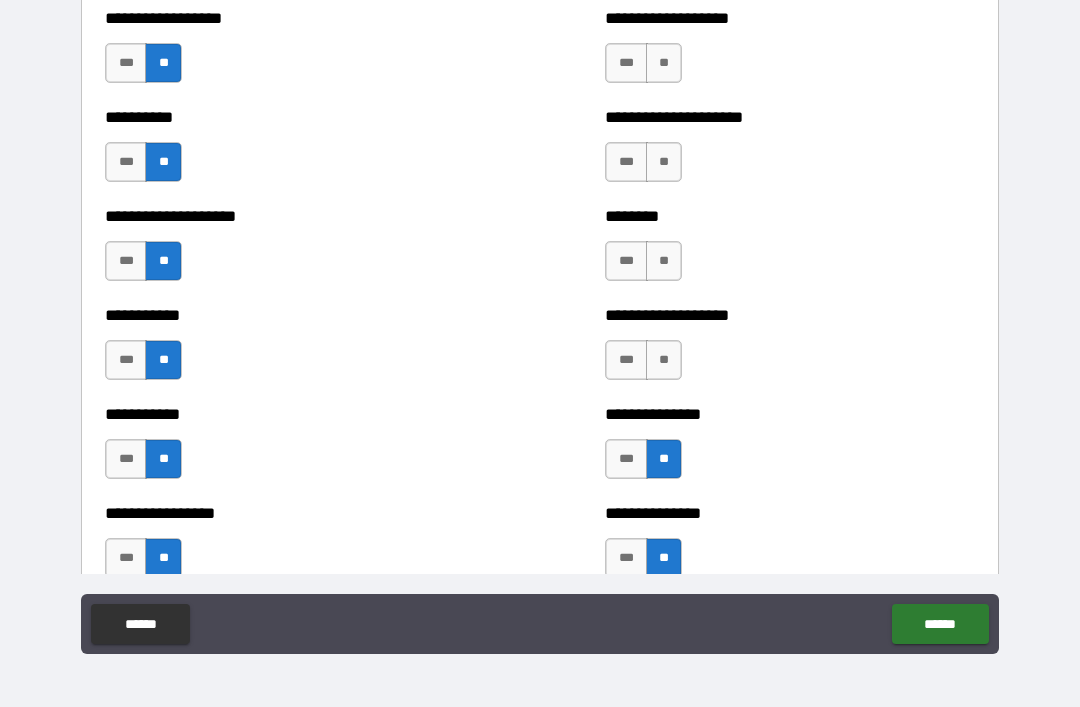 click on "**" at bounding box center (664, 360) 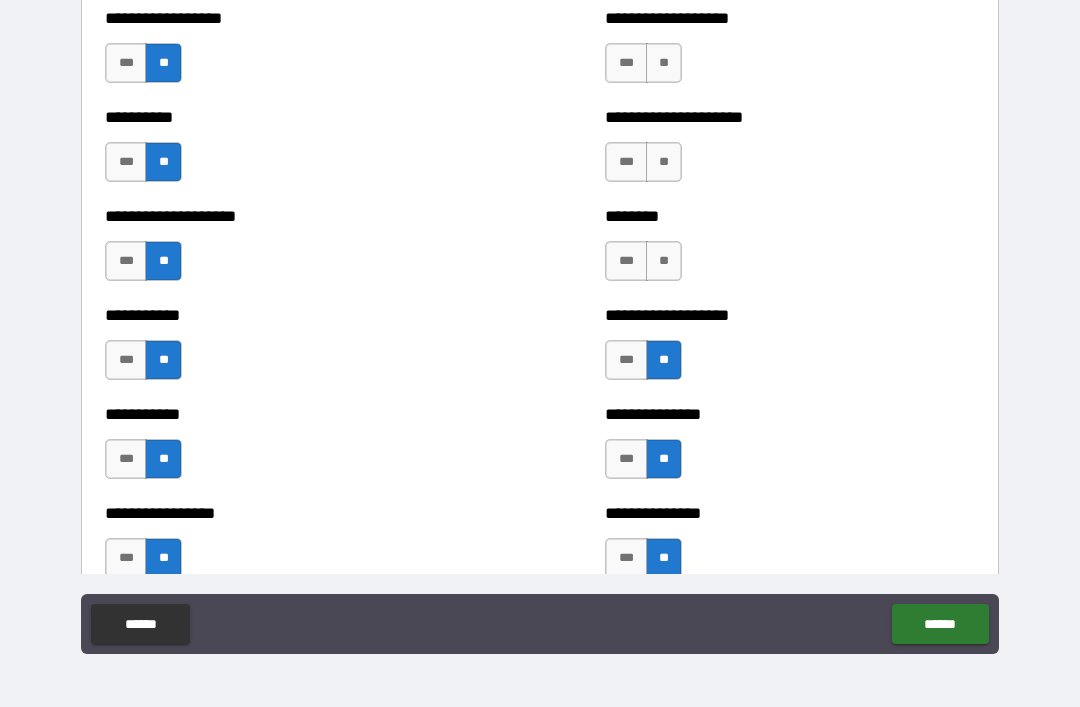click on "**" at bounding box center (664, 261) 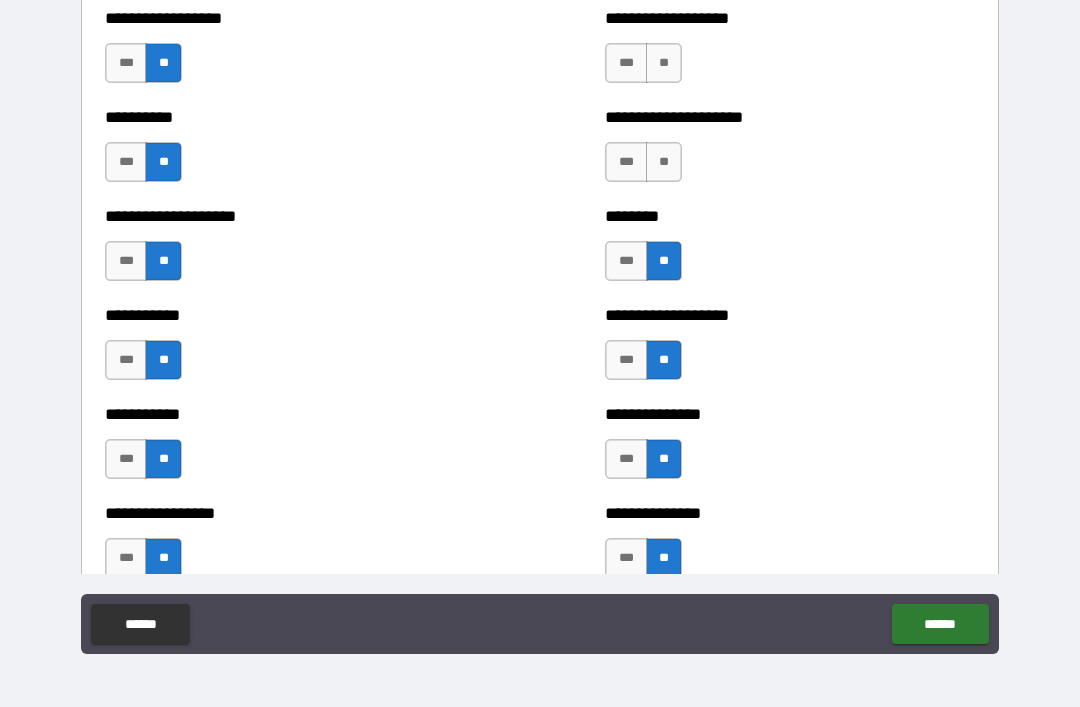 click on "**" at bounding box center [664, 162] 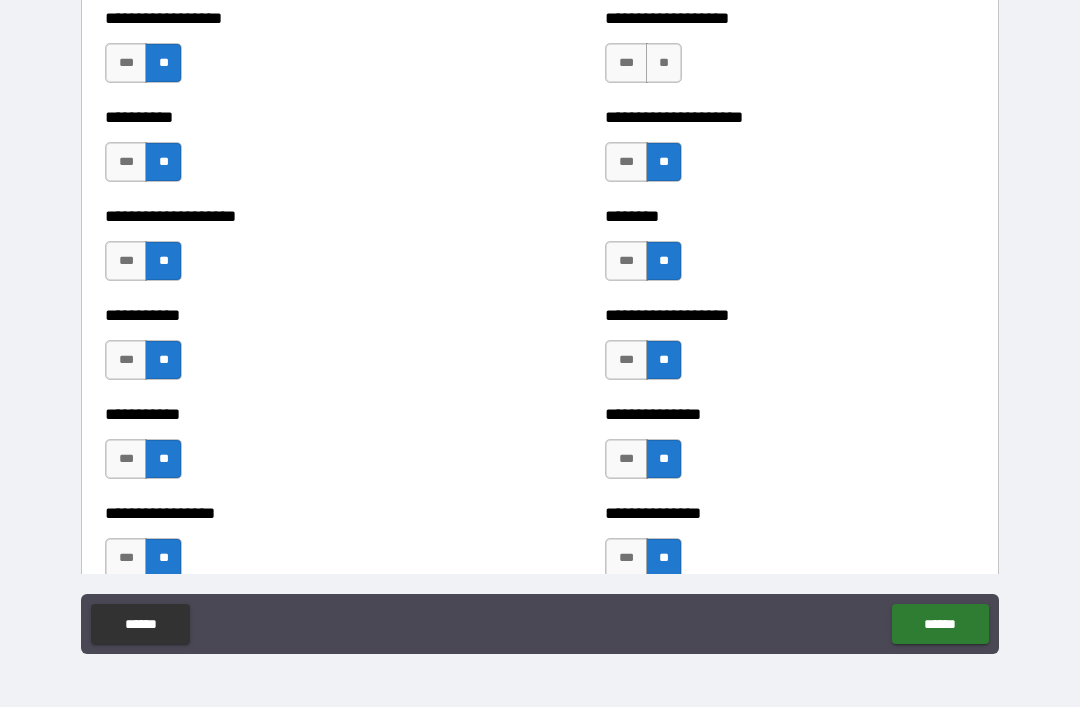 click on "**" at bounding box center (664, 63) 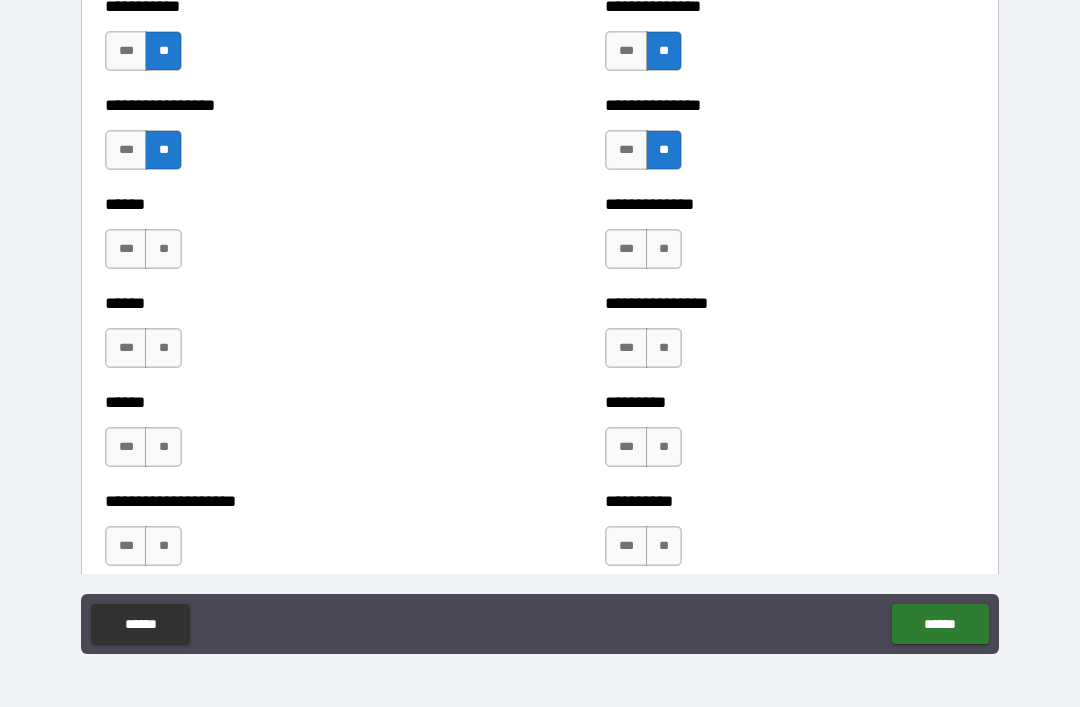 scroll, scrollTop: 2818, scrollLeft: 0, axis: vertical 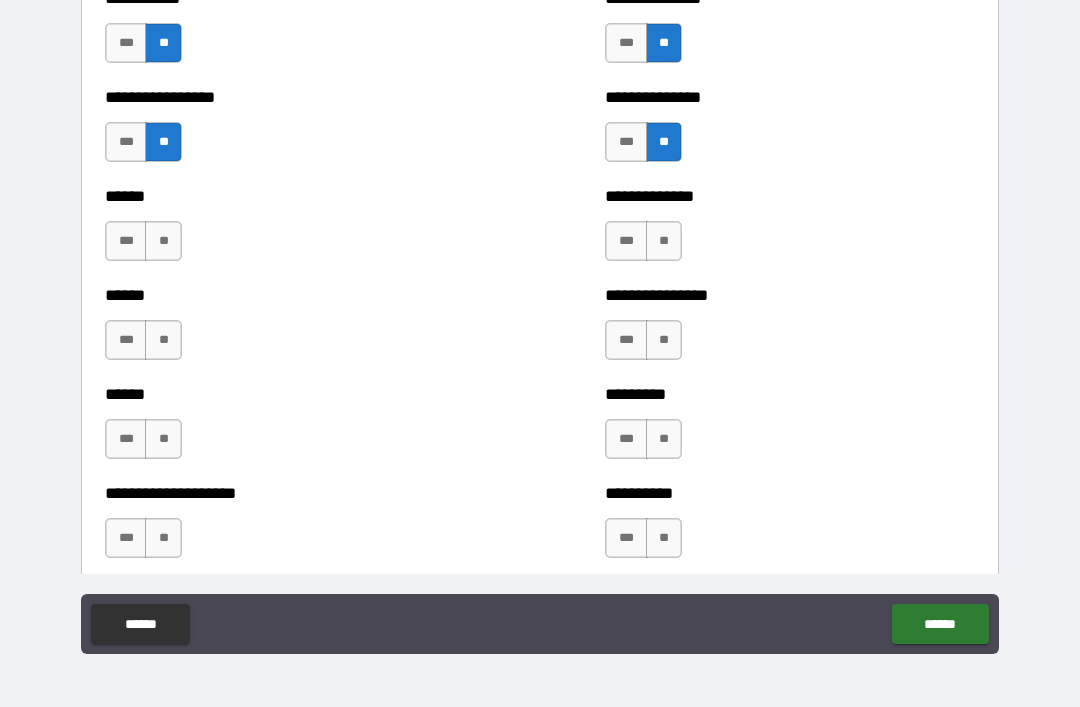 click on "**" at bounding box center (664, 241) 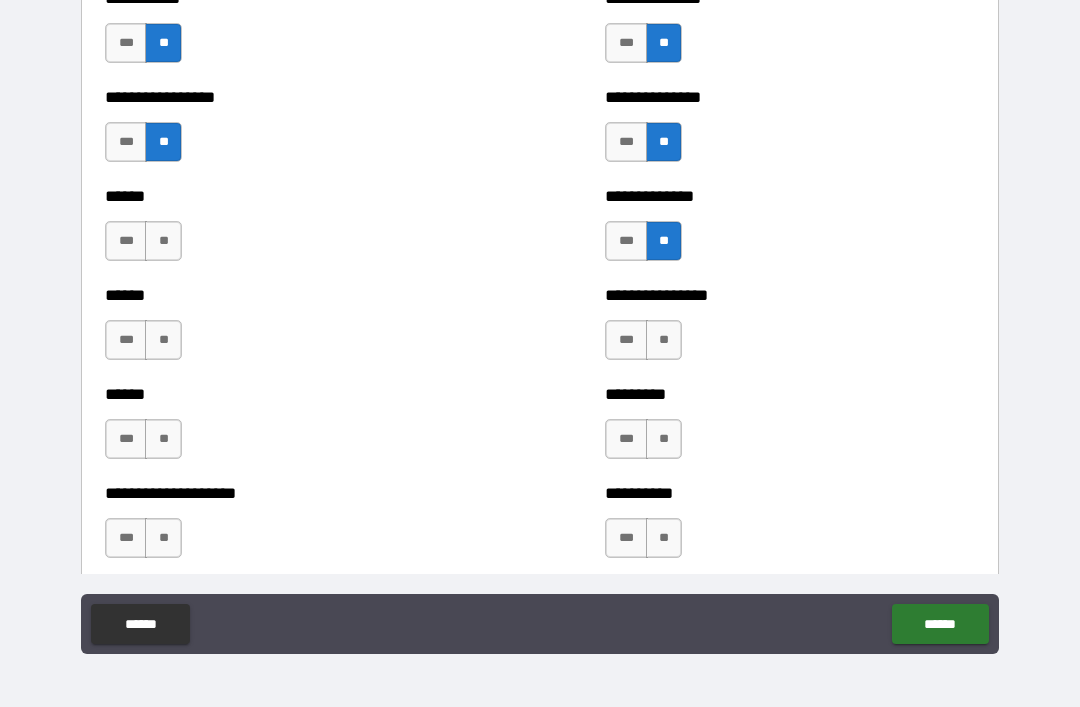 click on "**" at bounding box center [664, 340] 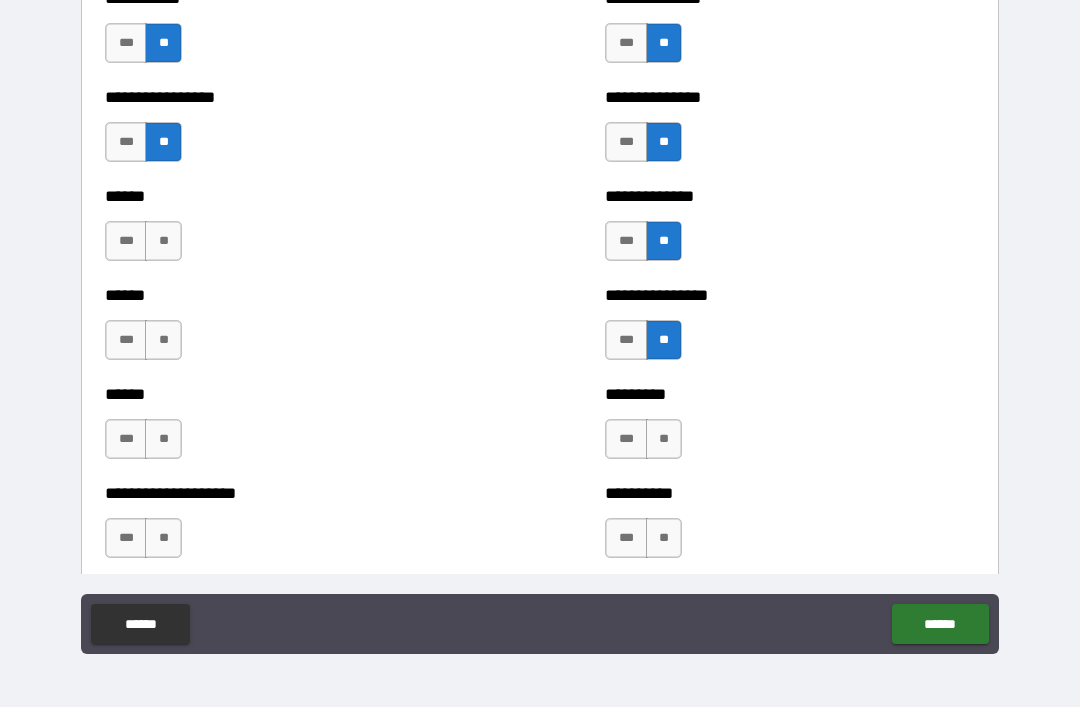 click on "**" at bounding box center (664, 439) 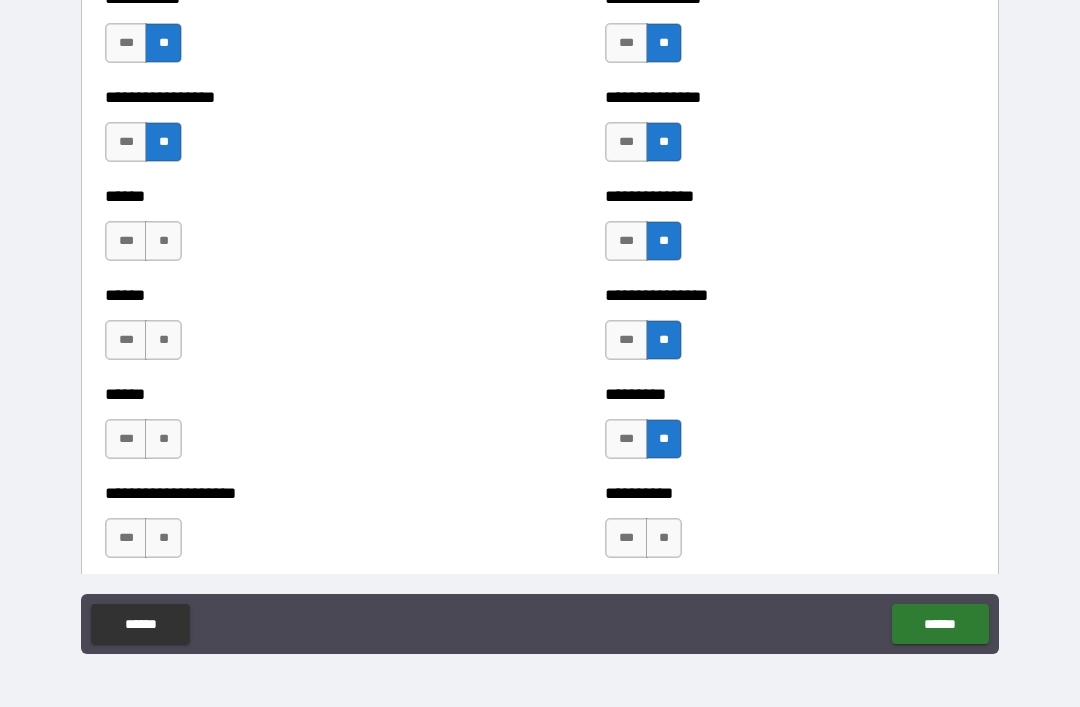 click on "**" at bounding box center [664, 538] 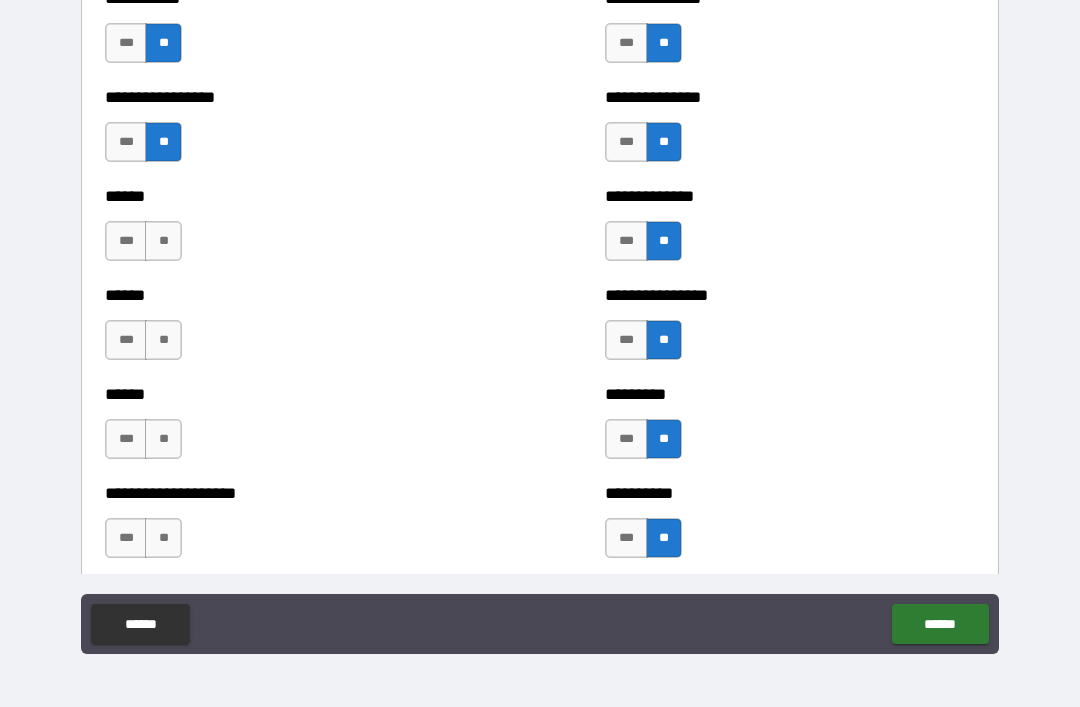 click on "**" at bounding box center [163, 538] 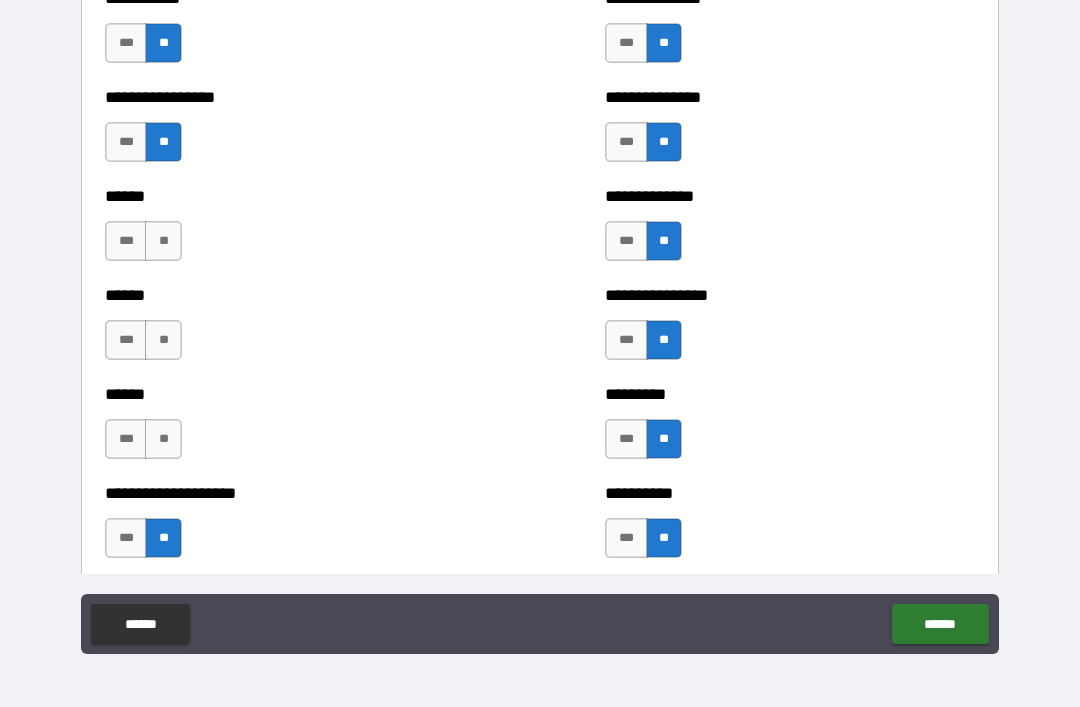 click on "**" at bounding box center (163, 439) 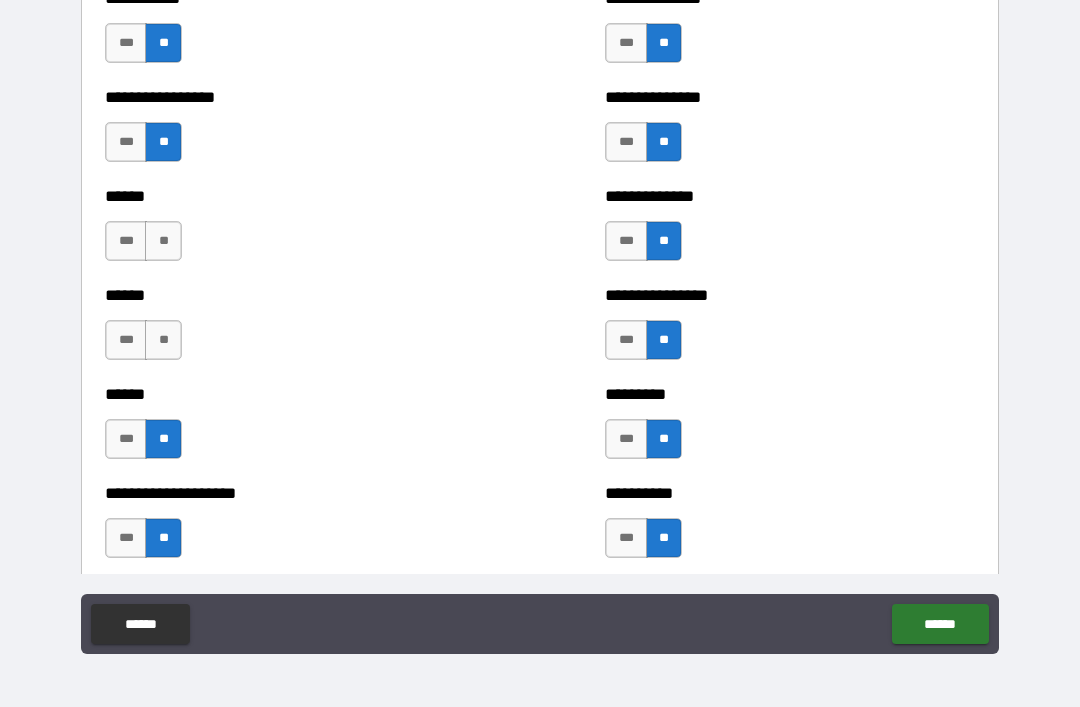 click on "**" at bounding box center [163, 340] 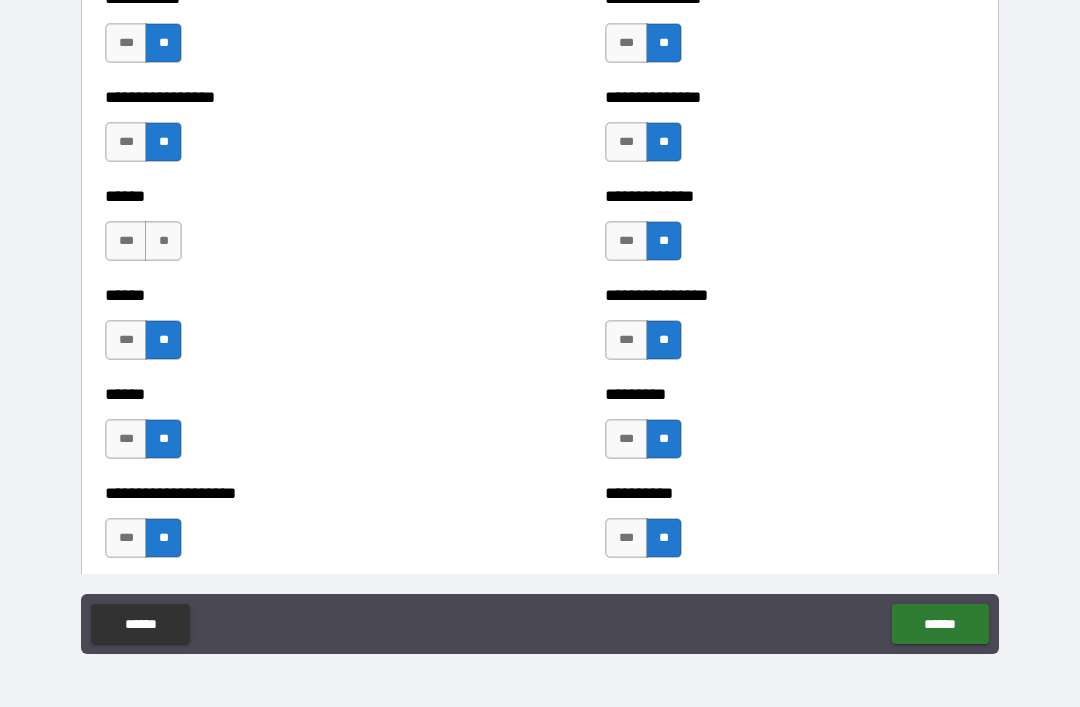 click on "**" at bounding box center (163, 241) 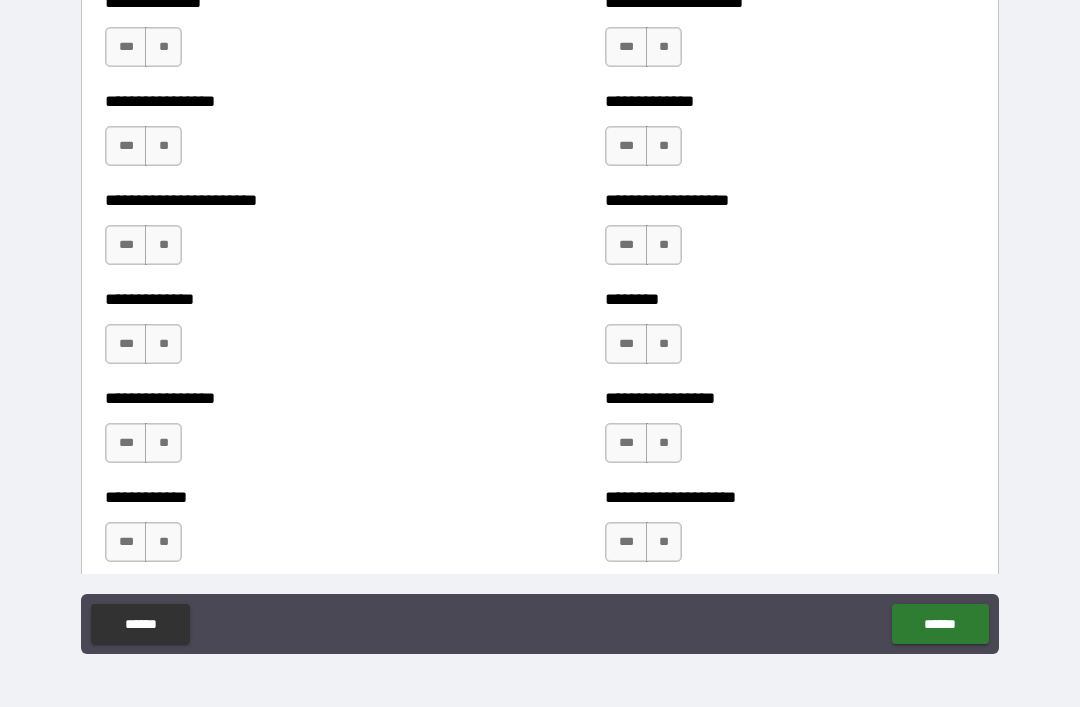scroll, scrollTop: 3403, scrollLeft: 0, axis: vertical 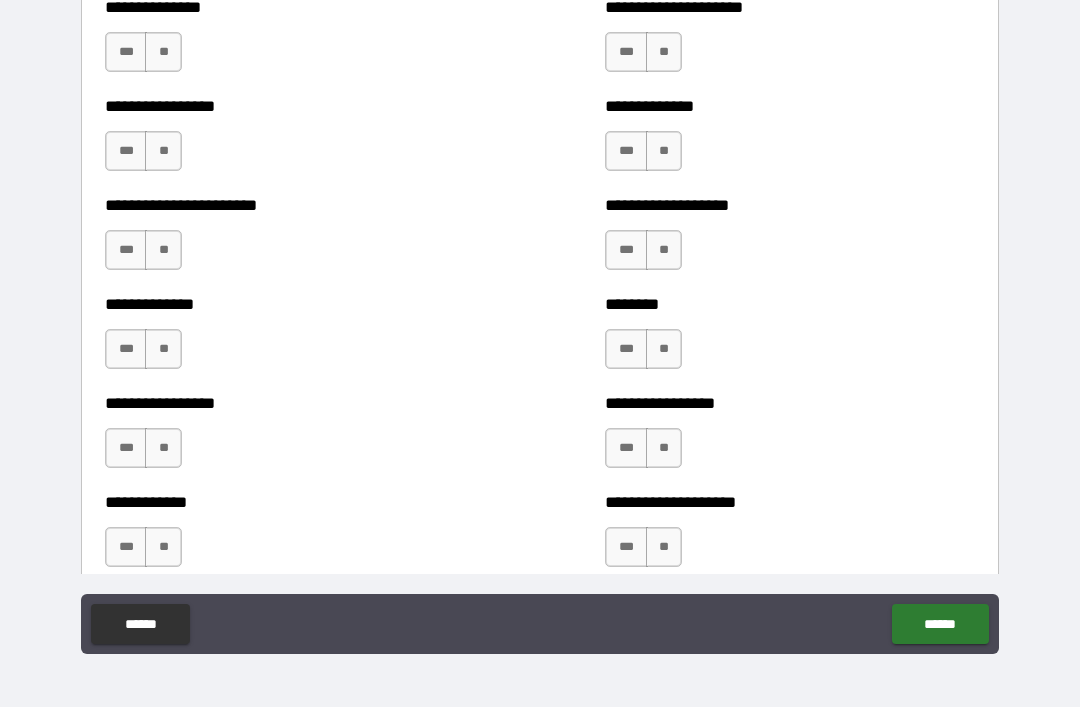 click on "**" at bounding box center [163, 52] 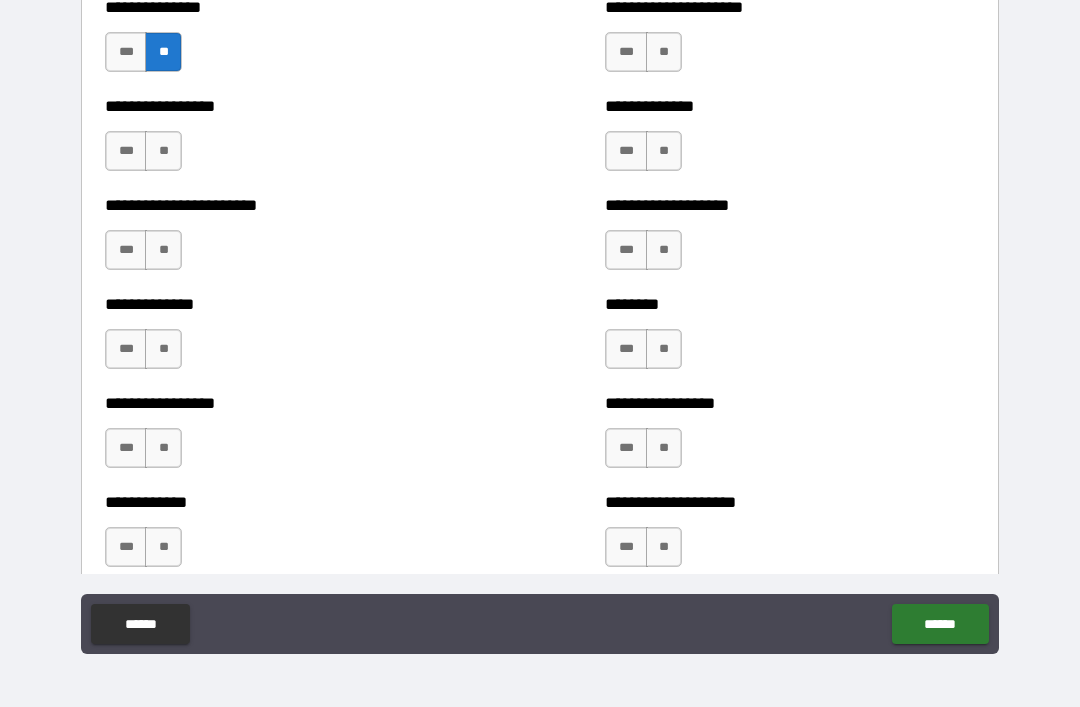 click on "**" at bounding box center (163, 151) 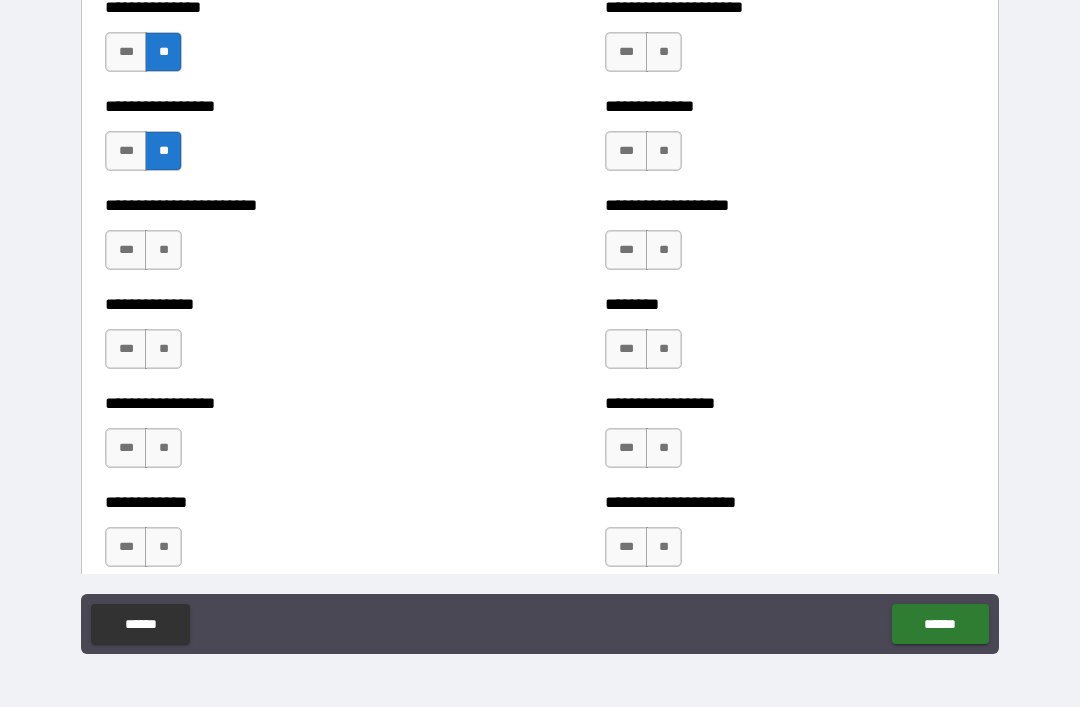 click on "**" at bounding box center (163, 250) 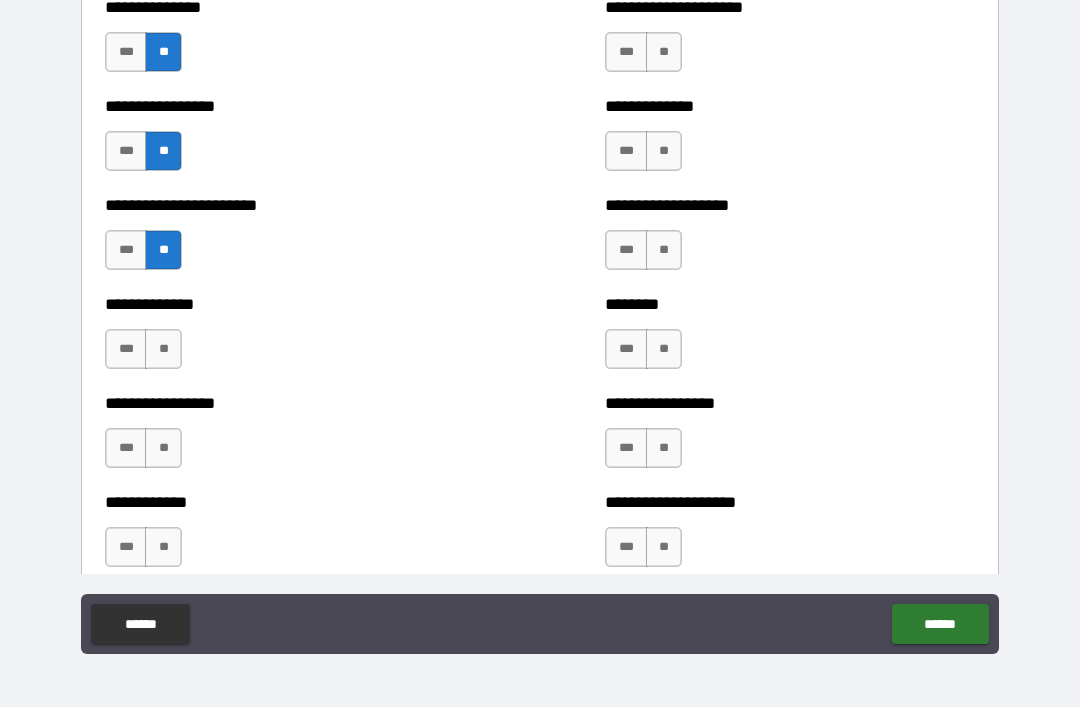 click on "**" at bounding box center (163, 349) 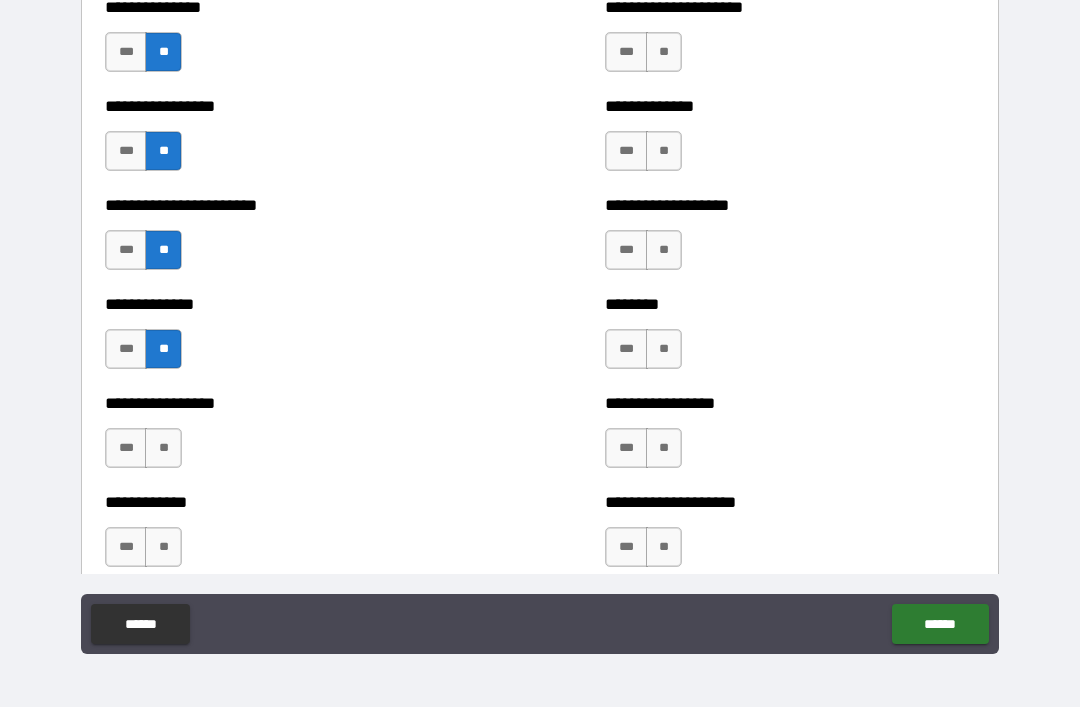 click on "**" at bounding box center (163, 448) 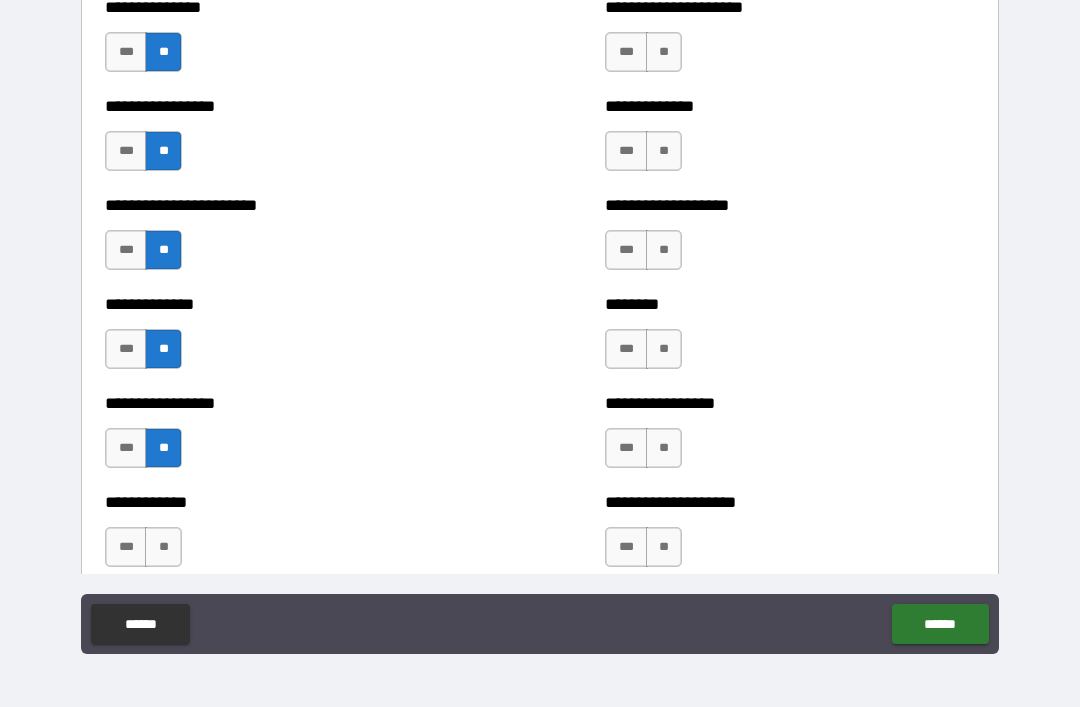 click on "**" at bounding box center [163, 547] 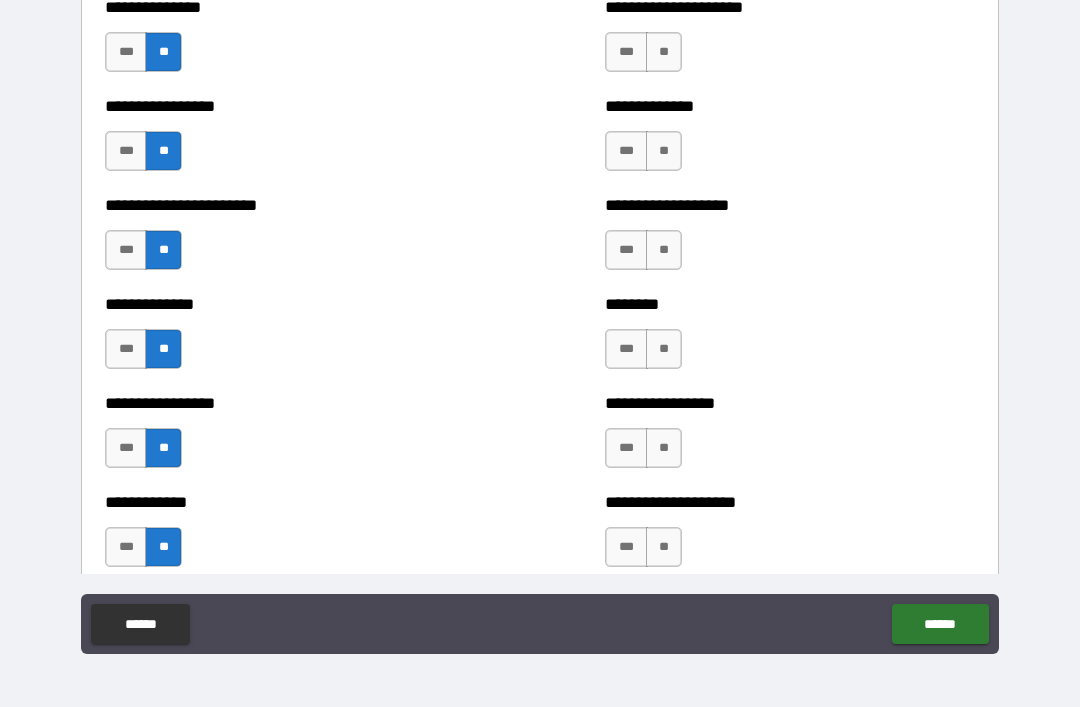 click on "**" at bounding box center [664, 547] 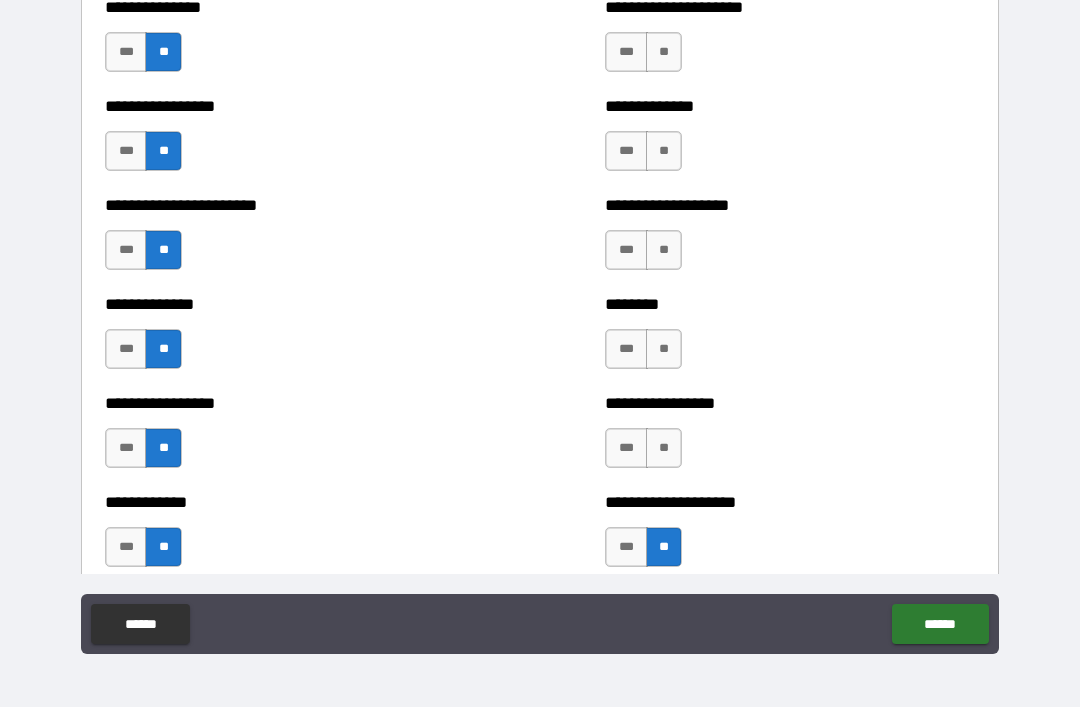 click on "*** **" at bounding box center [646, 453] 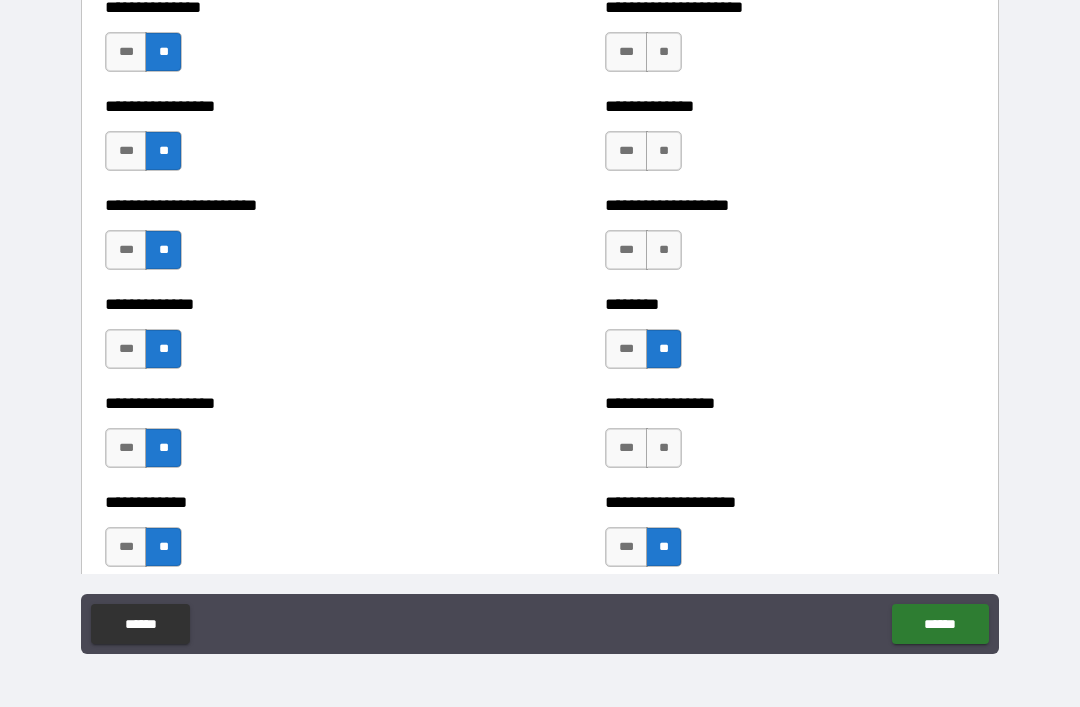 click on "**" at bounding box center [664, 250] 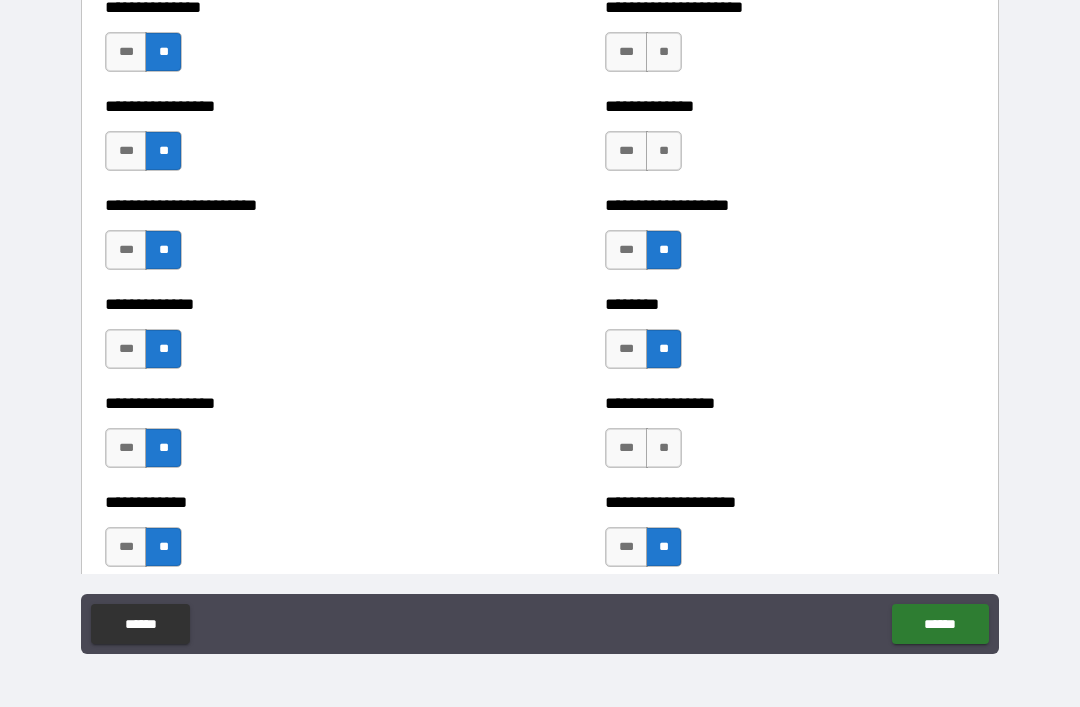 click on "**" at bounding box center (664, 151) 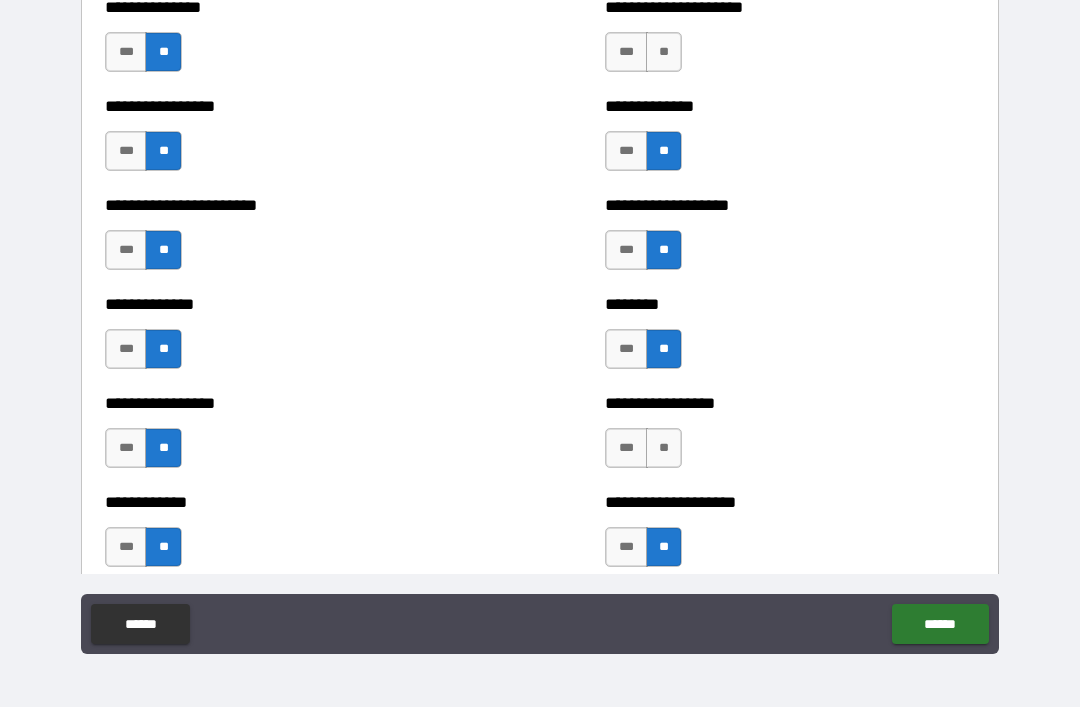 click on "**" at bounding box center [664, 52] 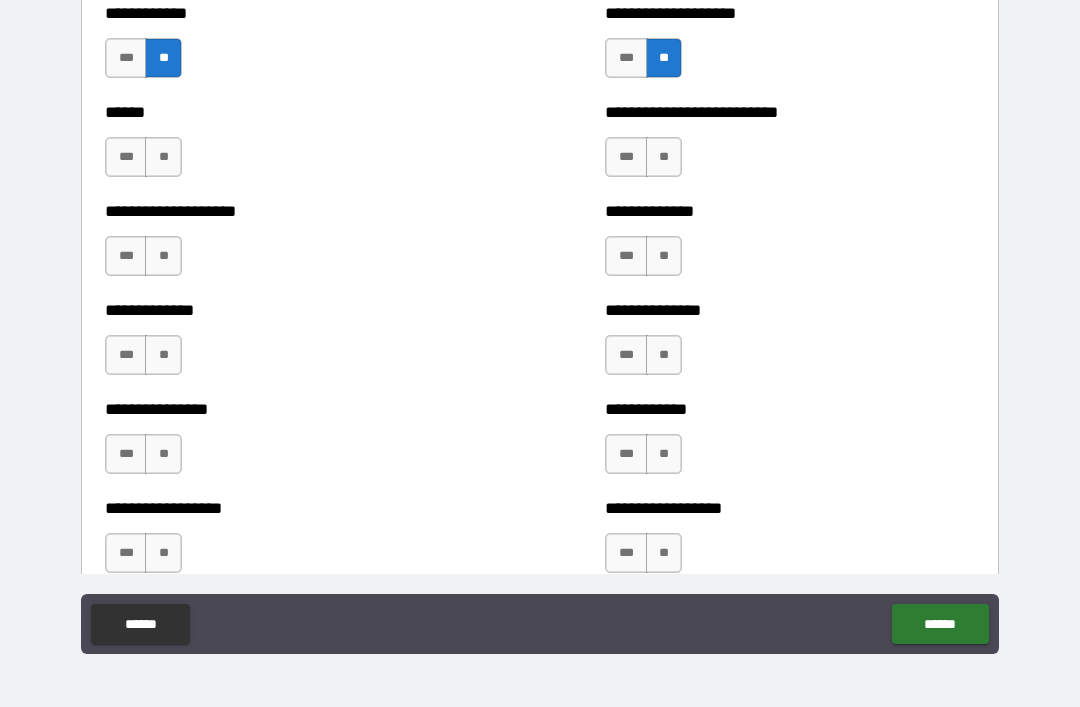 scroll, scrollTop: 3899, scrollLeft: 0, axis: vertical 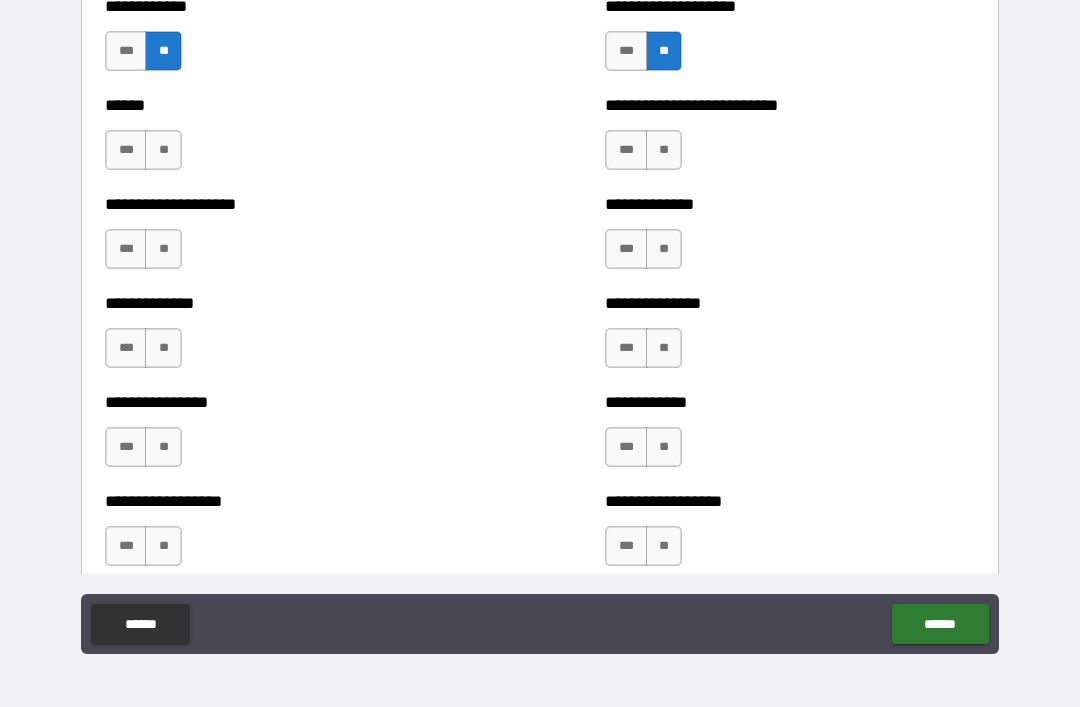 click on "**" at bounding box center (163, 150) 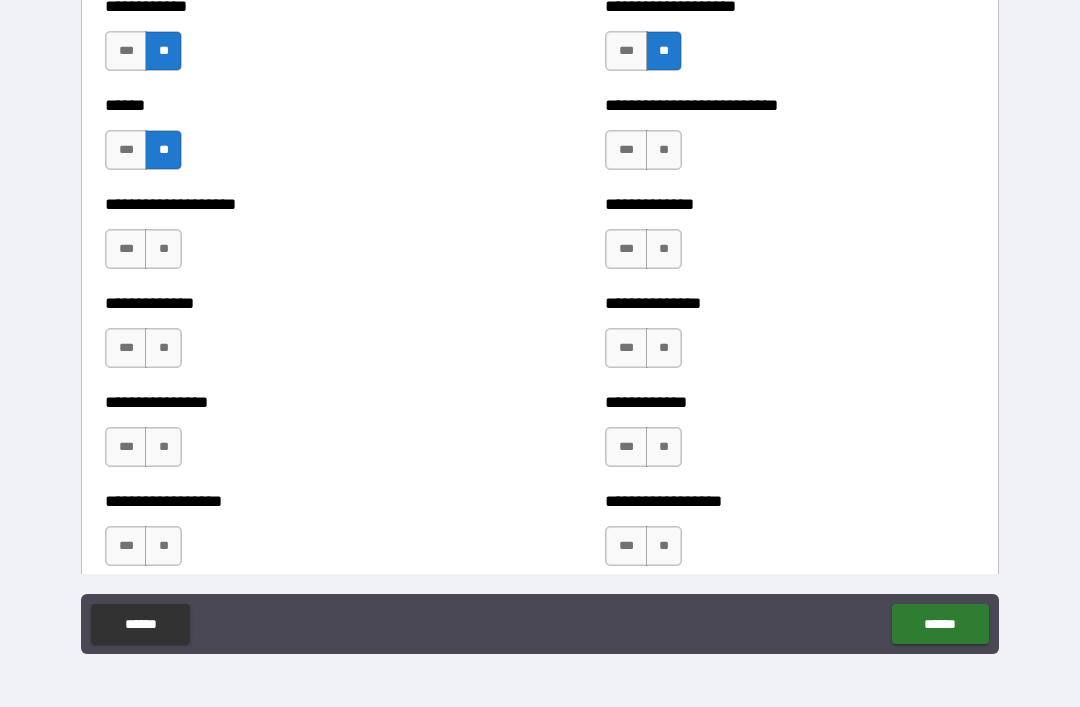 click on "**" at bounding box center [163, 249] 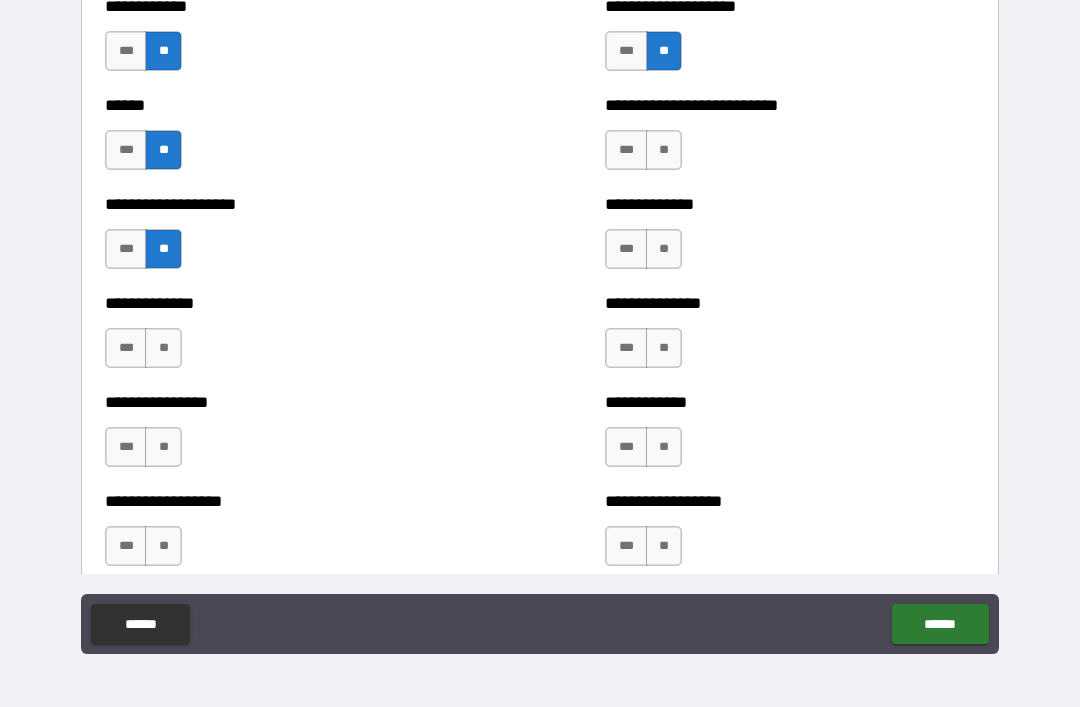 click on "**" at bounding box center (163, 348) 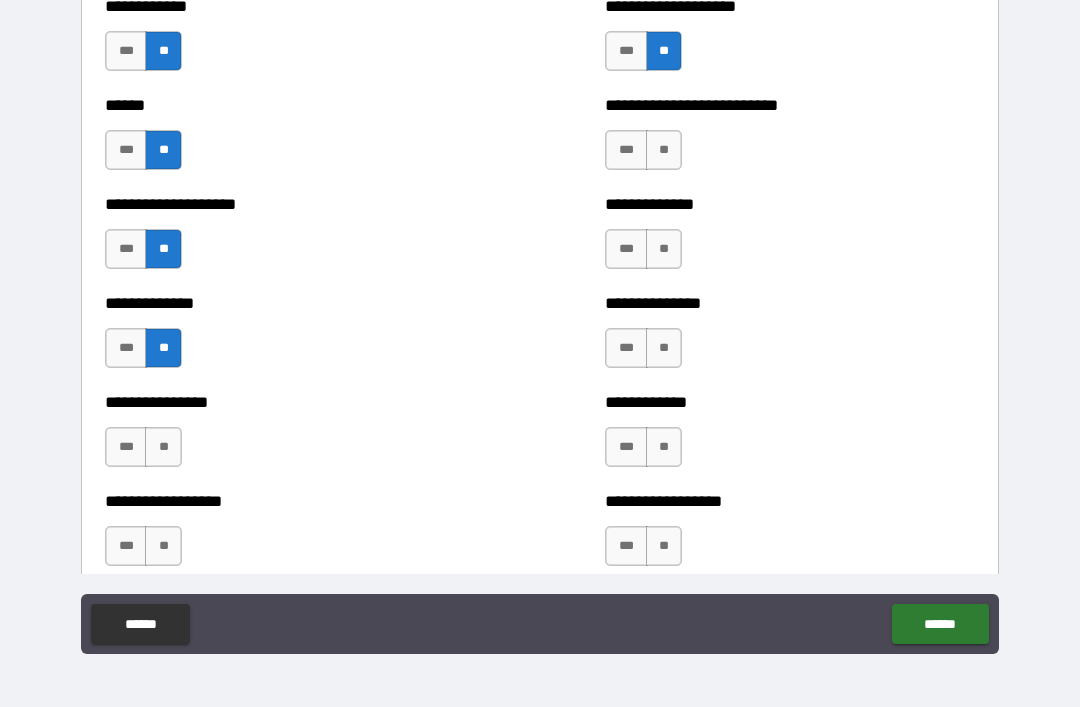 click on "**" at bounding box center (163, 447) 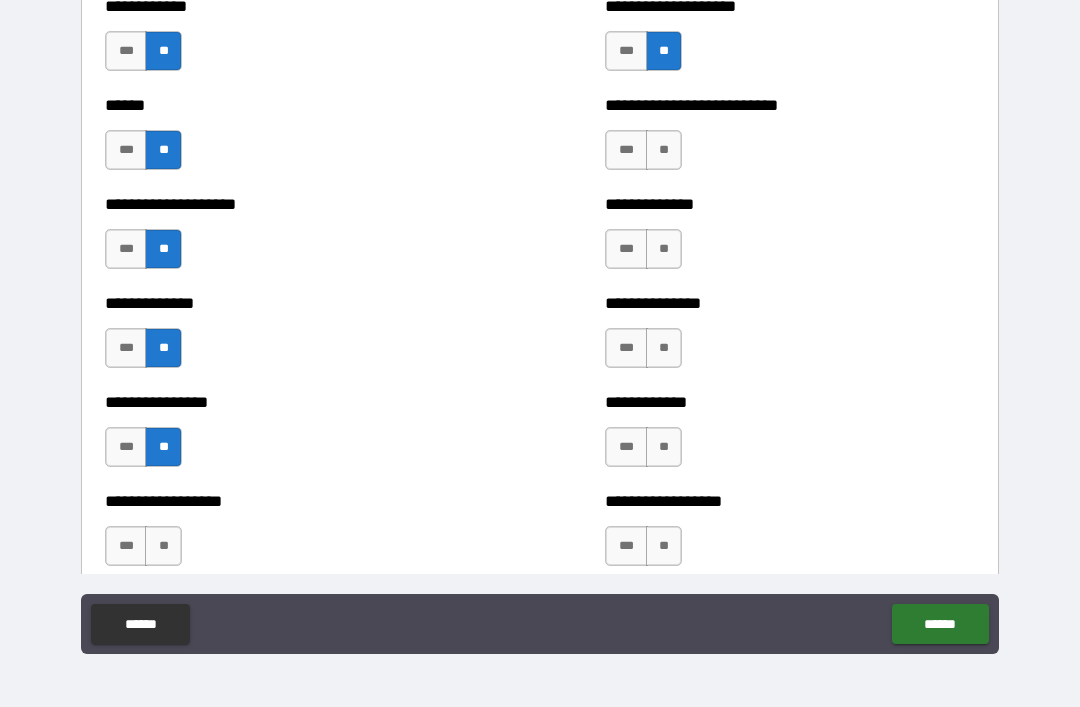 click on "**" at bounding box center (163, 546) 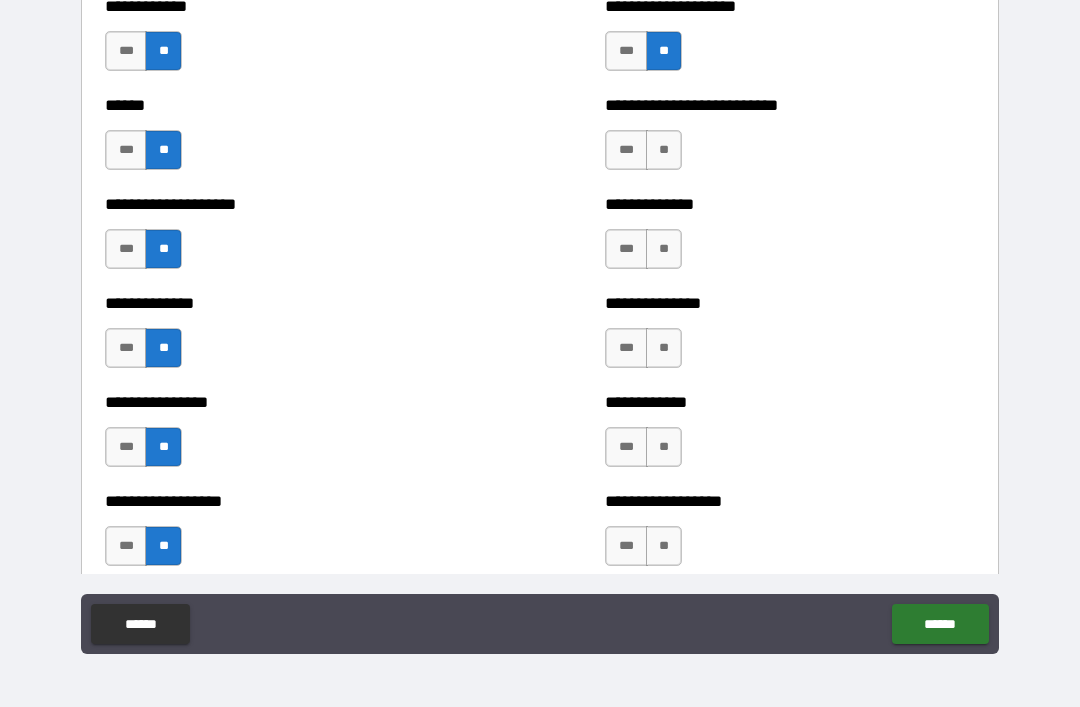 click on "**********" at bounding box center [790, 536] 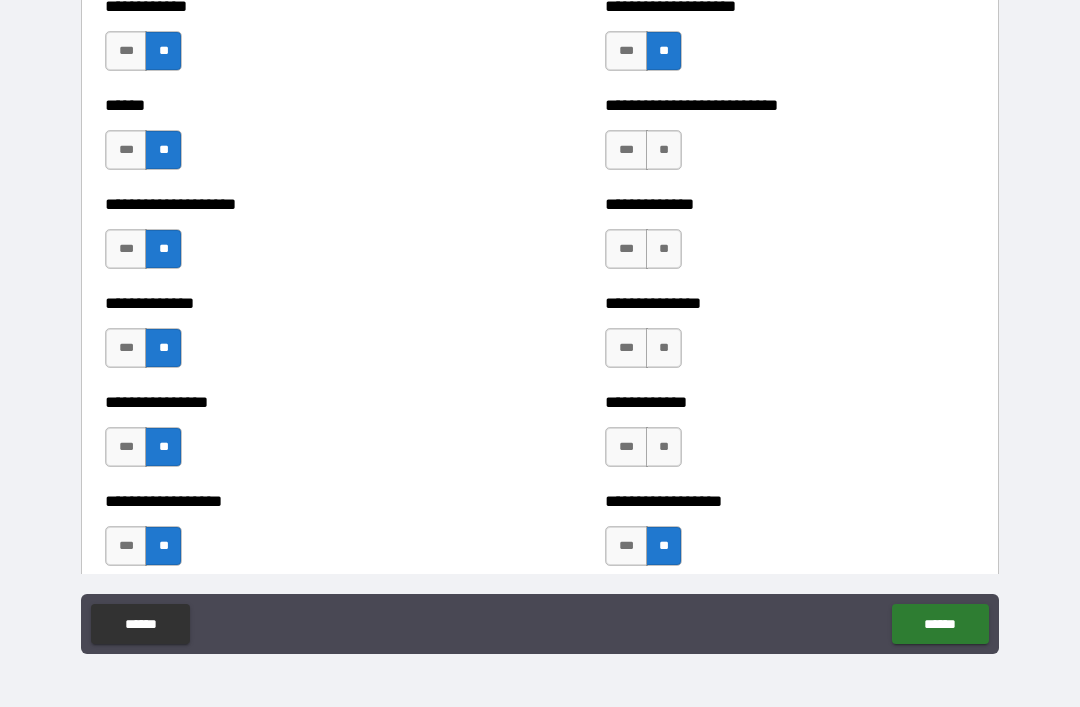 click on "**" at bounding box center (664, 447) 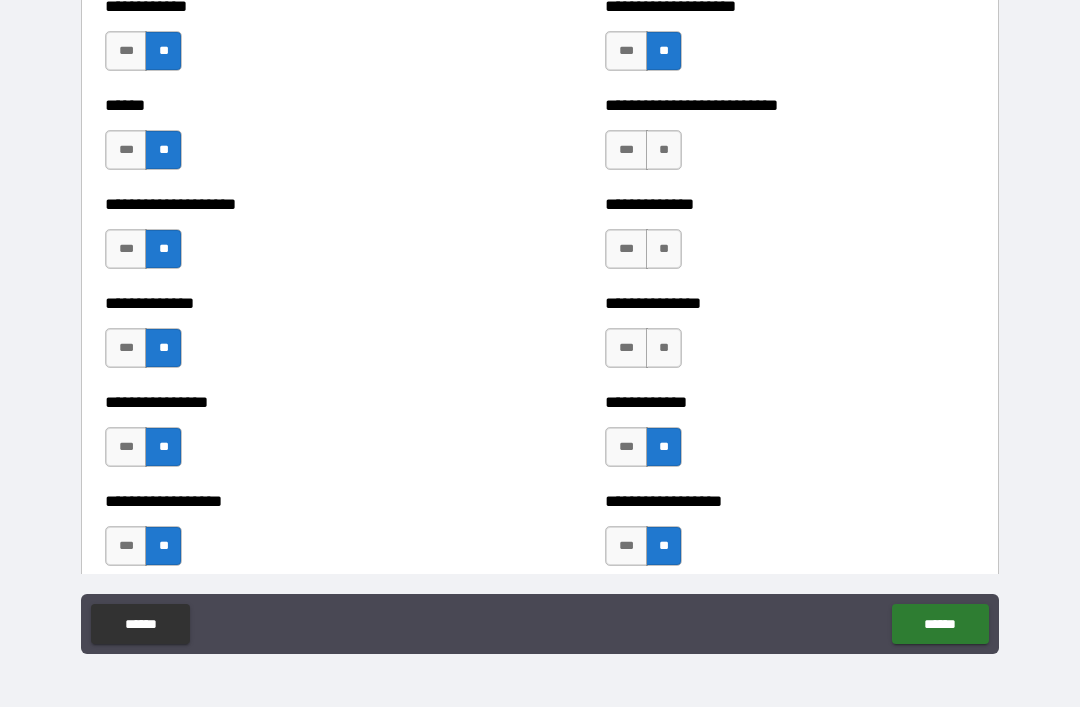 click on "**" at bounding box center (664, 348) 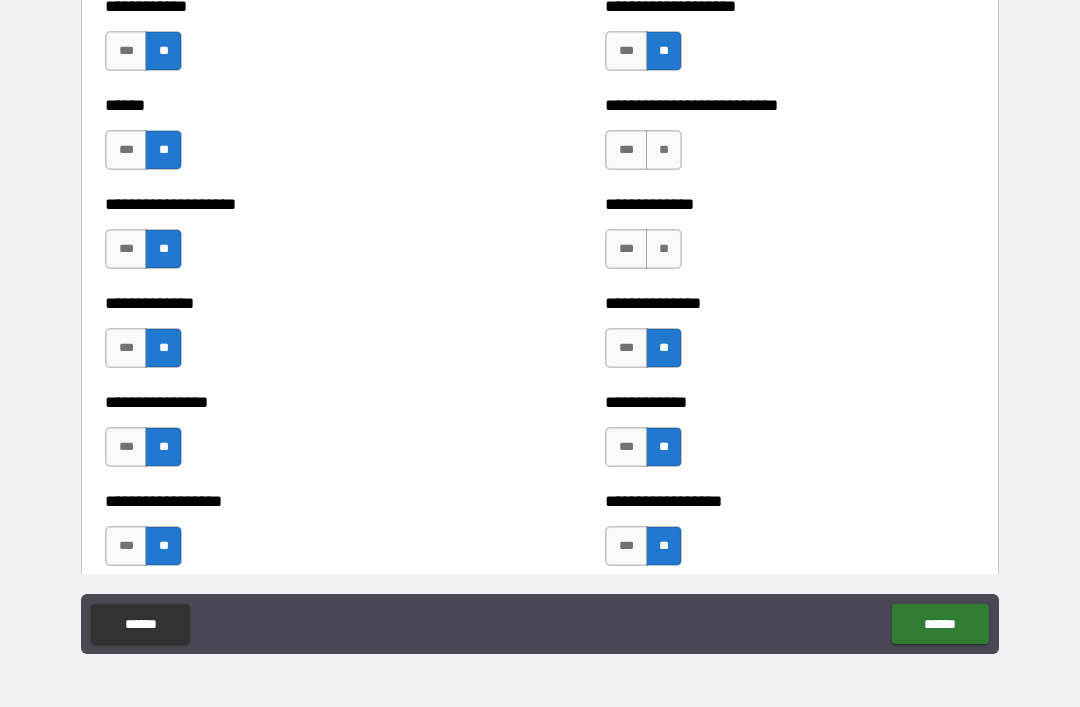 click on "**" at bounding box center [664, 249] 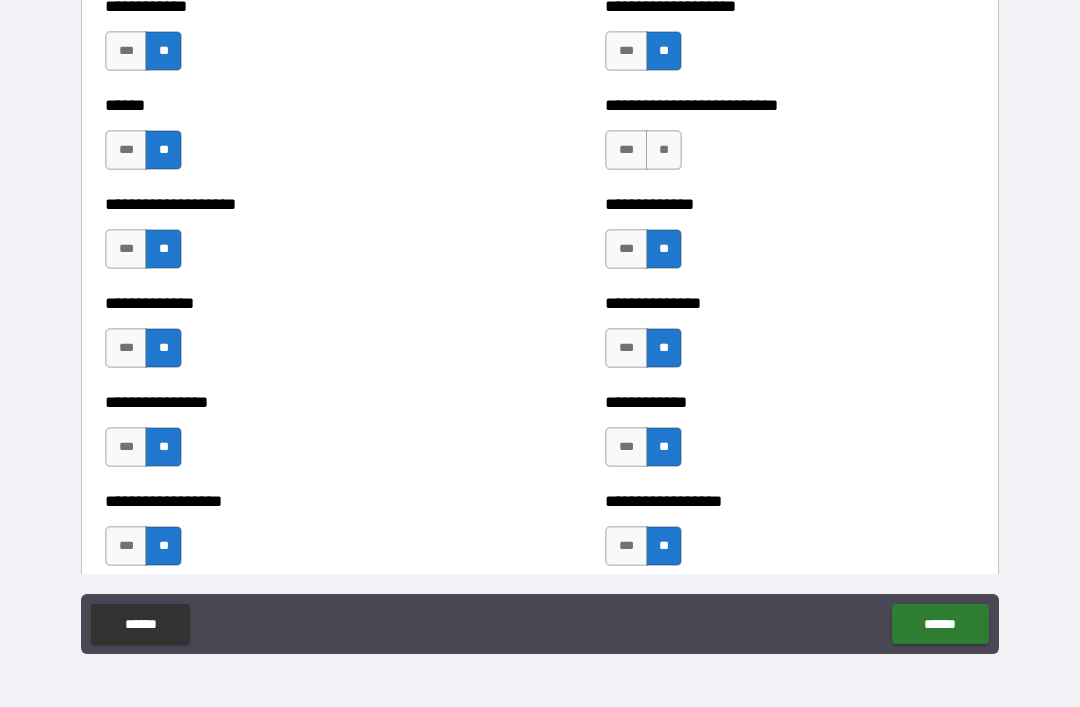 click on "**" at bounding box center [664, 150] 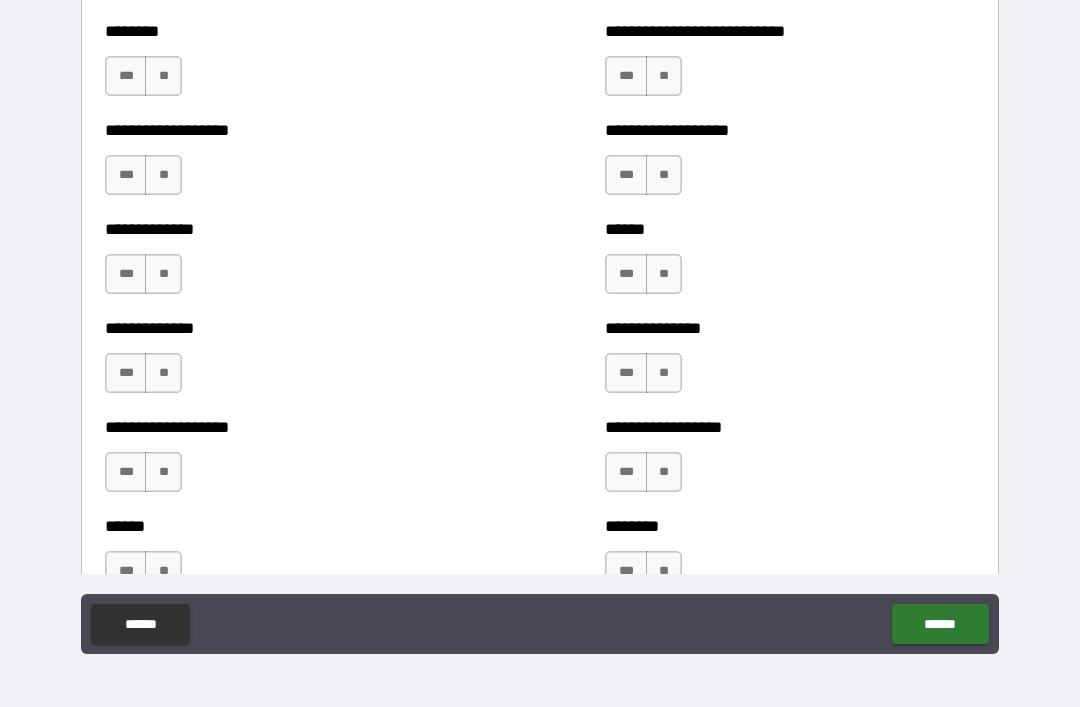 scroll, scrollTop: 4463, scrollLeft: 0, axis: vertical 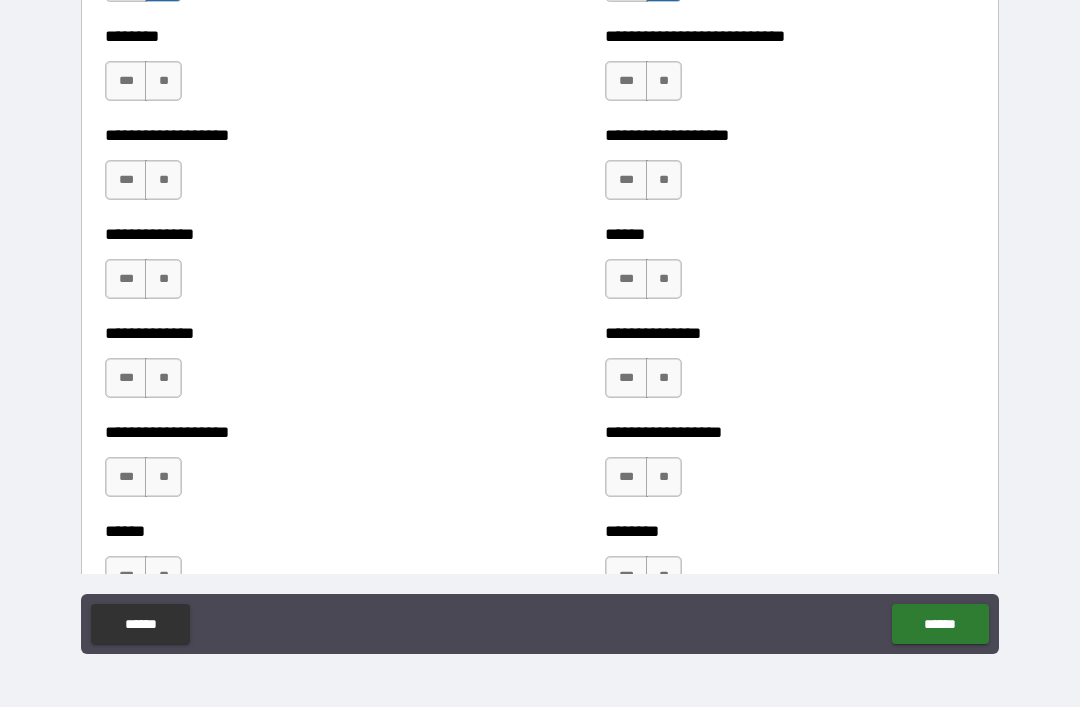 click on "**" at bounding box center [163, 81] 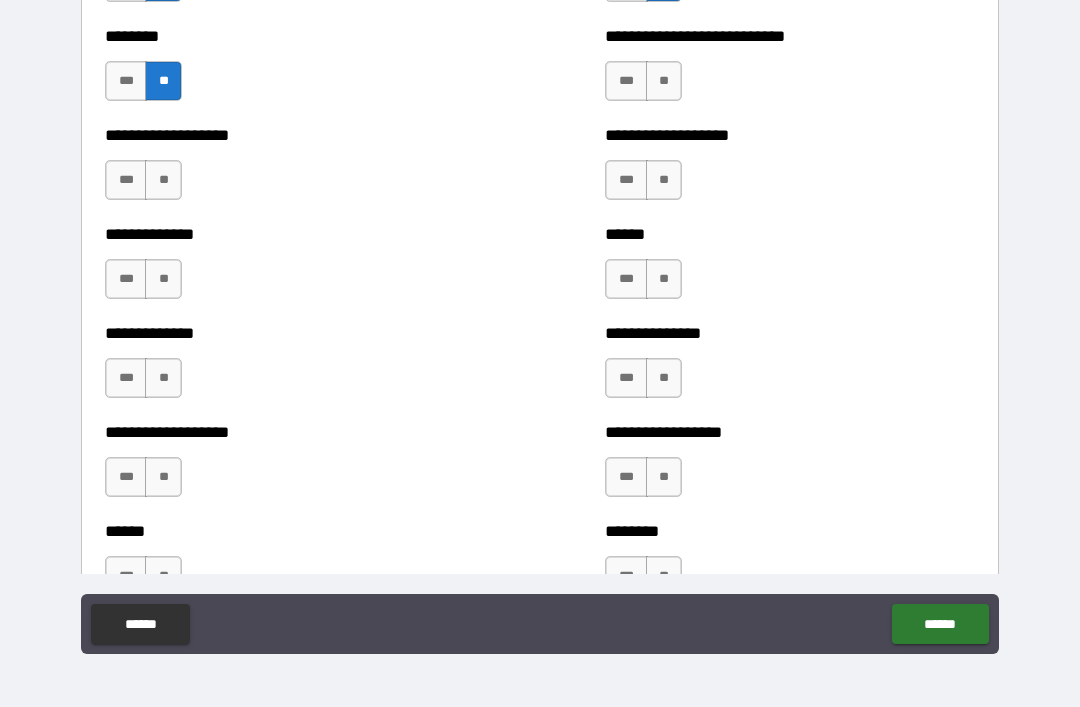click on "**" at bounding box center [163, 180] 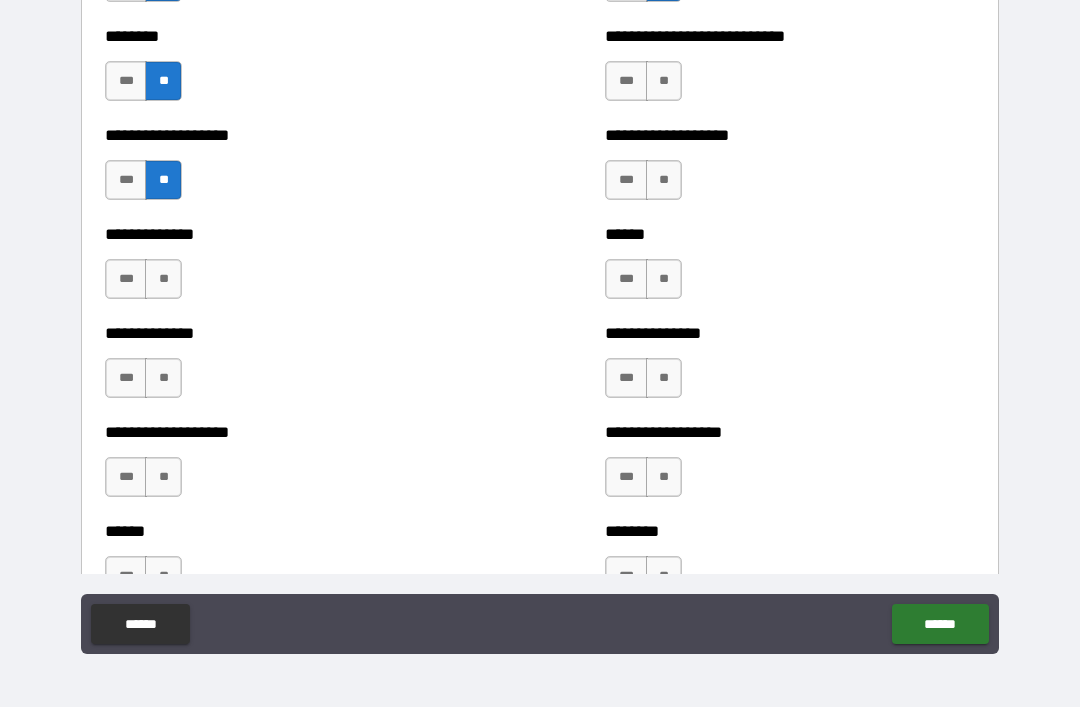 click on "**" at bounding box center [163, 279] 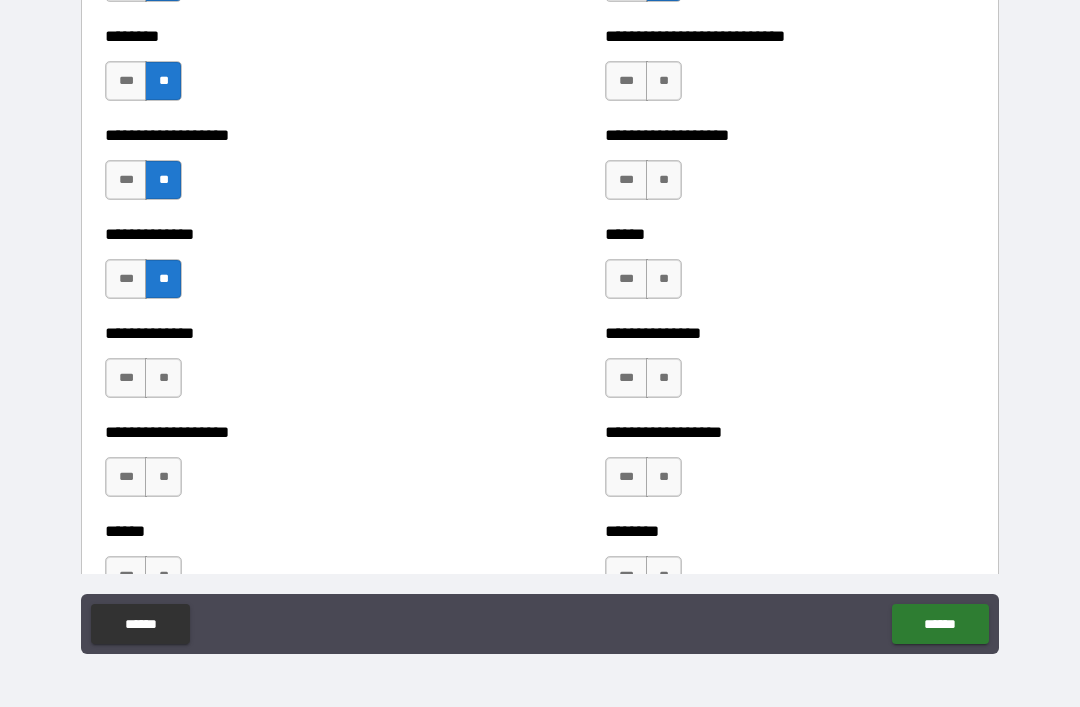 click on "**" at bounding box center (163, 378) 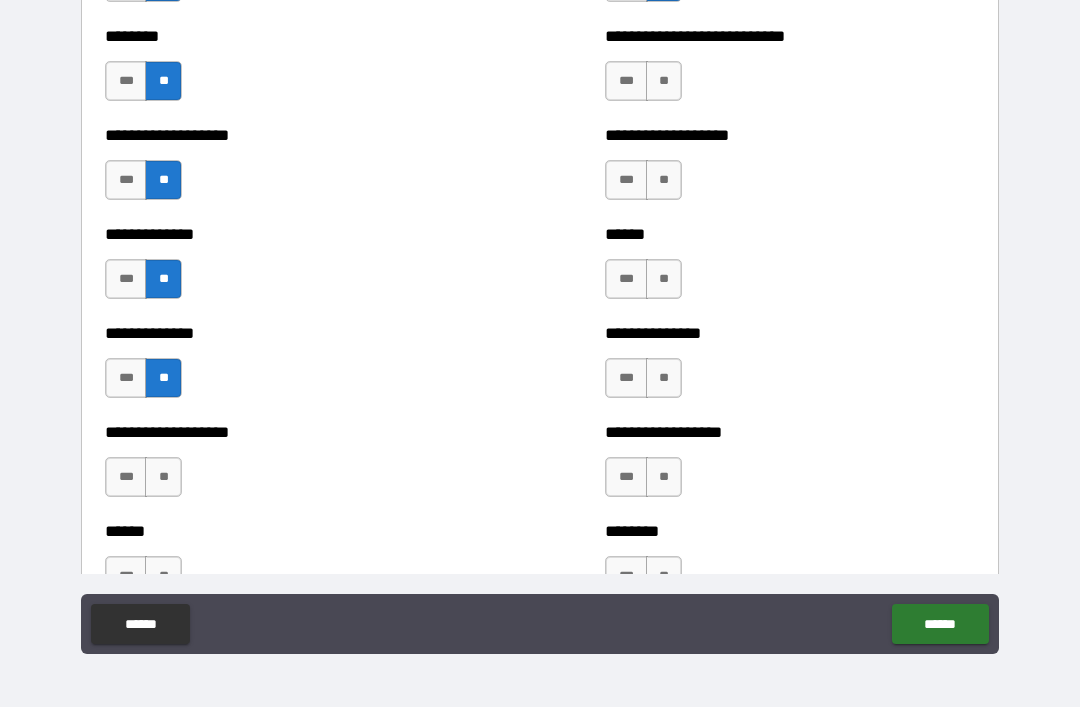 click on "**" at bounding box center (163, 477) 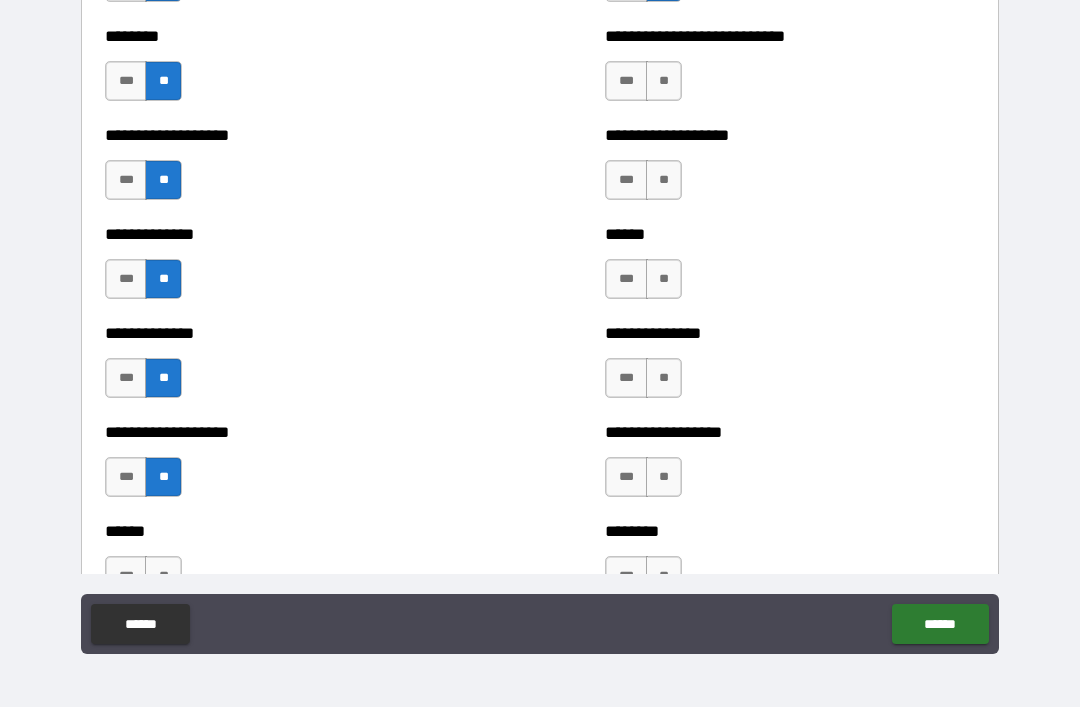 click on "******" at bounding box center [290, 531] 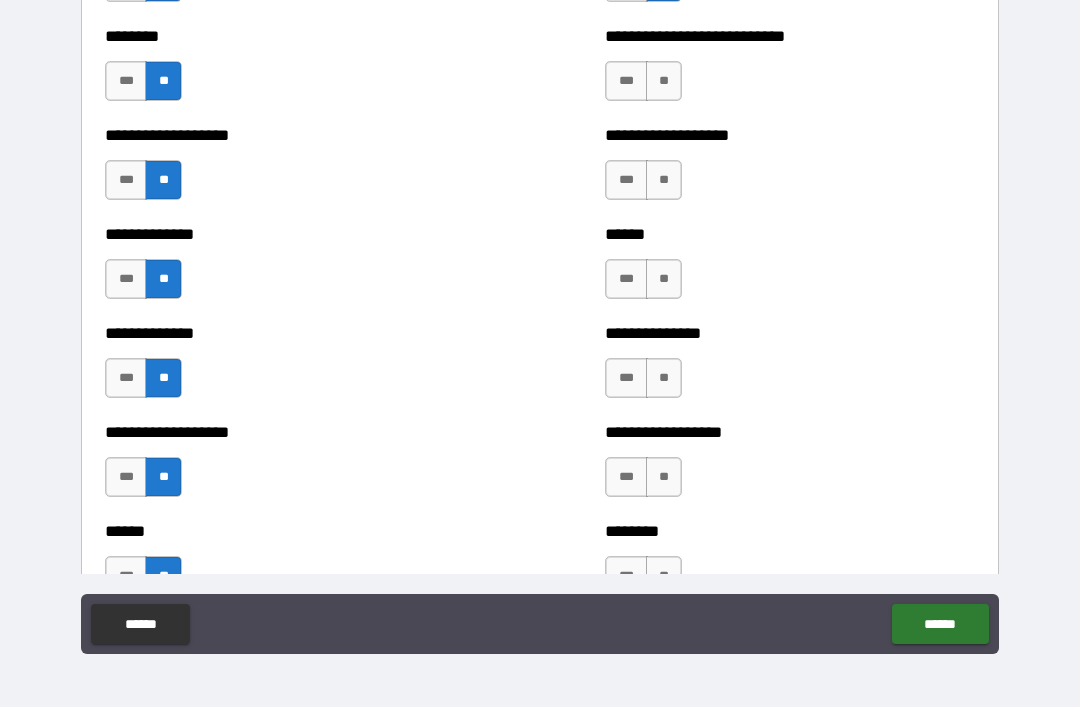 click on "**" at bounding box center (664, 576) 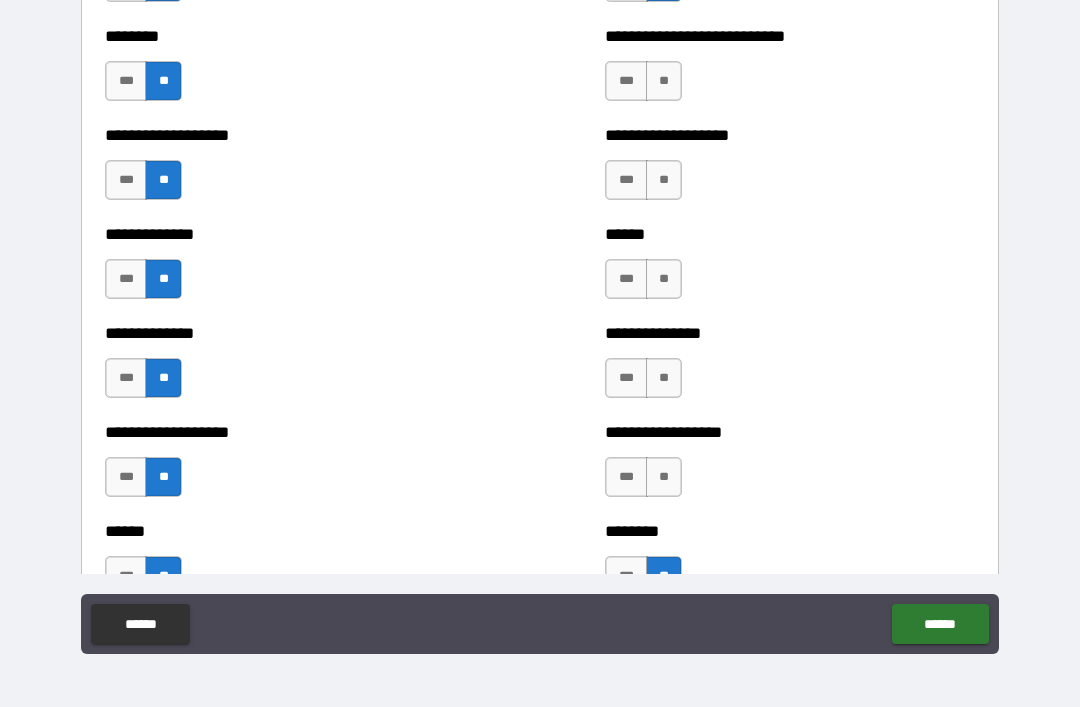 click on "**" at bounding box center (664, 477) 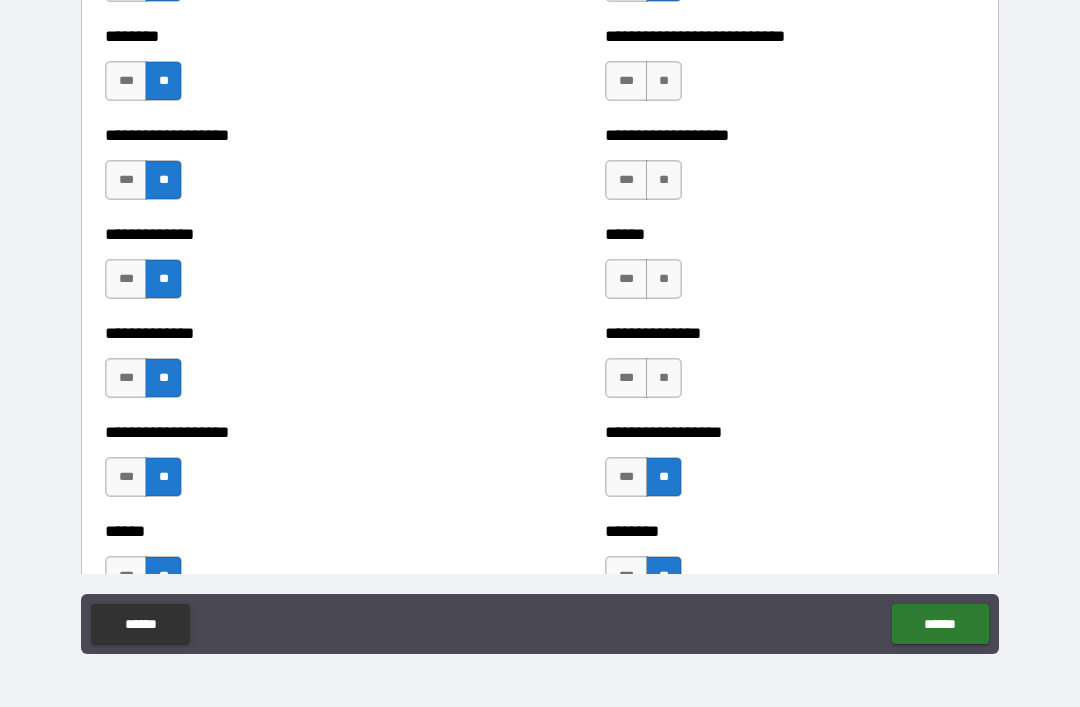 click on "**" at bounding box center [664, 378] 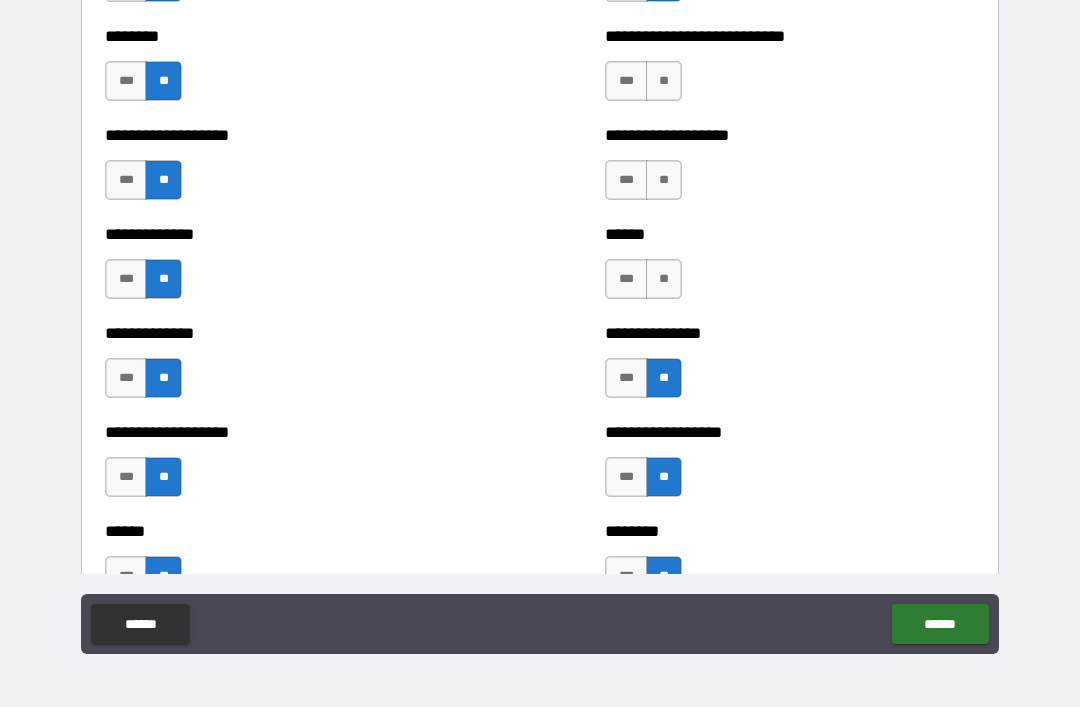 click on "**" at bounding box center (664, 279) 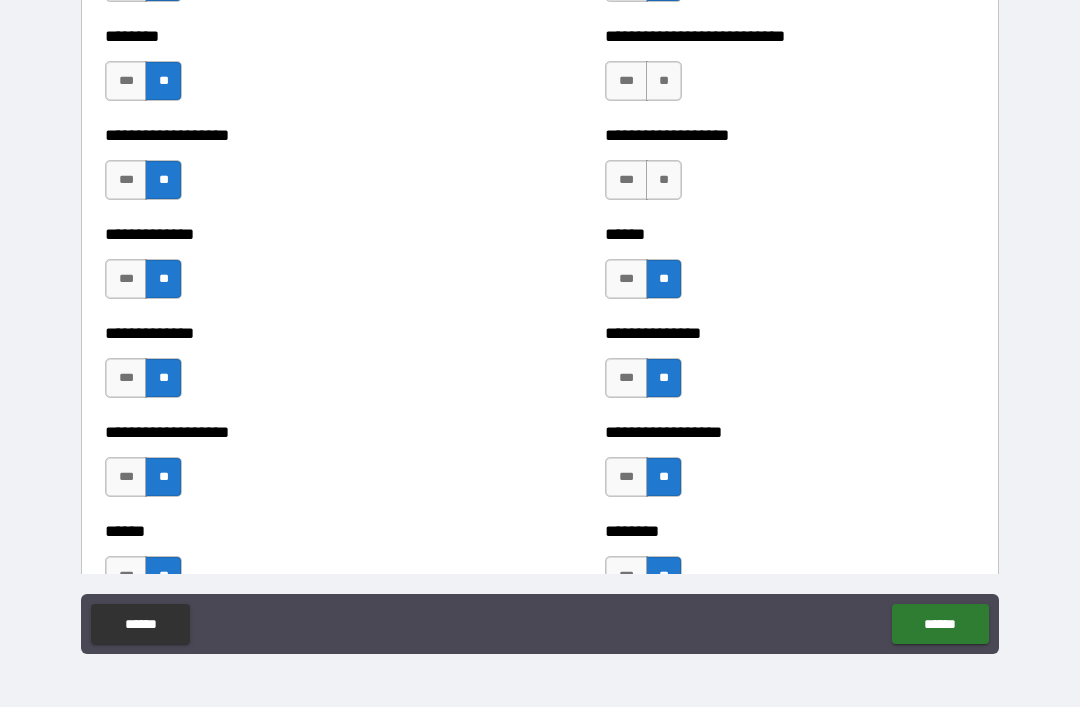 click on "**" at bounding box center [664, 180] 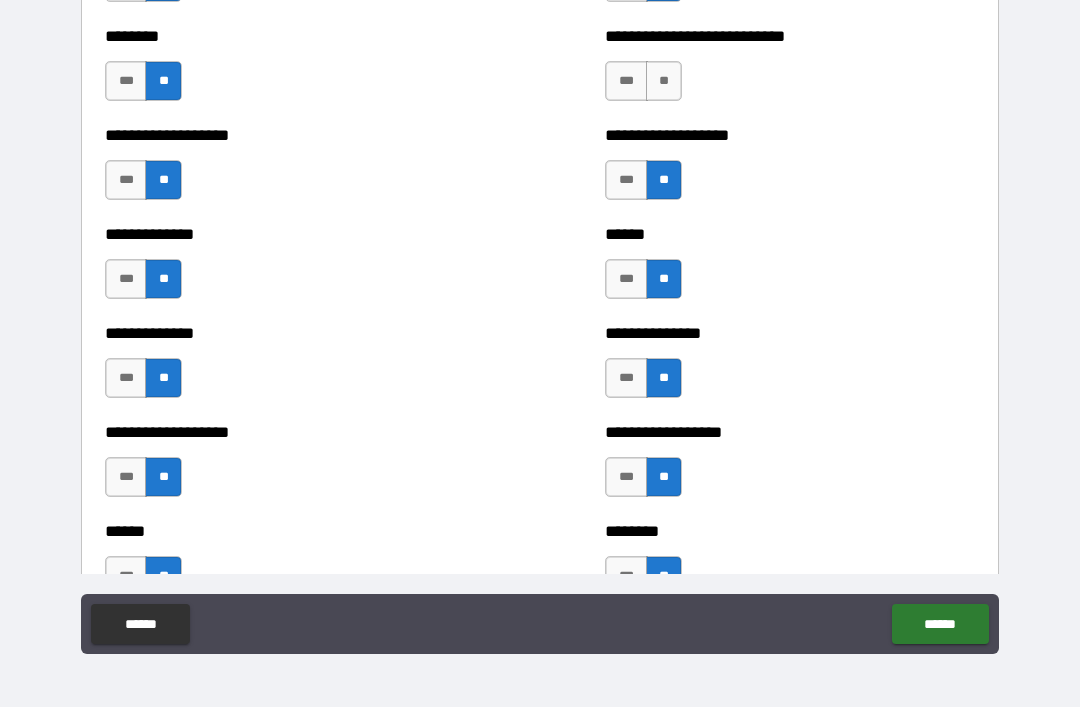 click on "**" at bounding box center [664, 81] 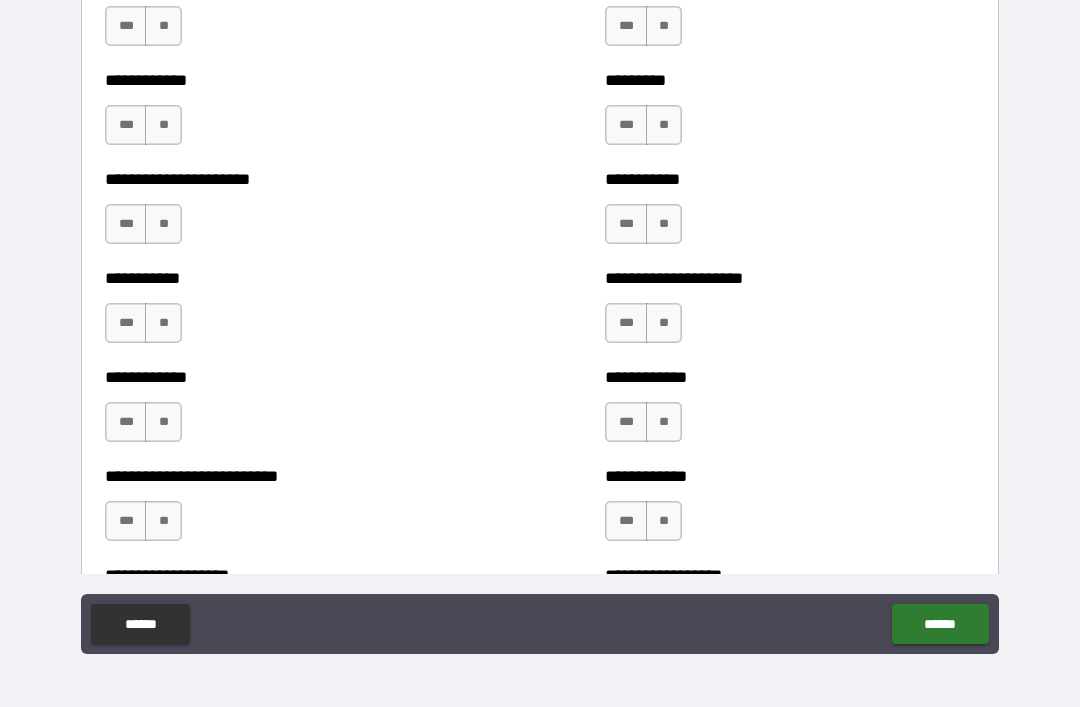 scroll, scrollTop: 5106, scrollLeft: 0, axis: vertical 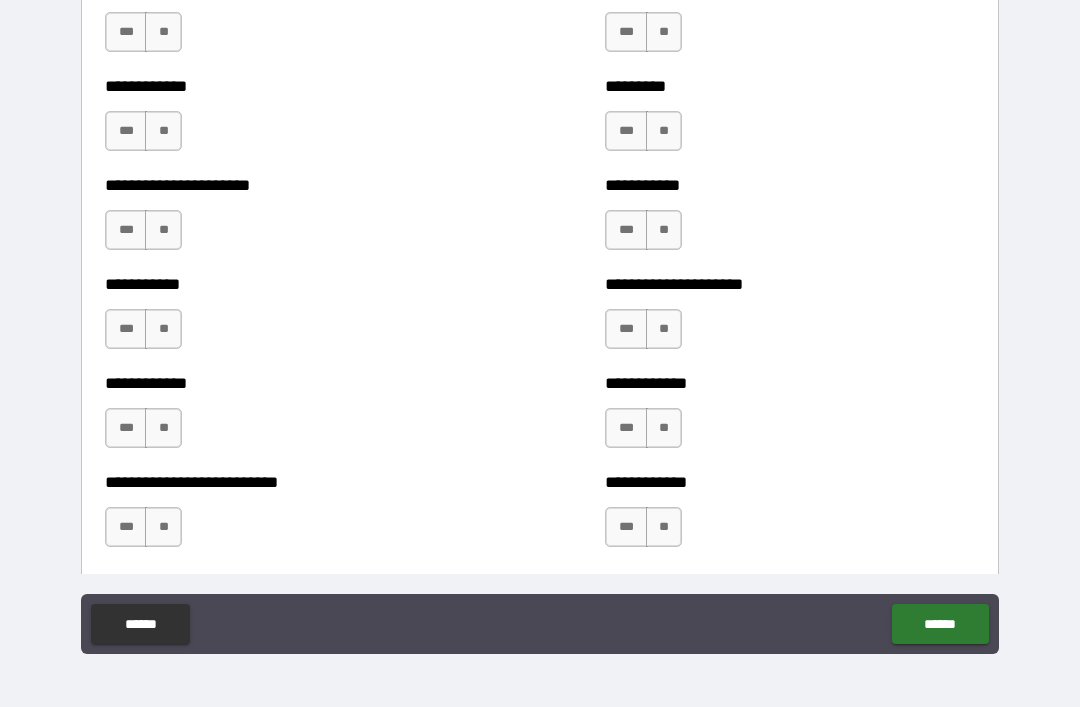 click on "**" at bounding box center [664, 32] 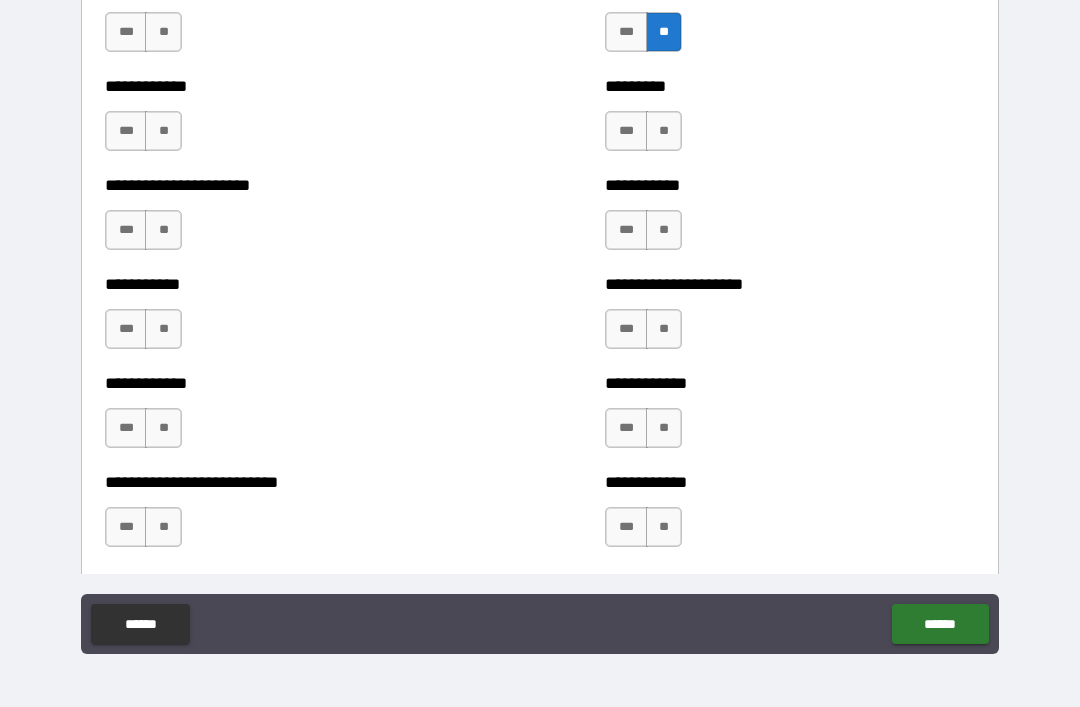 click on "**" at bounding box center (664, 131) 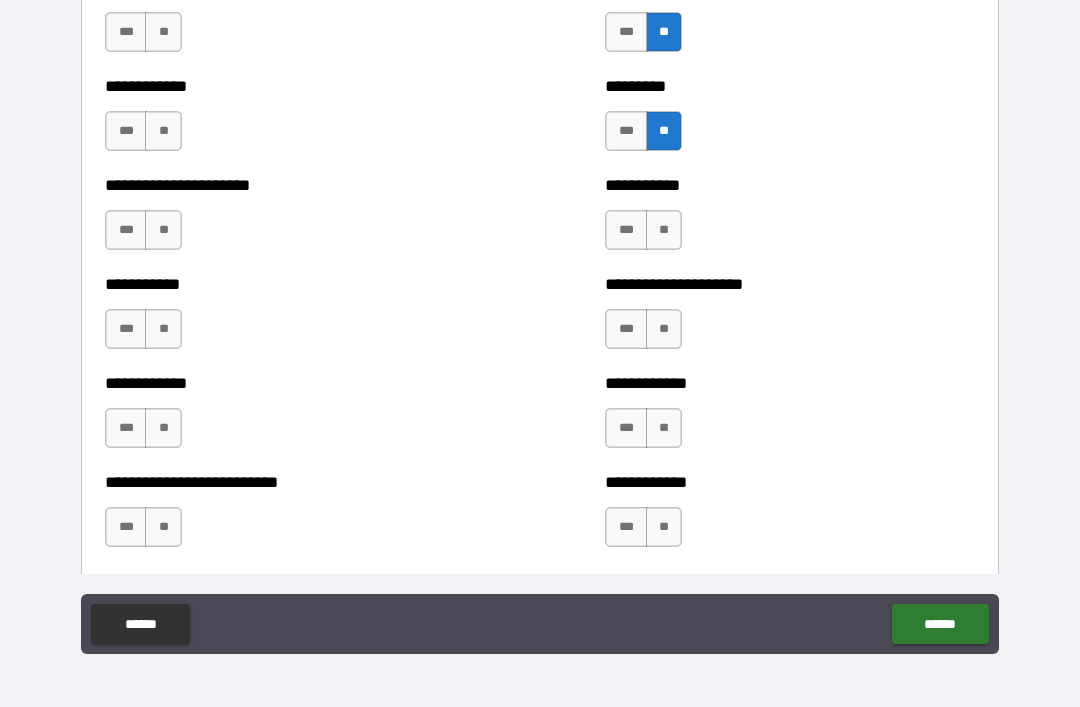 click on "**" at bounding box center [664, 230] 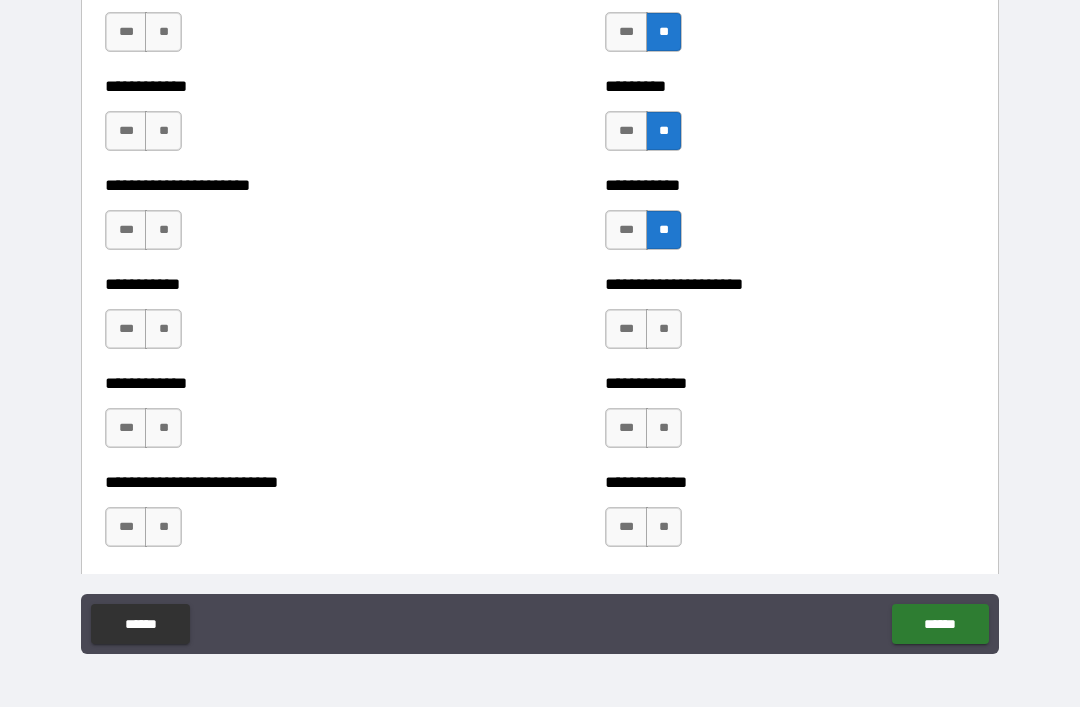 click on "**" at bounding box center (664, 329) 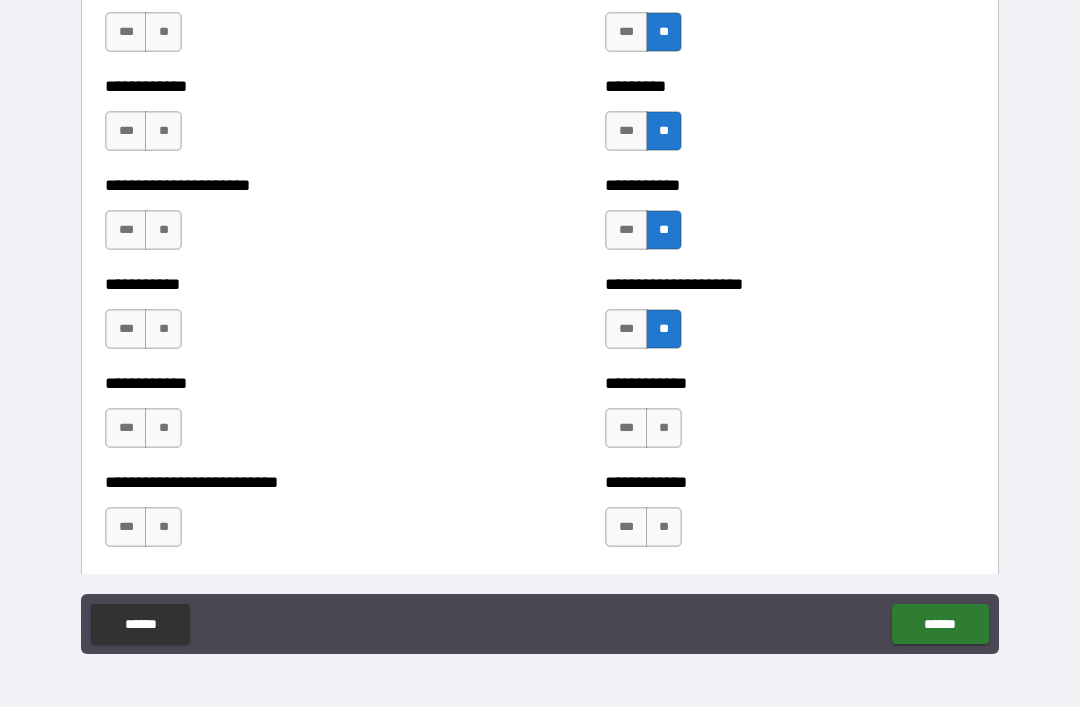 click on "**" at bounding box center (664, 428) 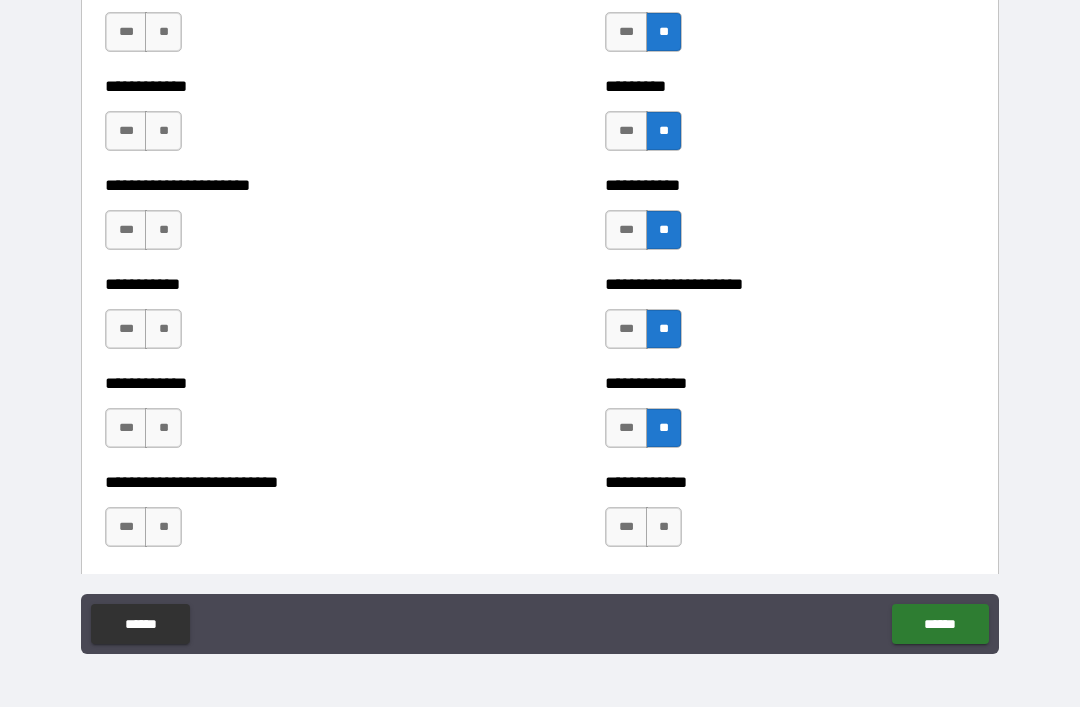 click on "**" at bounding box center [664, 527] 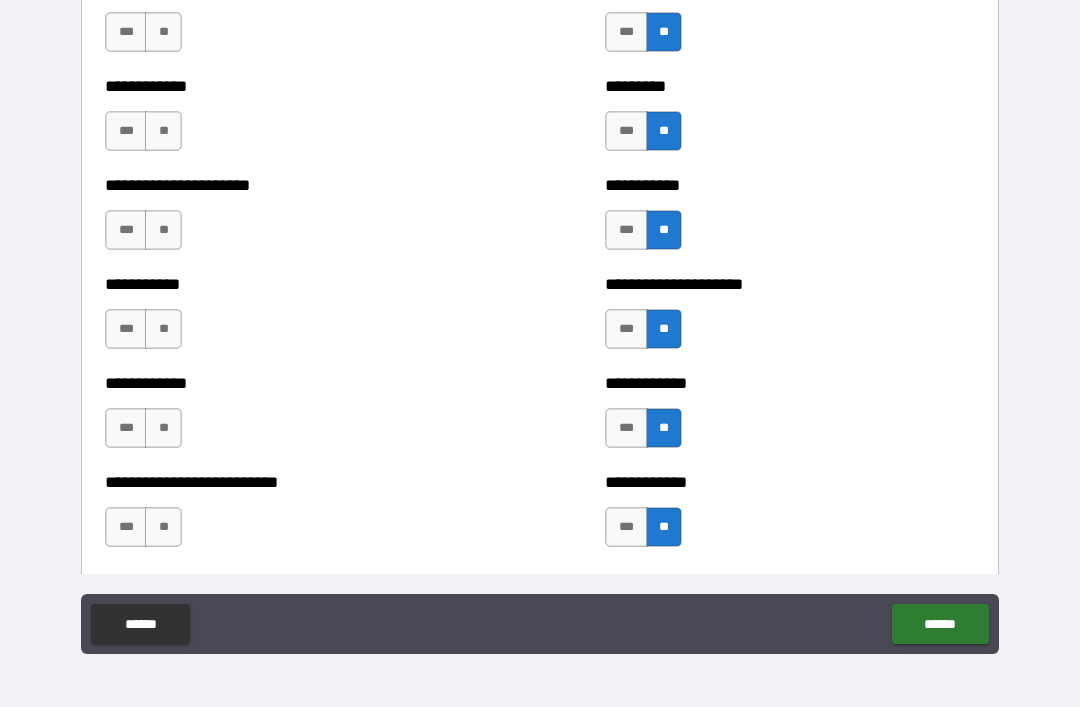 click on "**" at bounding box center (163, 527) 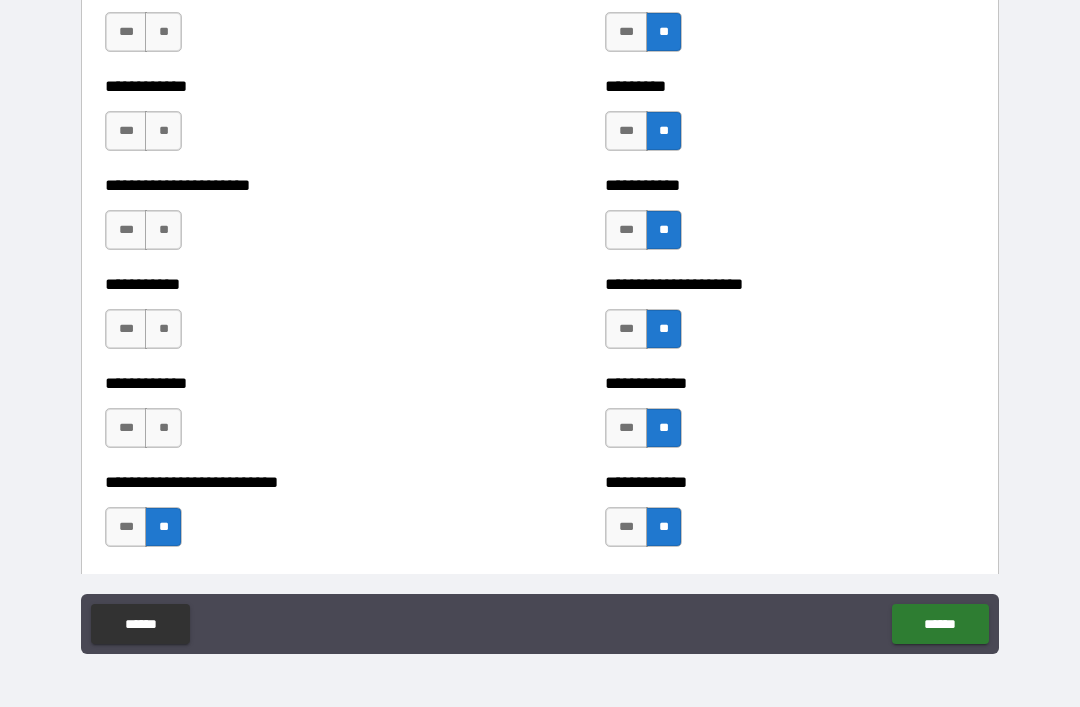 click on "**" at bounding box center [163, 428] 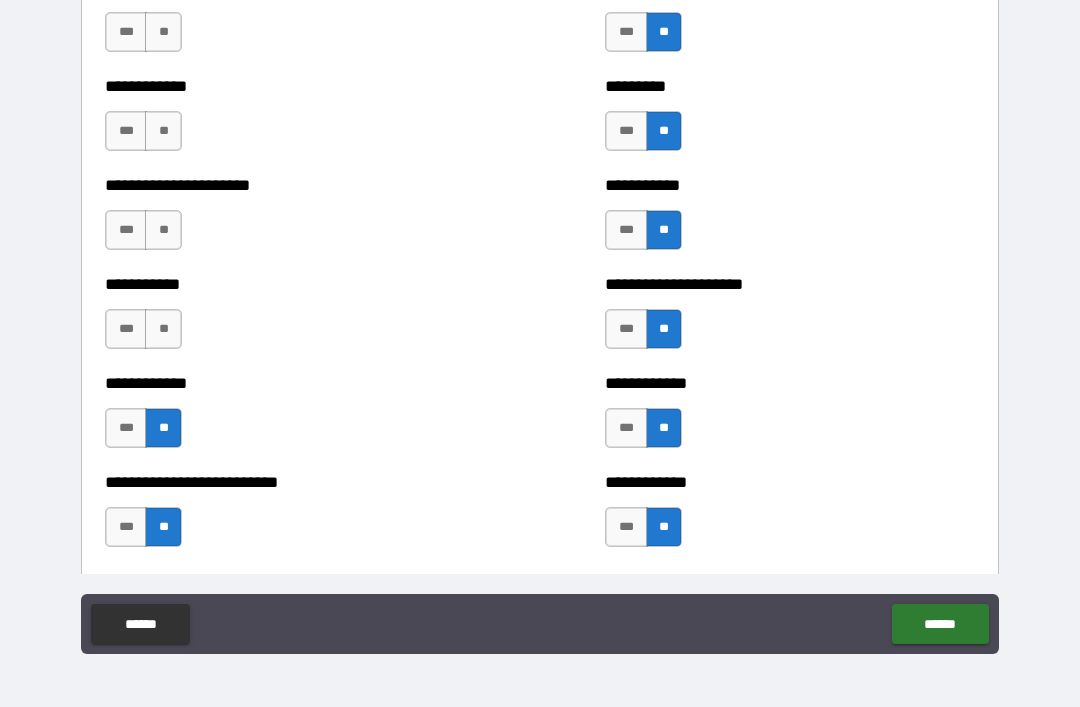 click on "**" at bounding box center (163, 329) 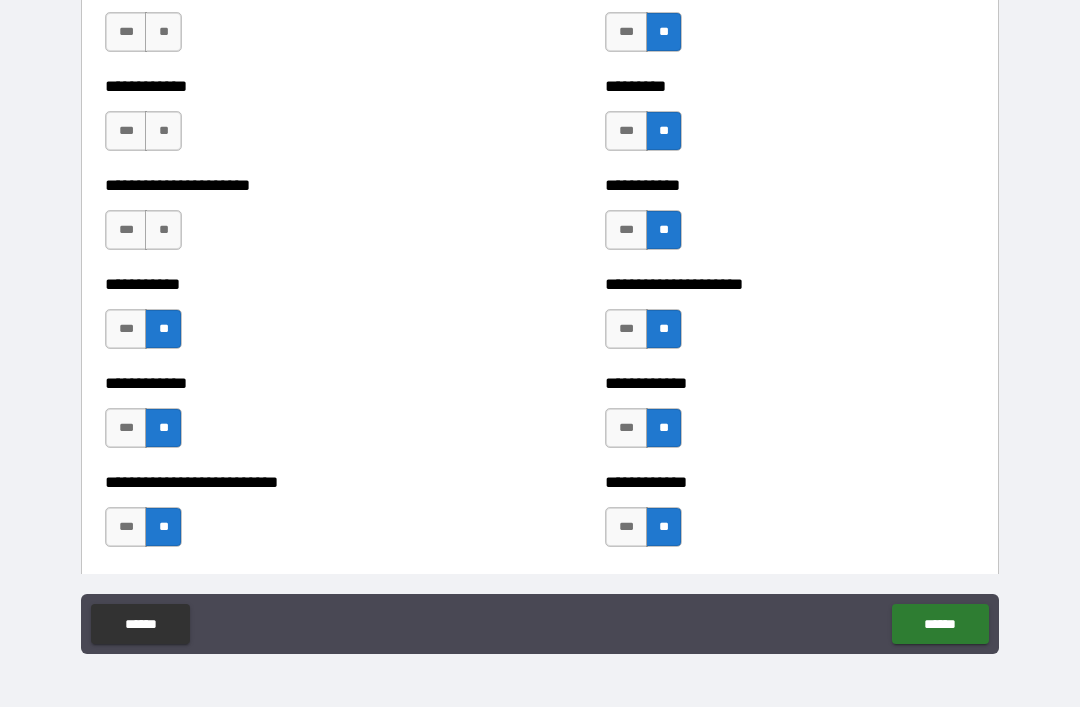 click on "**" at bounding box center [163, 230] 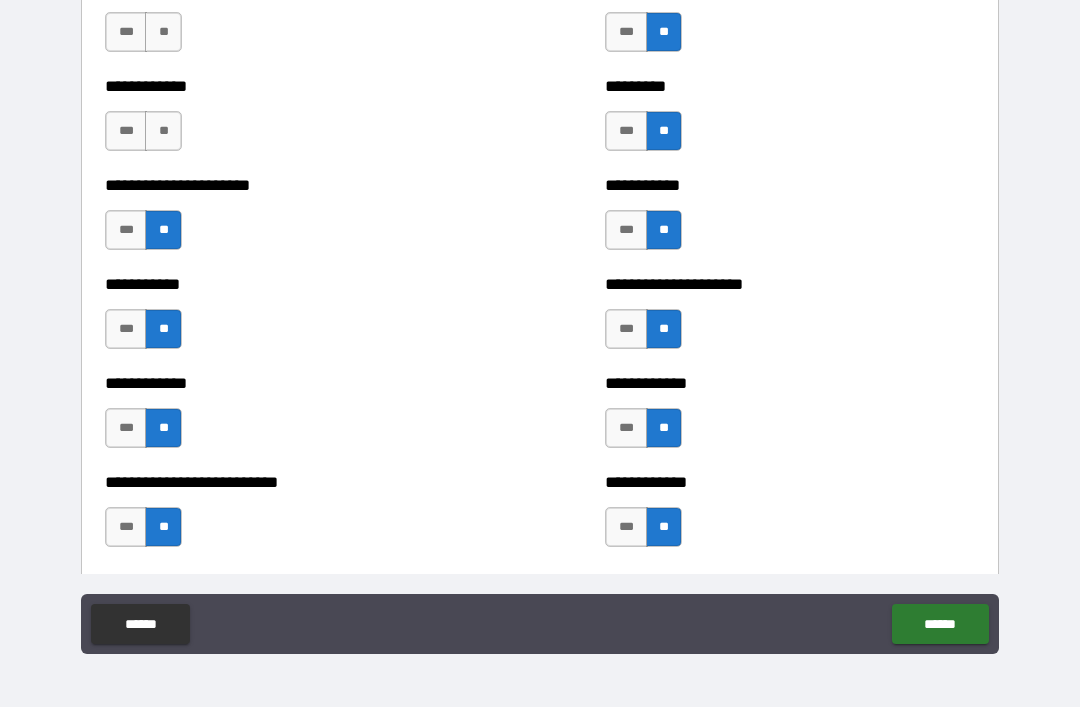 click on "**" at bounding box center [163, 131] 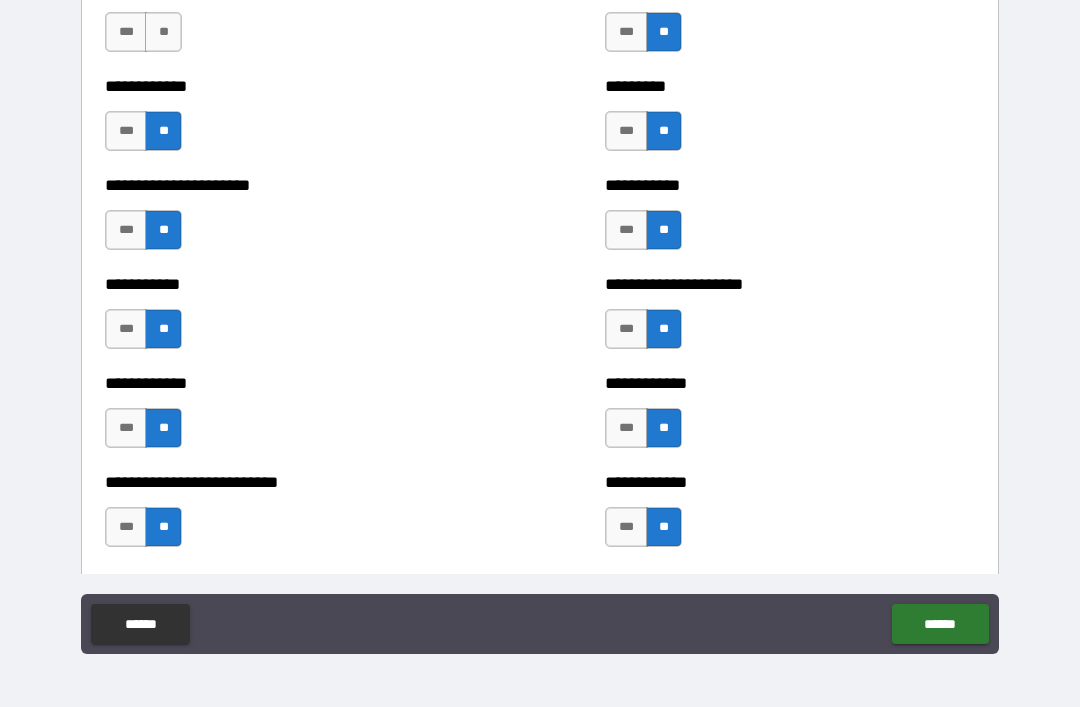 click on "**" at bounding box center (163, 32) 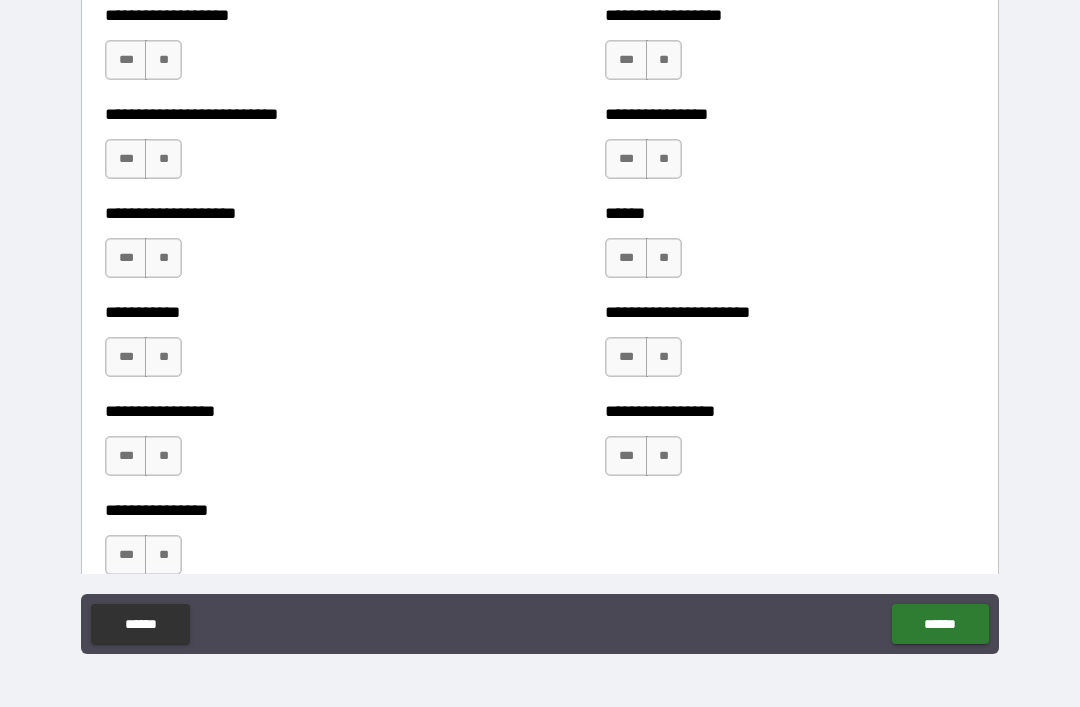 scroll, scrollTop: 5693, scrollLeft: 0, axis: vertical 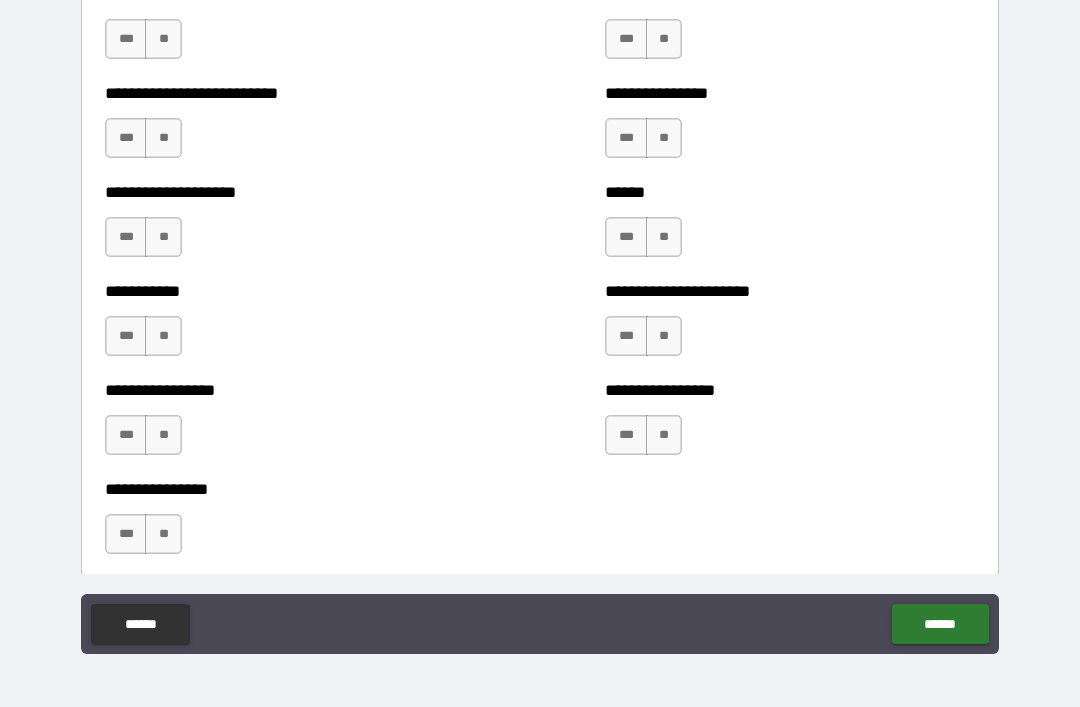 click on "**" at bounding box center (163, 39) 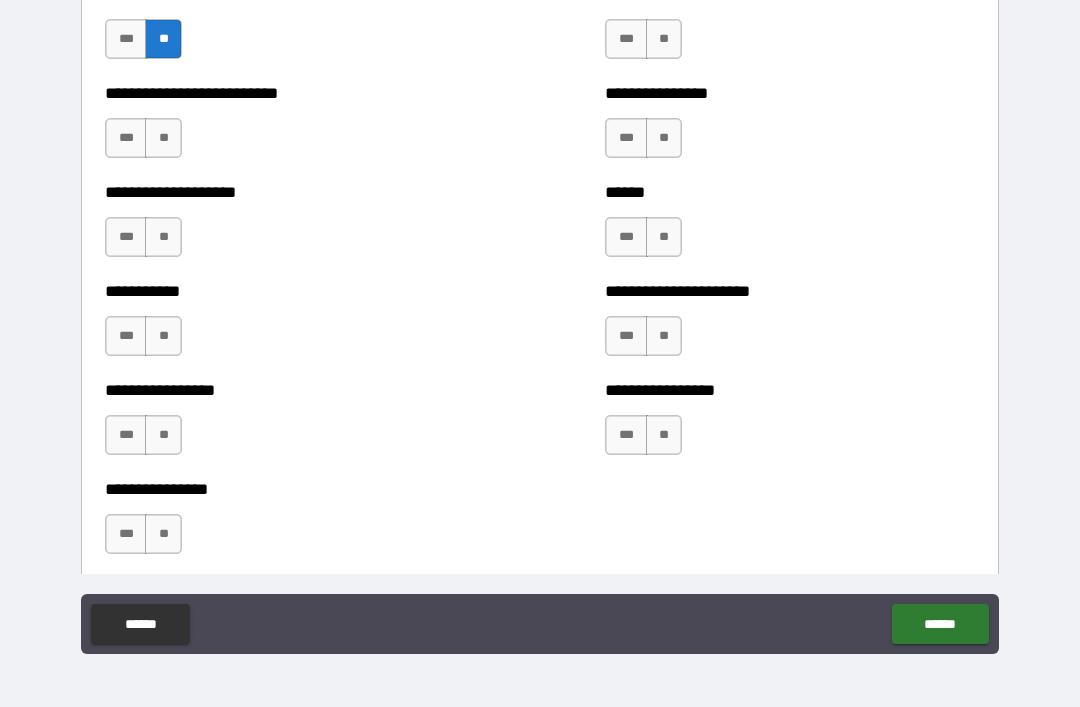click on "**" at bounding box center (163, 138) 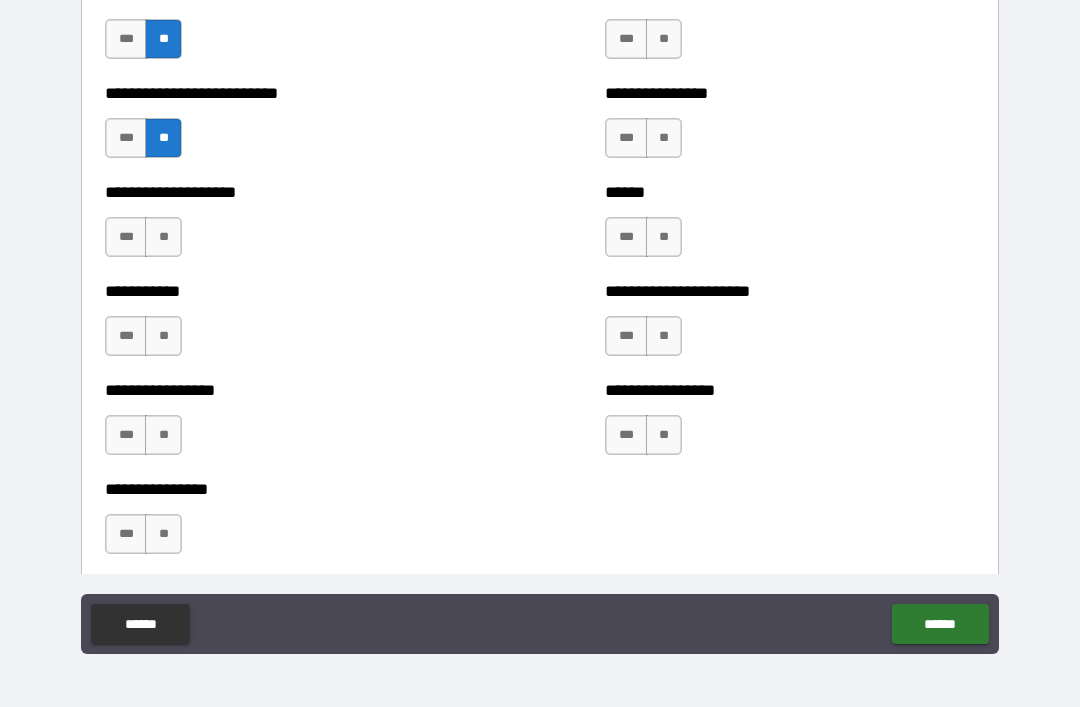 click on "**" at bounding box center (163, 237) 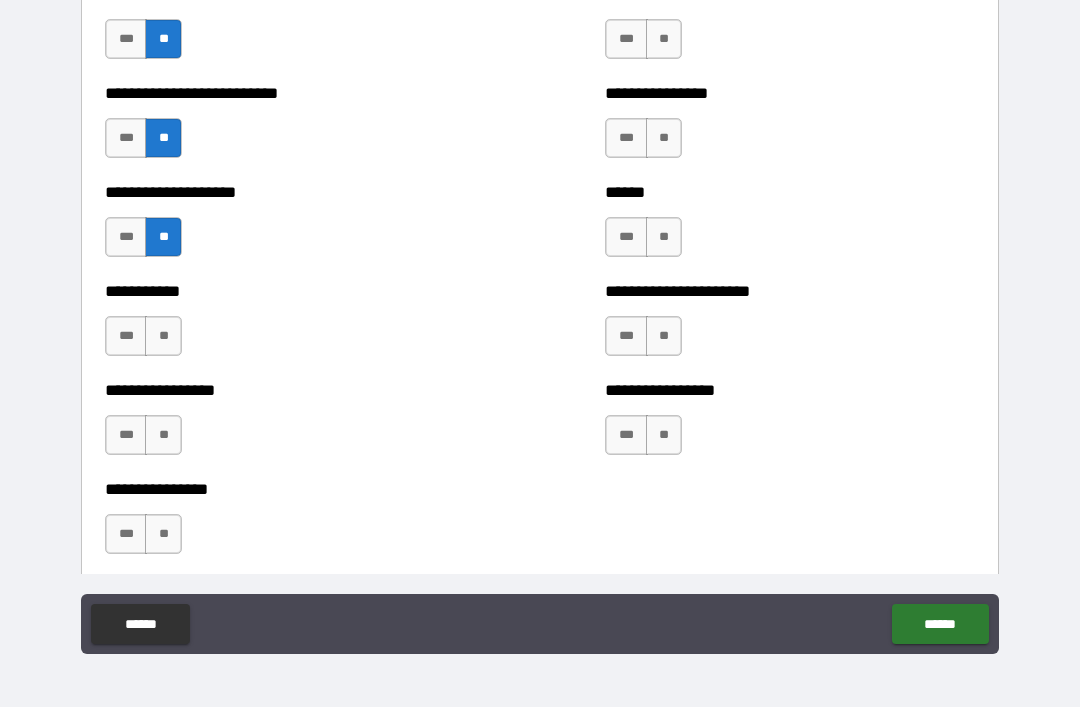 click on "**" at bounding box center (163, 336) 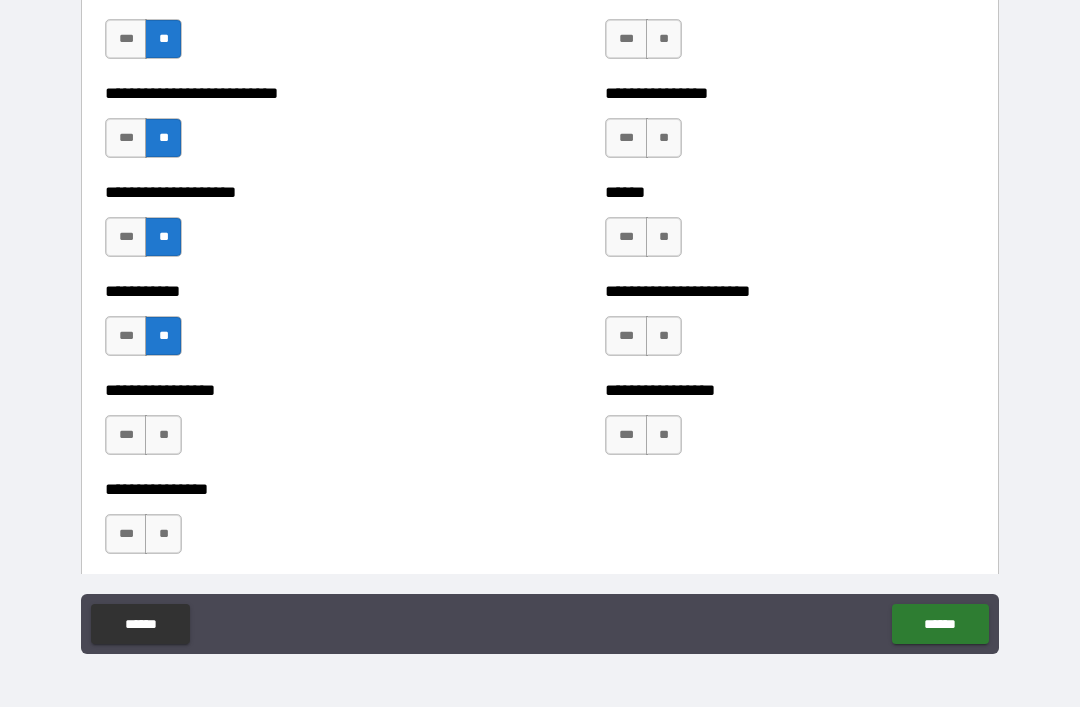 click on "**" at bounding box center [163, 435] 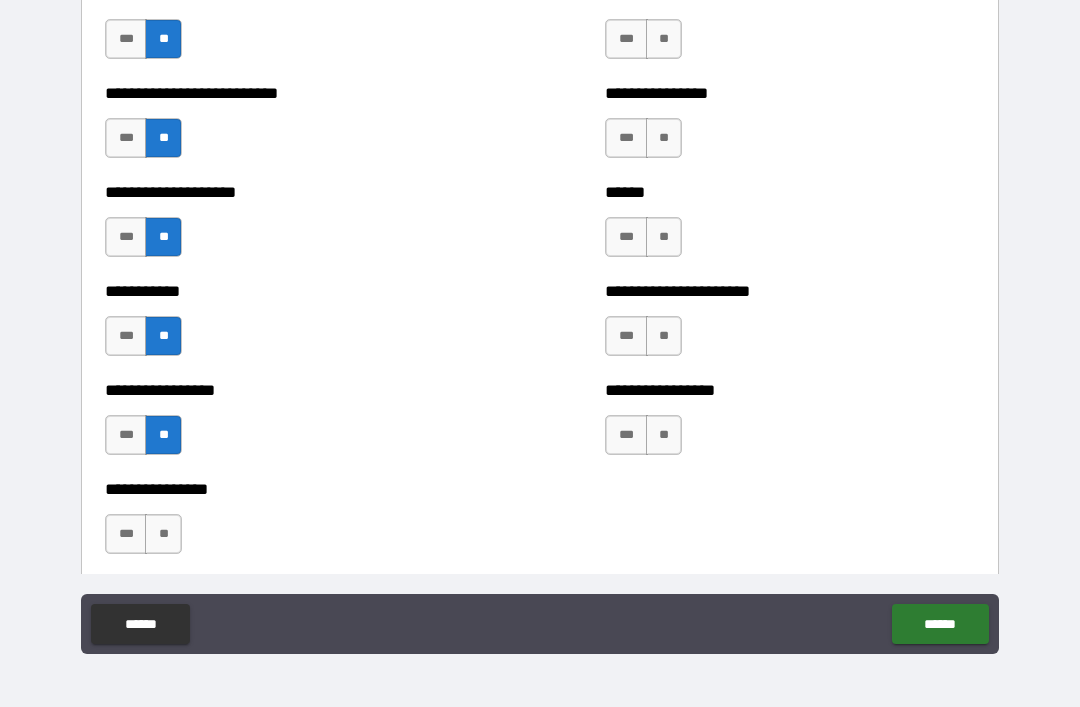 click on "**" at bounding box center (163, 534) 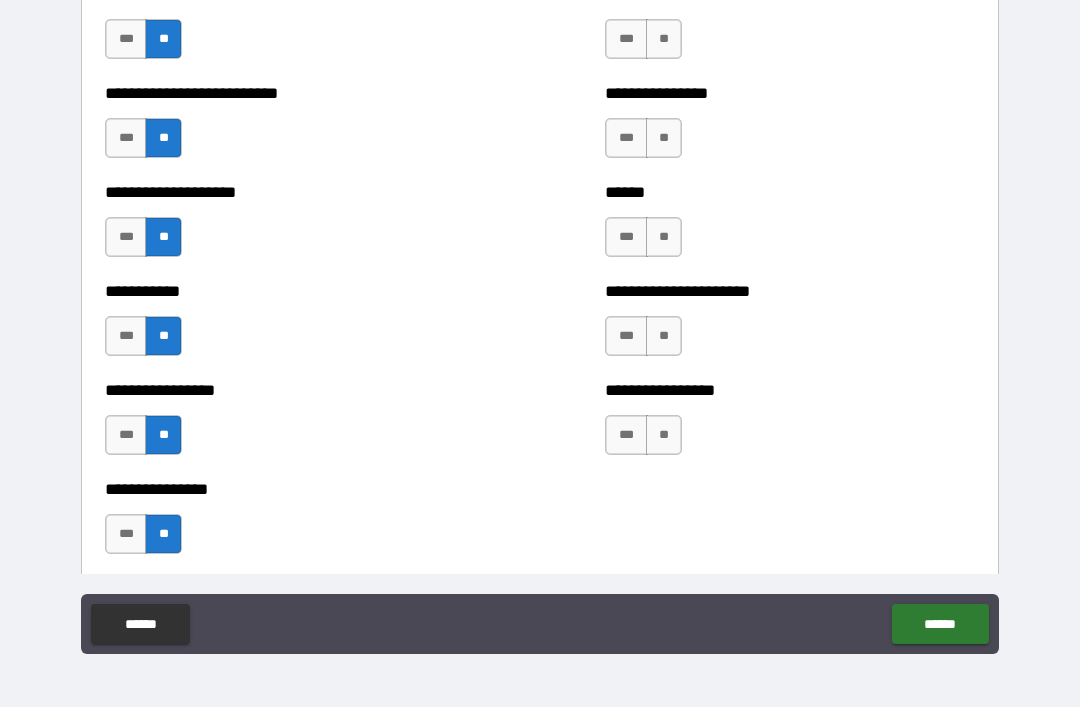 click on "**" at bounding box center (664, 435) 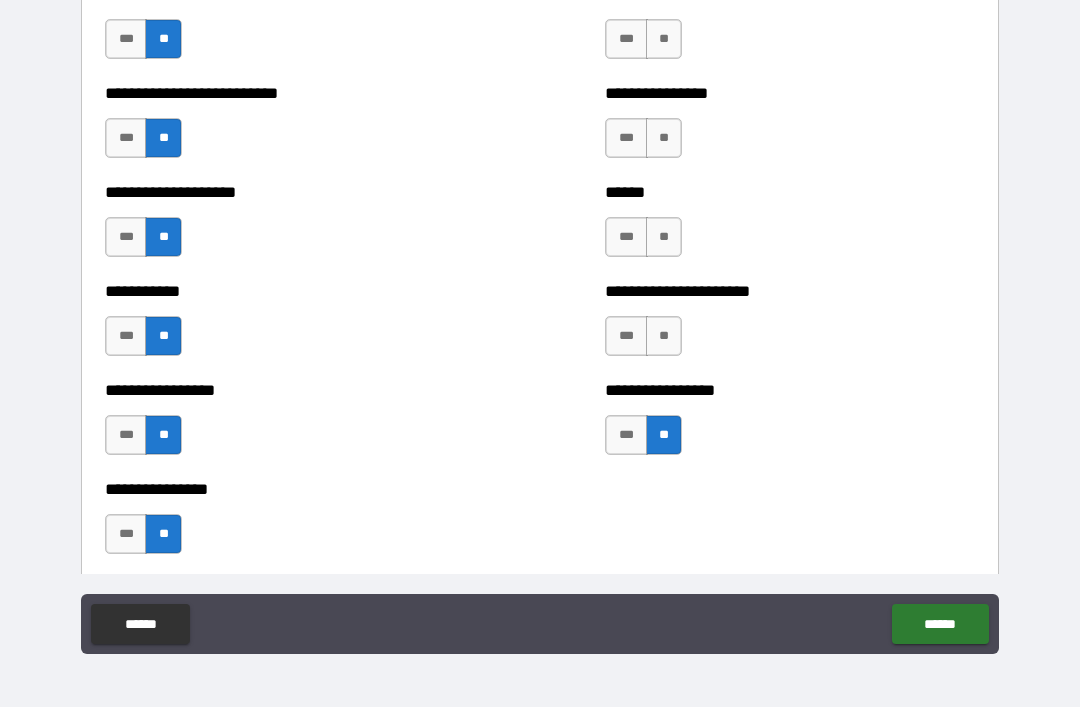 click on "**" at bounding box center [664, 336] 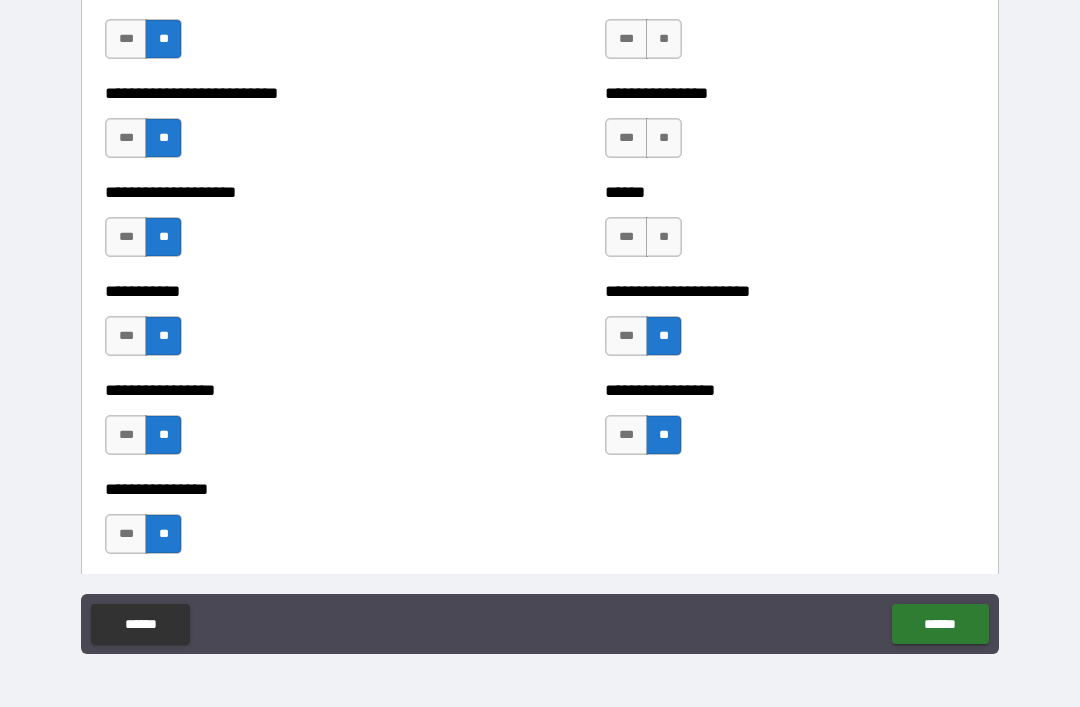 click on "**" at bounding box center [664, 237] 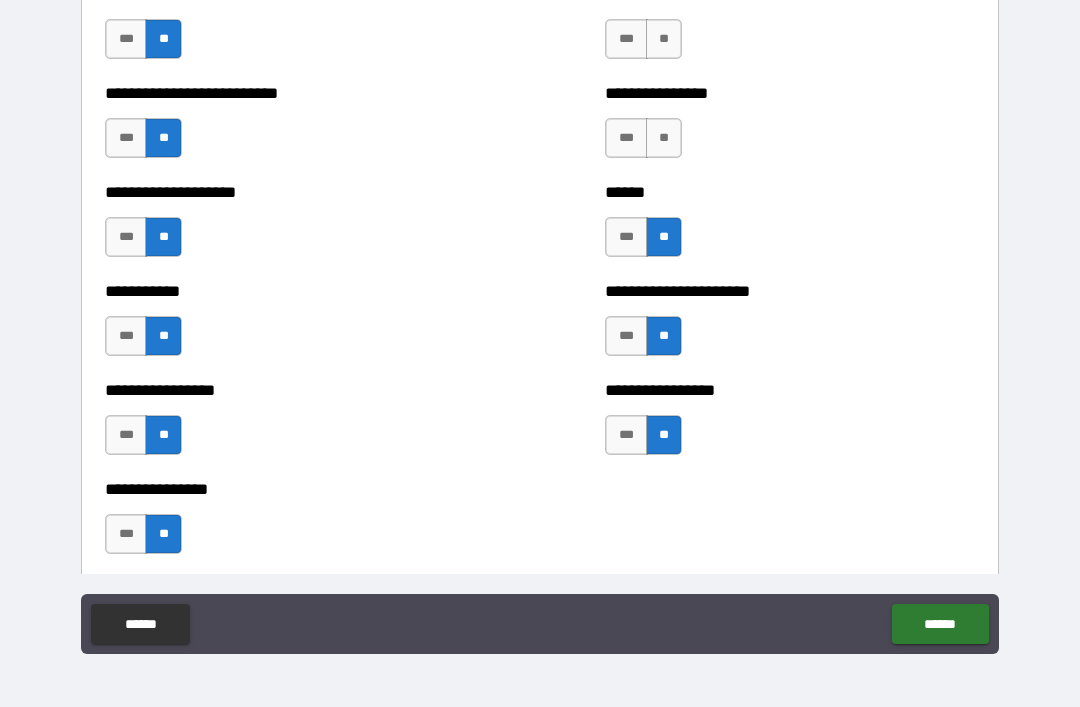 click on "**" at bounding box center (664, 138) 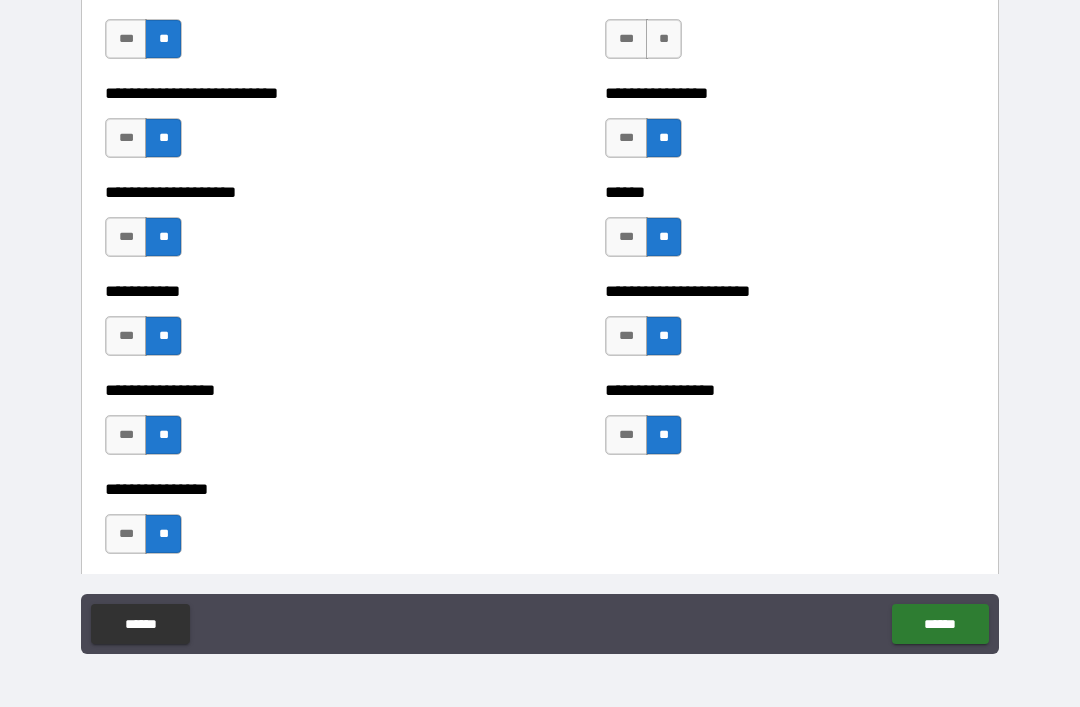 click on "**" at bounding box center [664, 39] 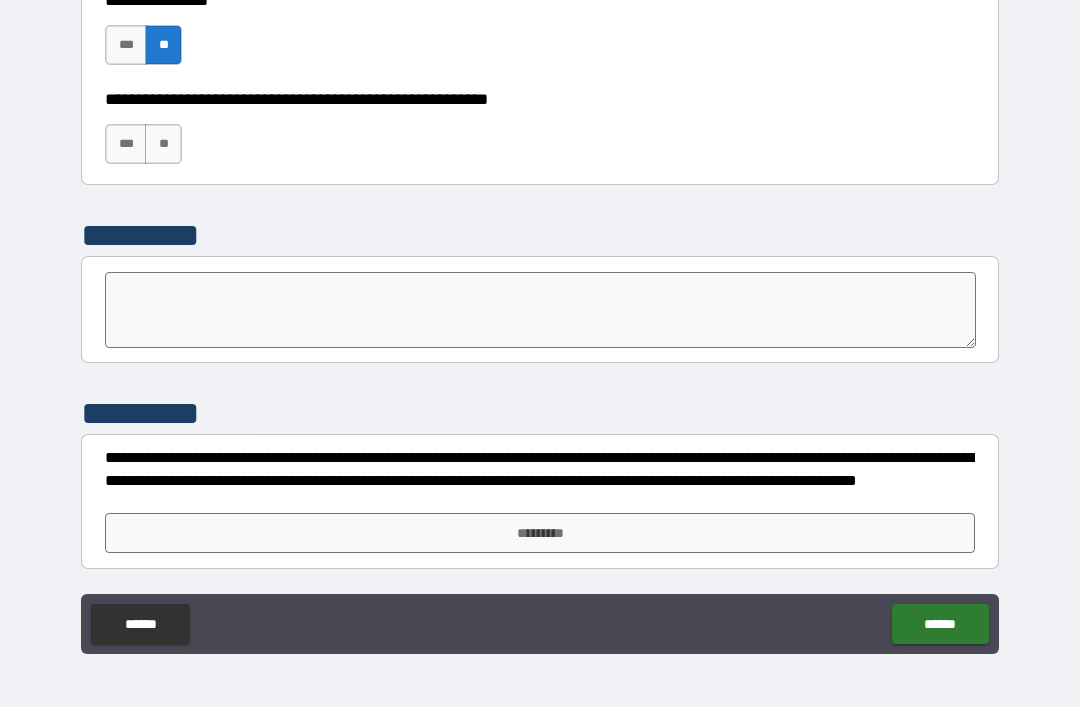 scroll, scrollTop: 6182, scrollLeft: 0, axis: vertical 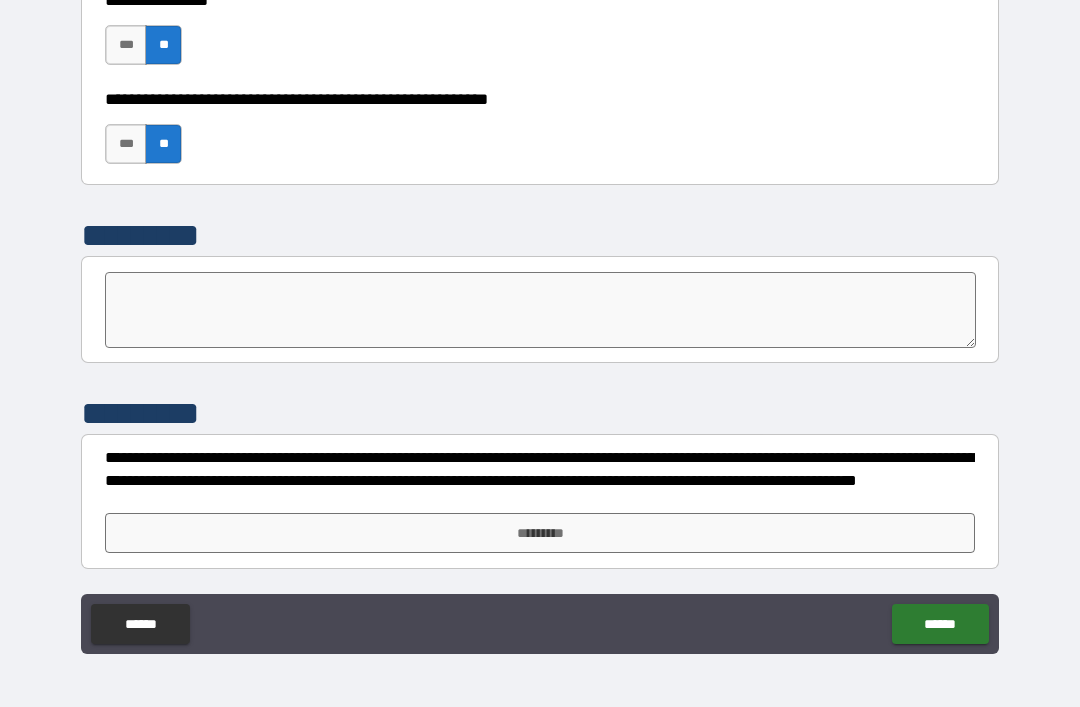 click on "*********" at bounding box center (540, 533) 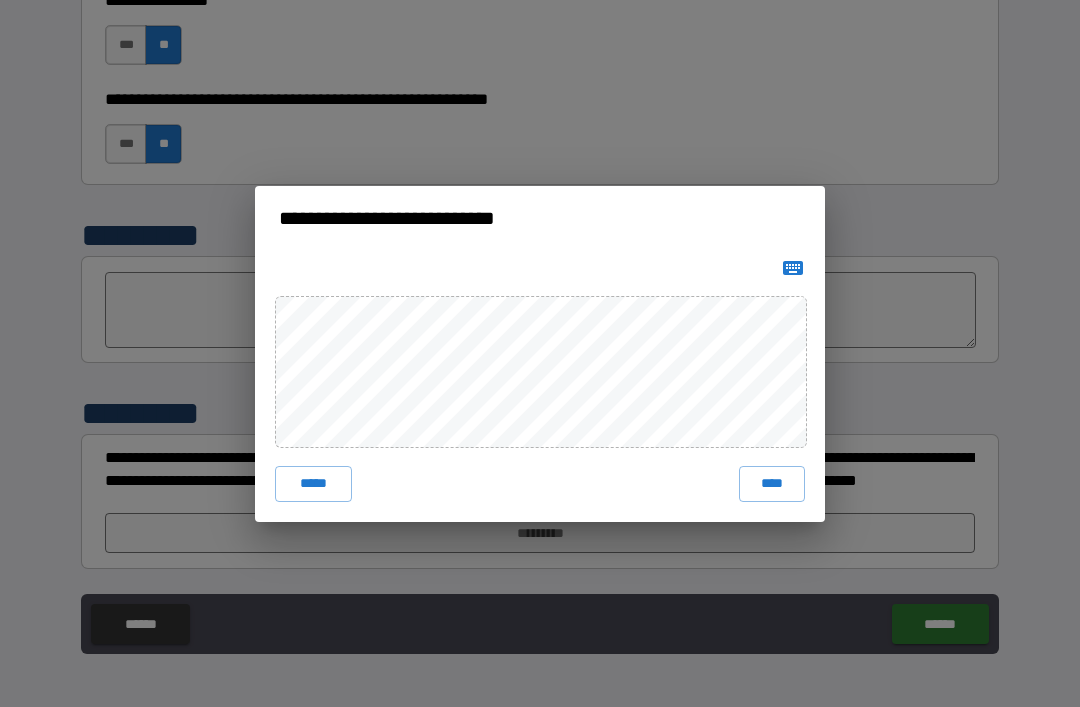 click on "****" at bounding box center [772, 484] 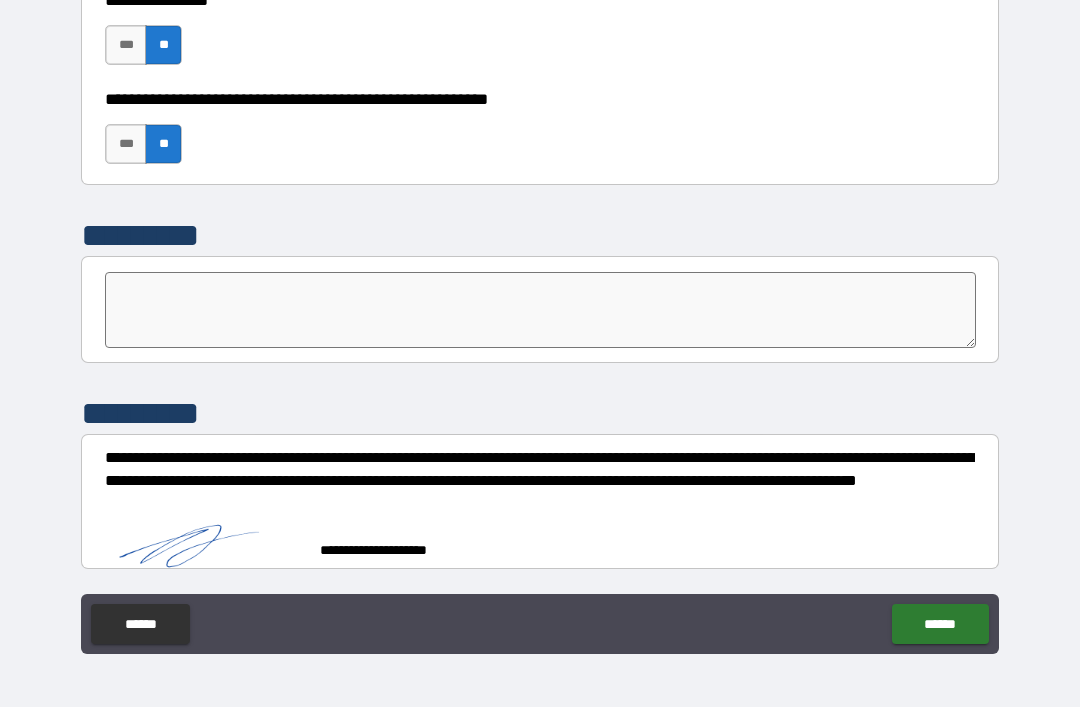 scroll, scrollTop: 6172, scrollLeft: 0, axis: vertical 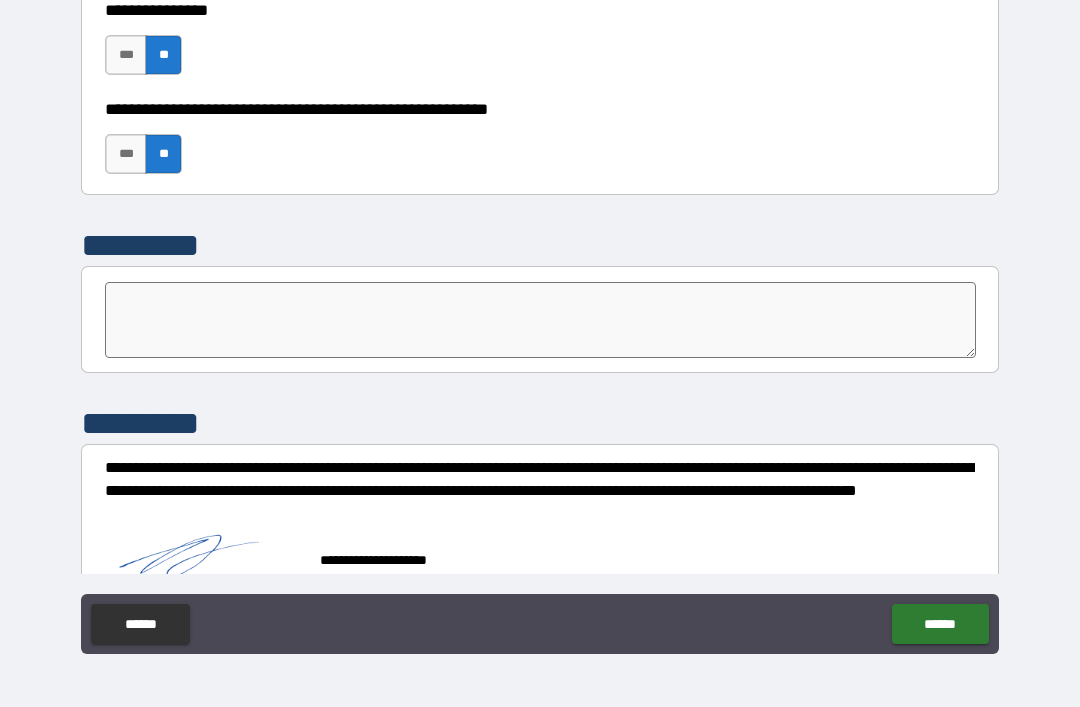 click on "******" at bounding box center [940, 624] 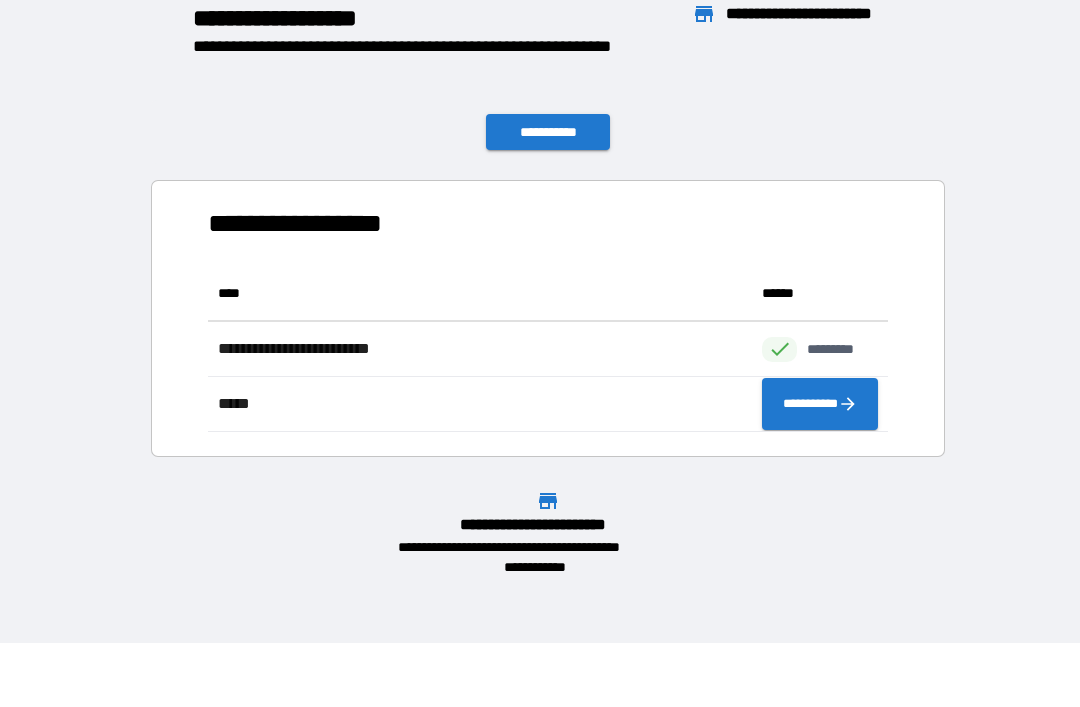 scroll, scrollTop: 166, scrollLeft: 680, axis: both 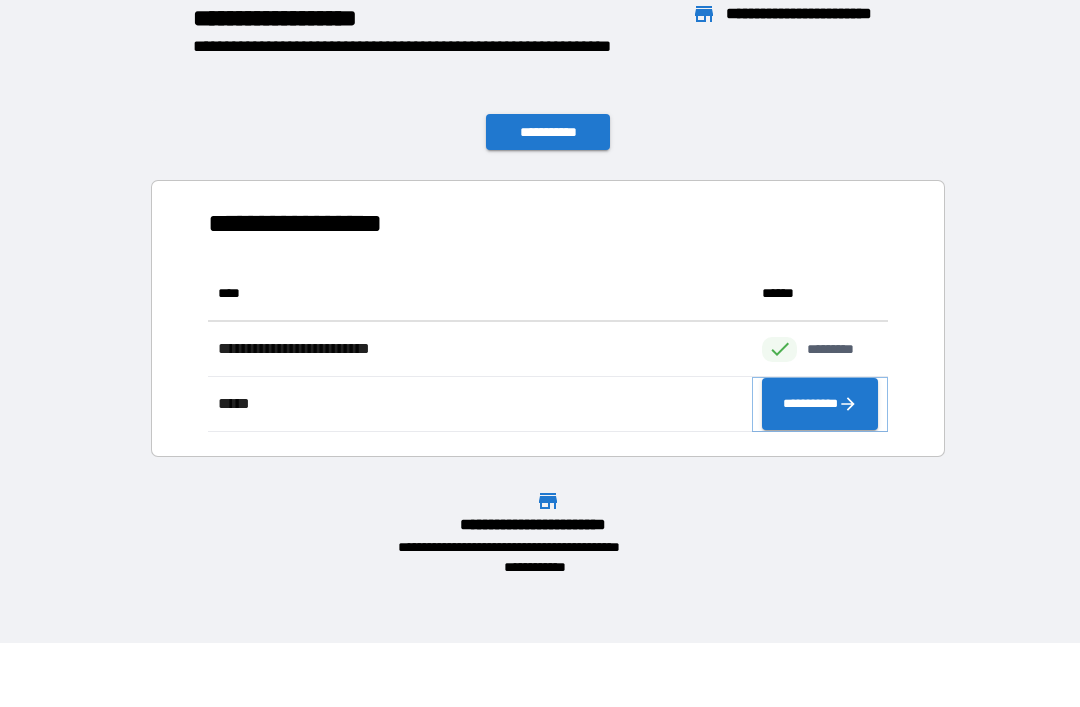 click on "**********" at bounding box center (820, 404) 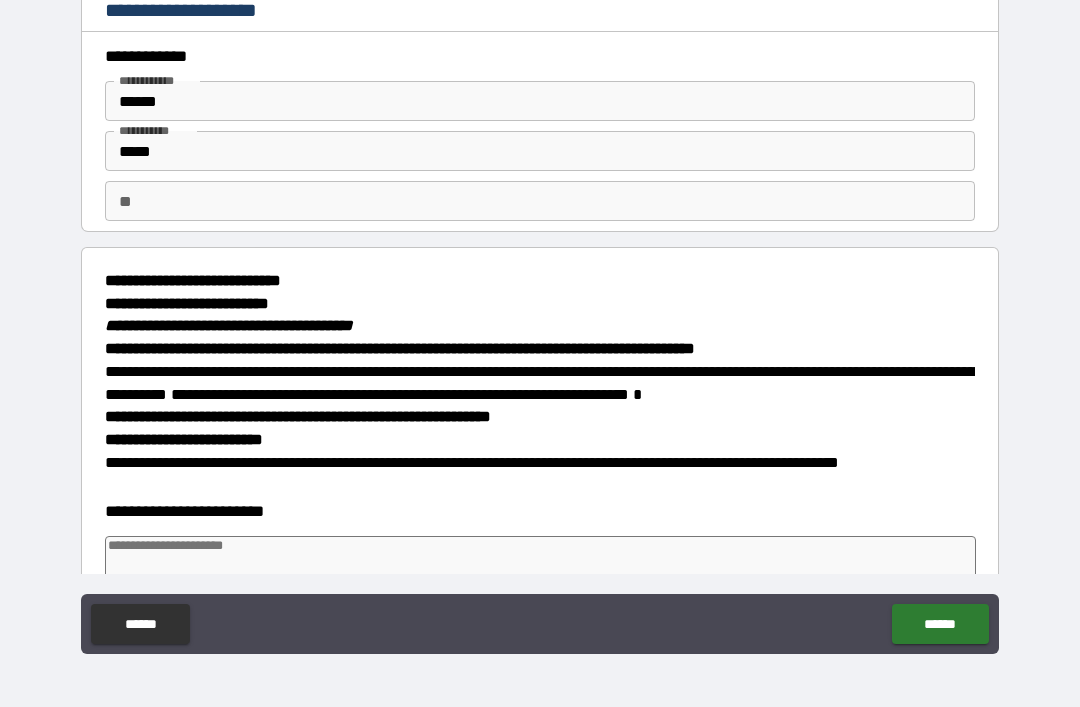 type on "*" 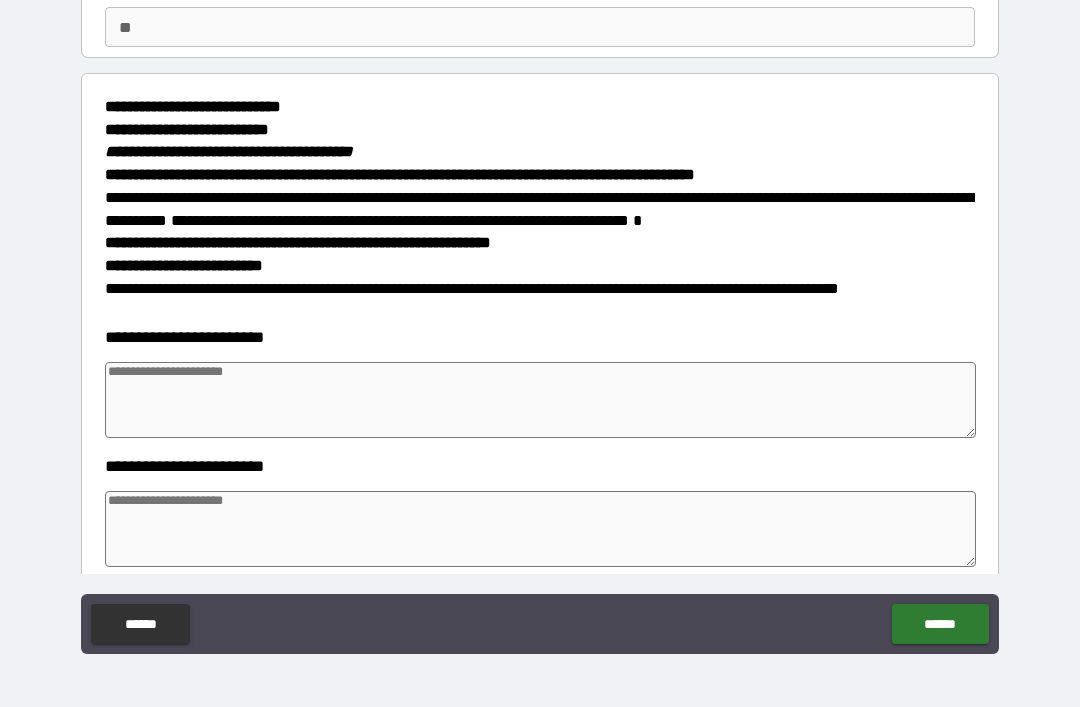 scroll, scrollTop: 183, scrollLeft: 0, axis: vertical 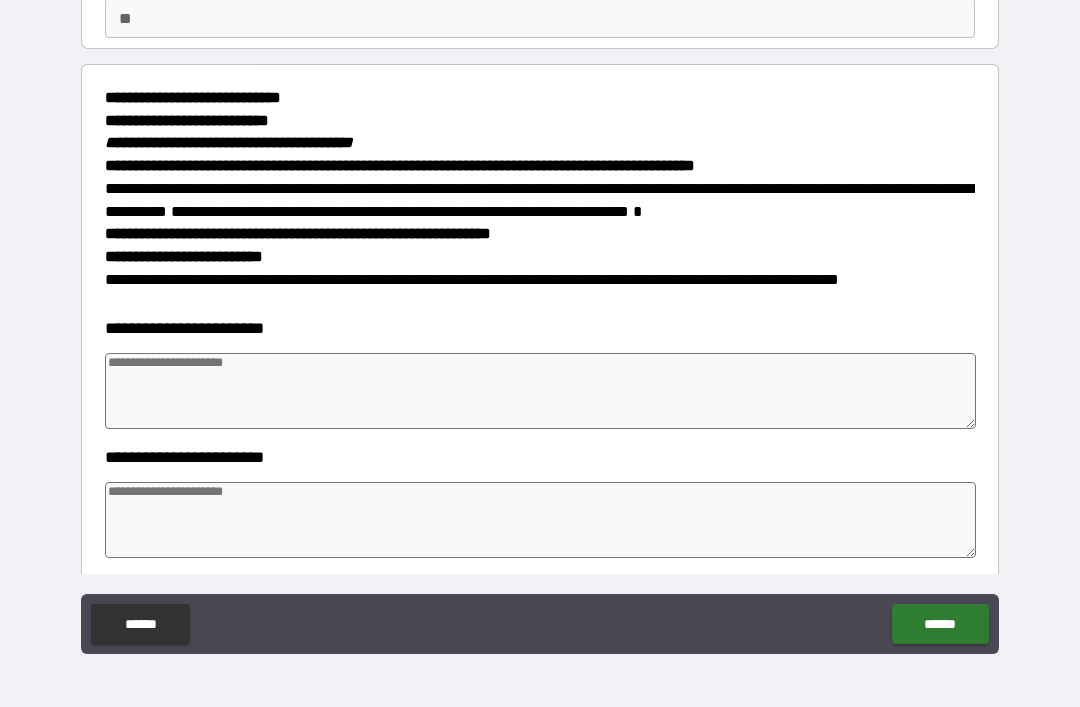click at bounding box center [540, 391] 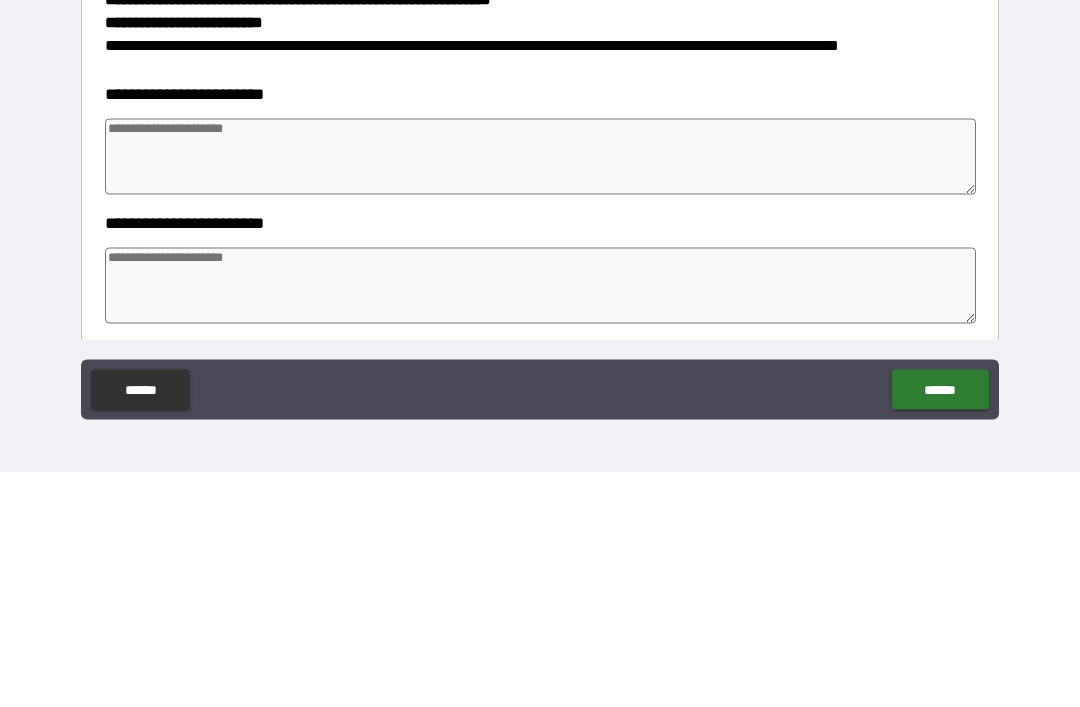 type on "*" 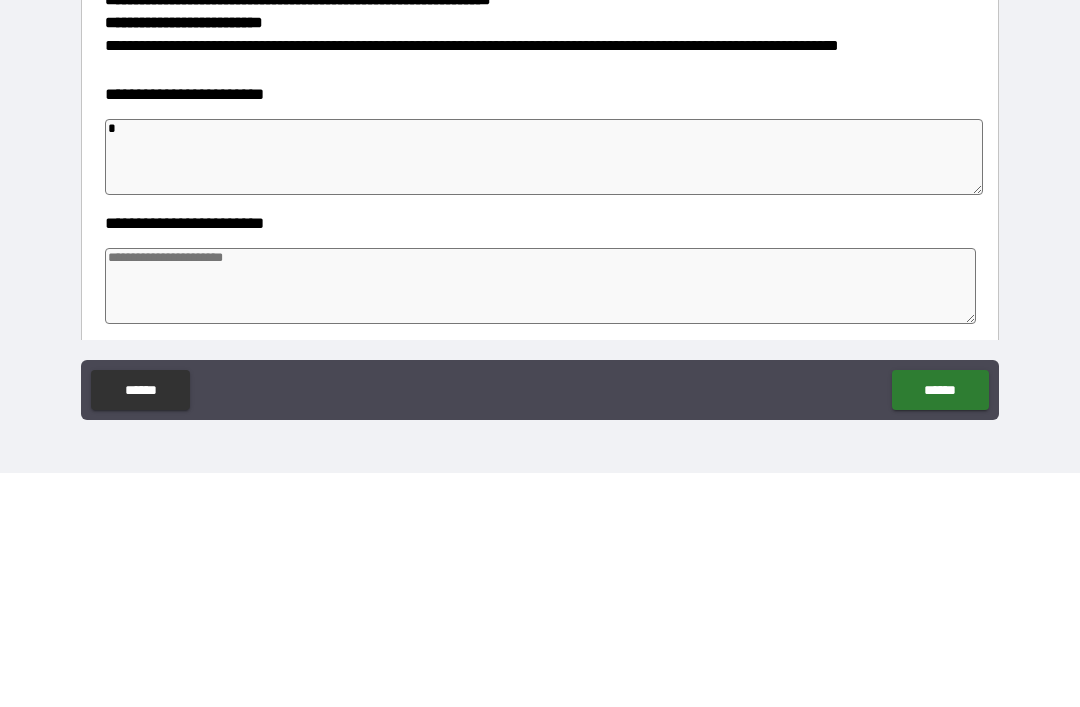 type on "*" 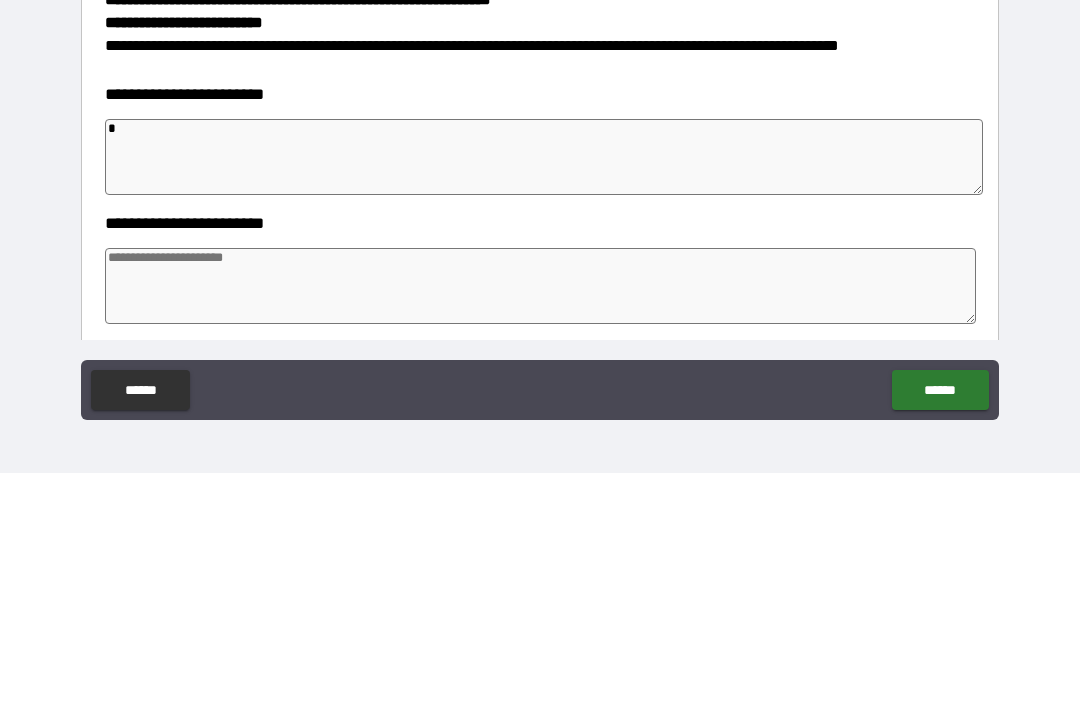 type on "*" 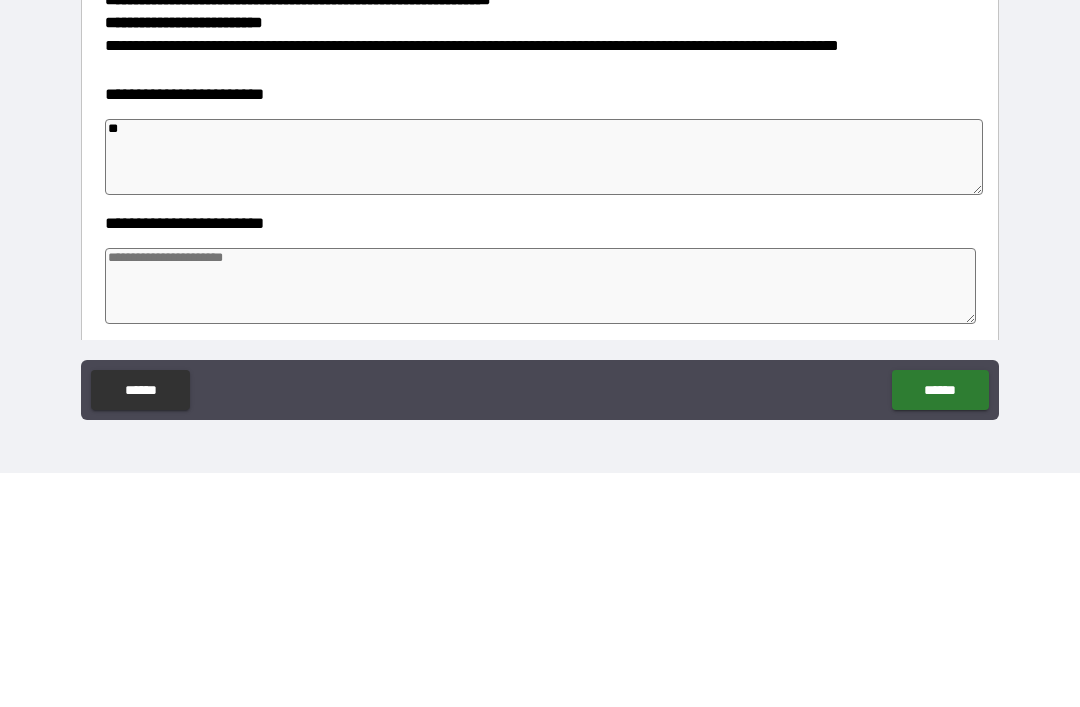type on "***" 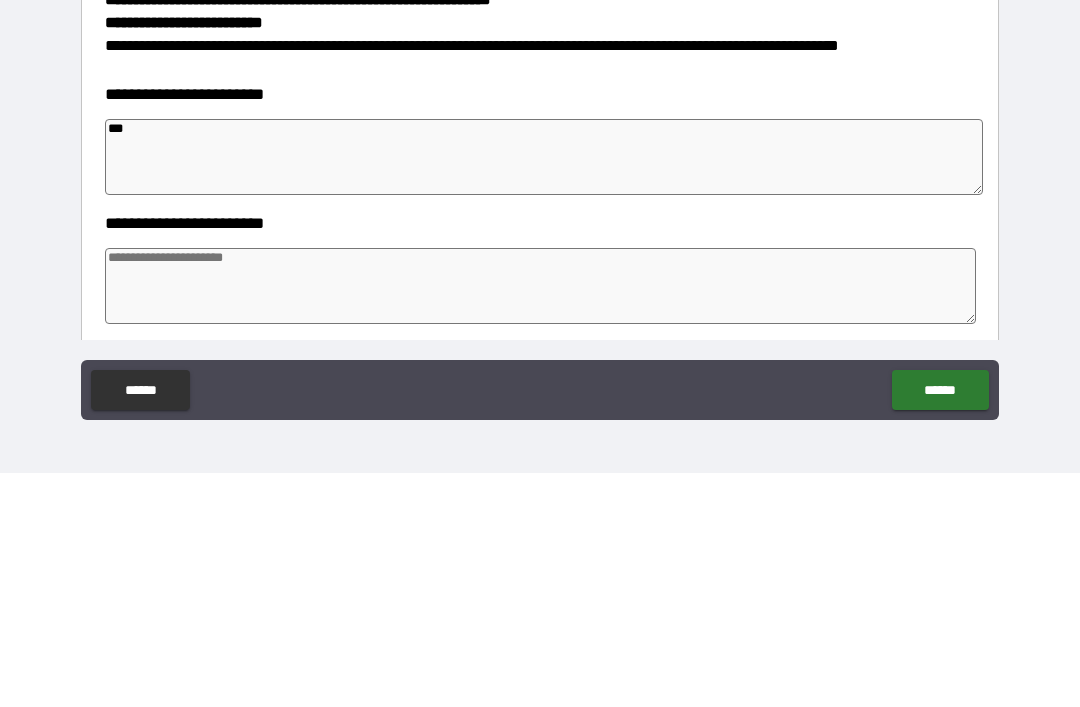 type on "*" 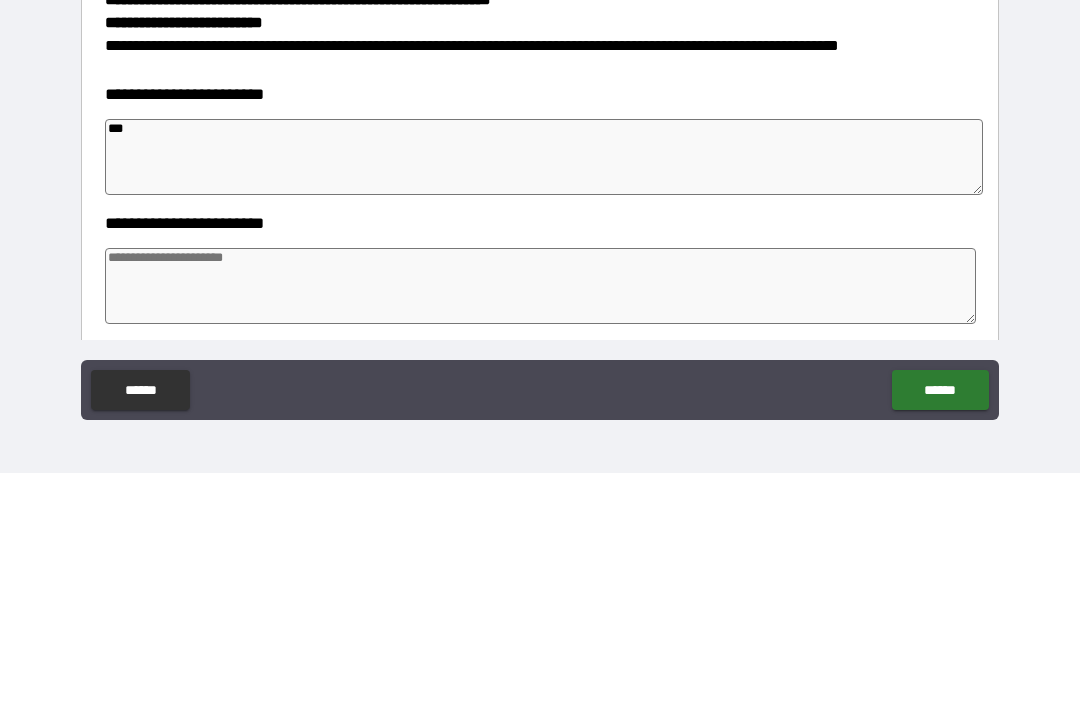 type on "*" 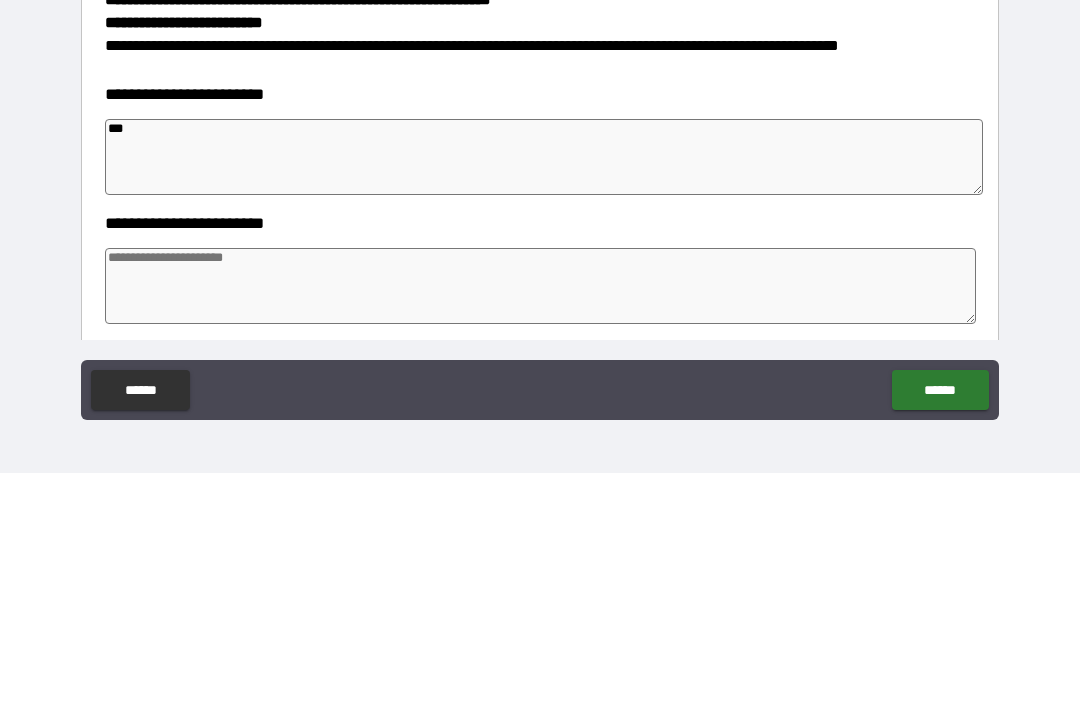 type on "*" 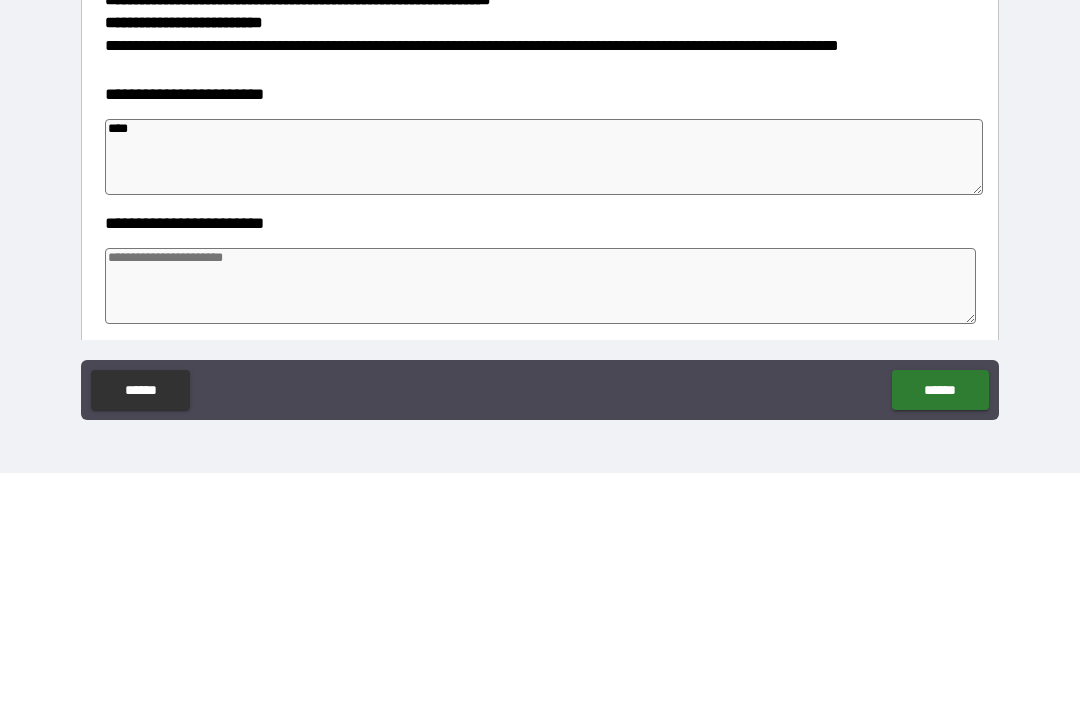 type on "*" 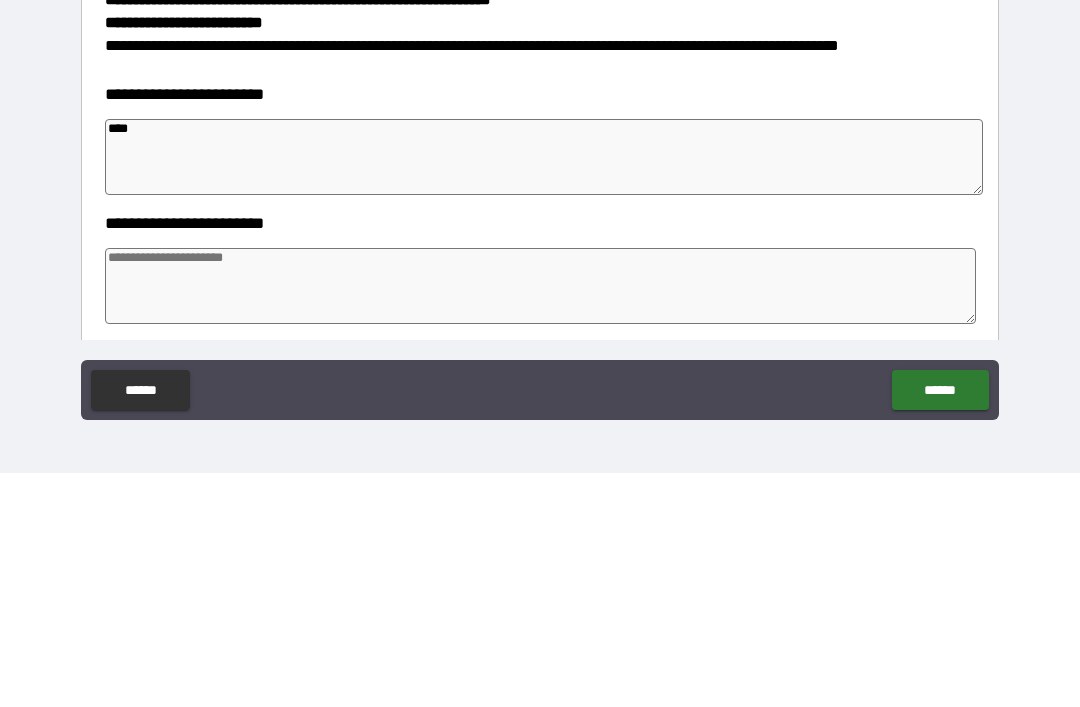 type on "*" 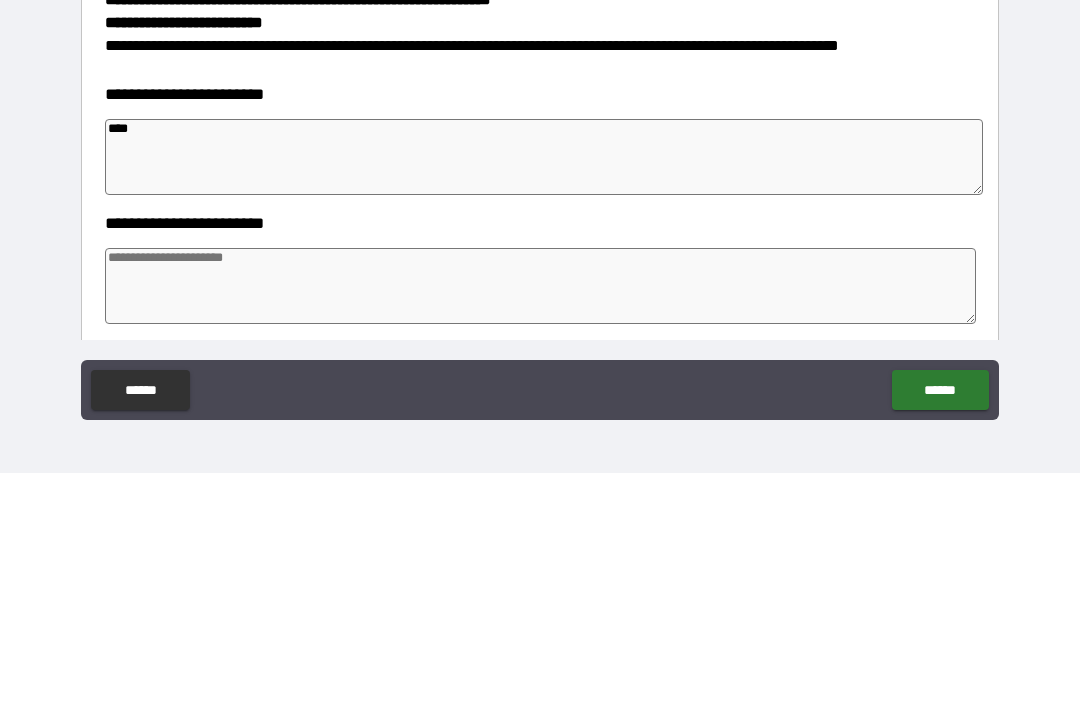 type on "*" 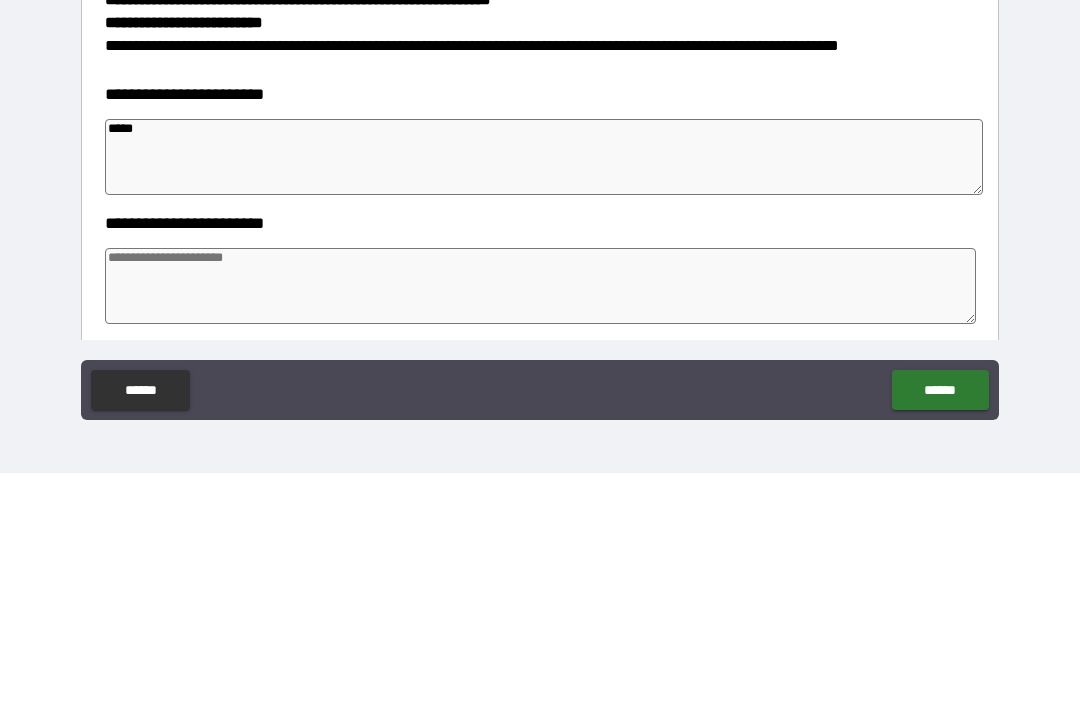 type on "*" 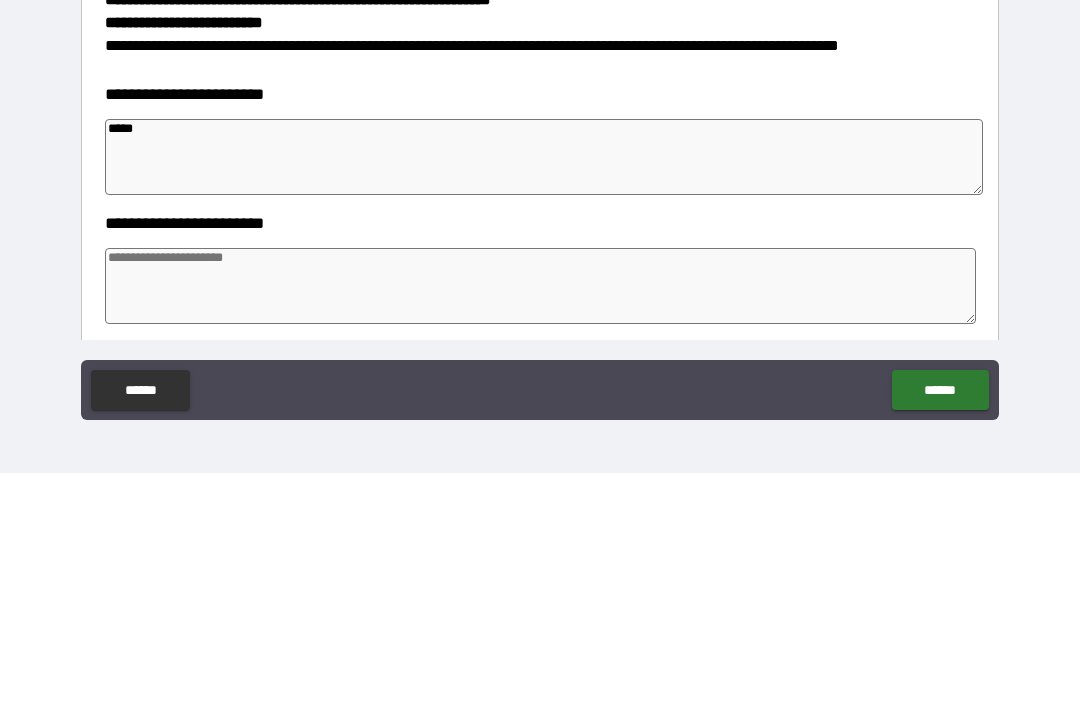 type on "*" 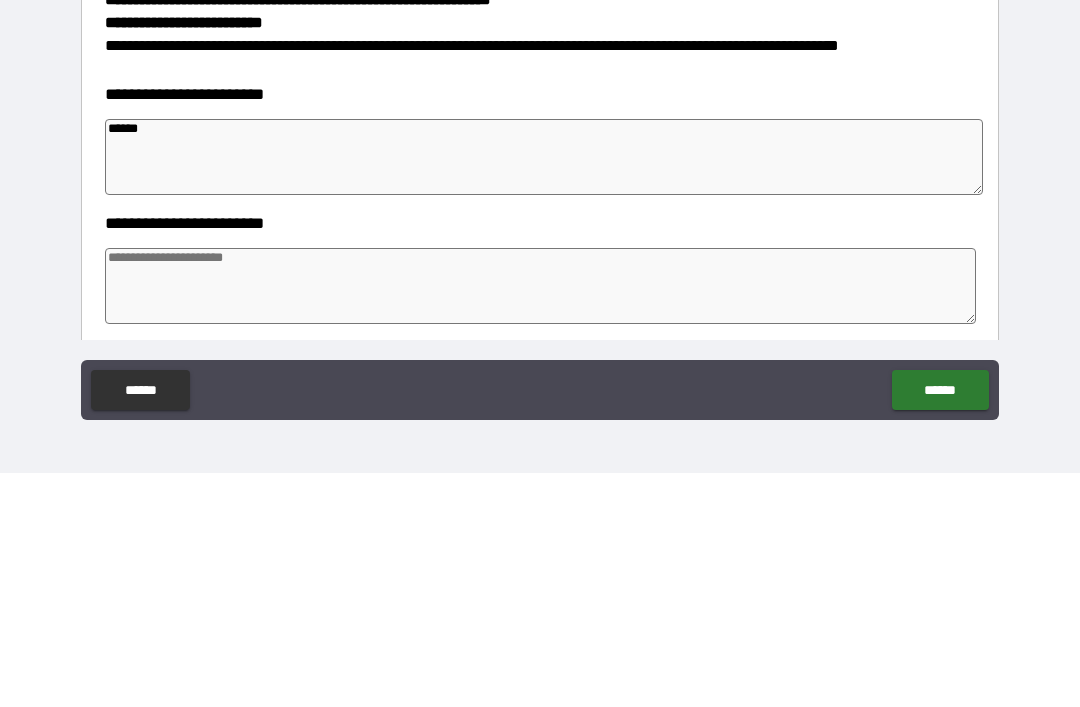 type on "*" 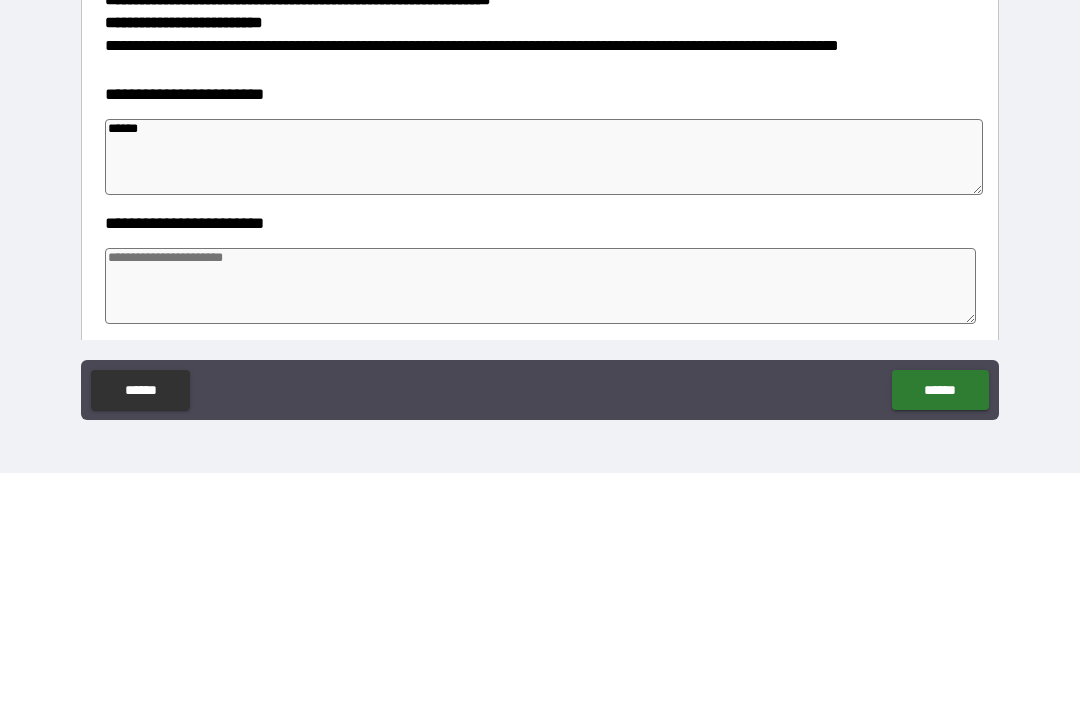 type on "*" 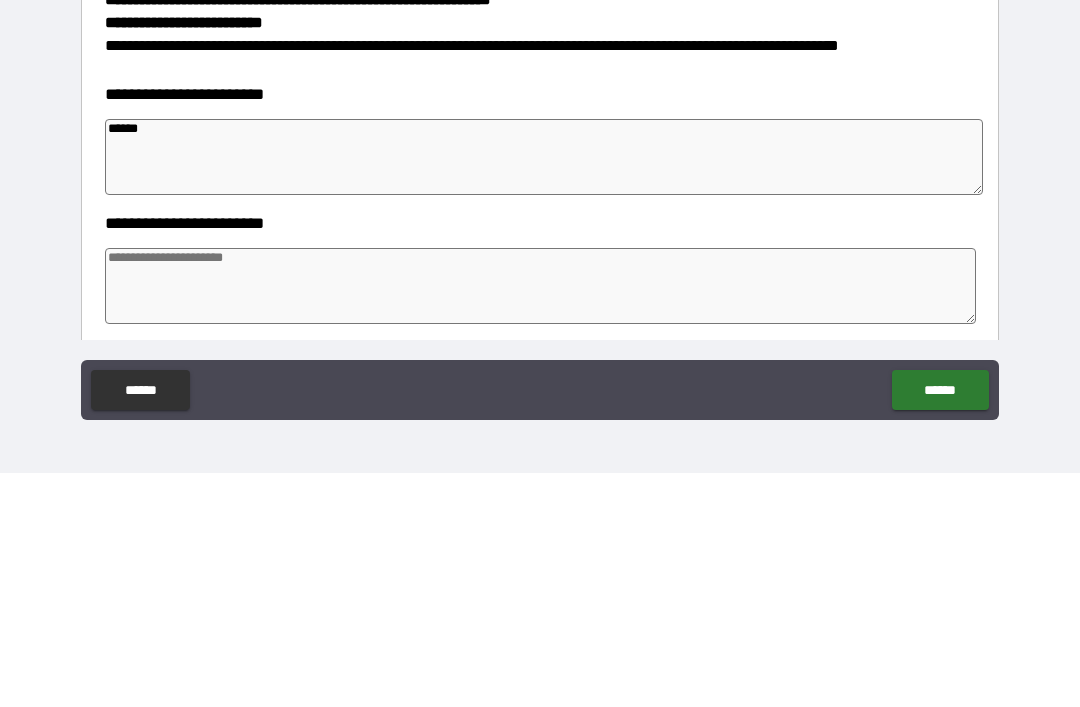 type on "*" 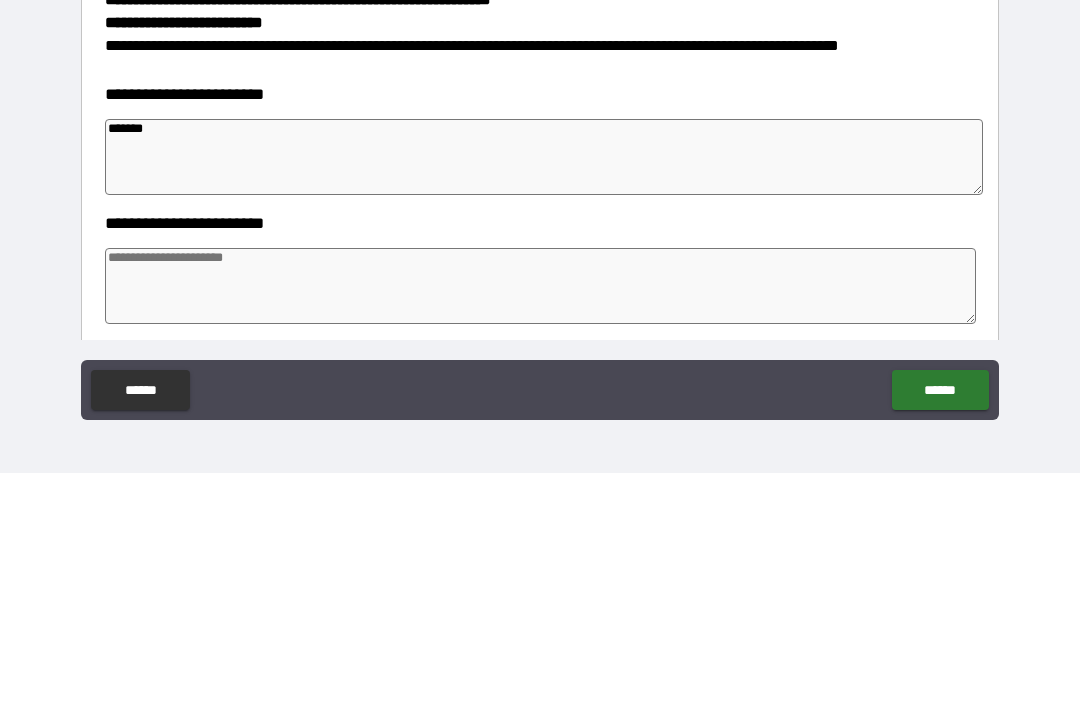 type on "*" 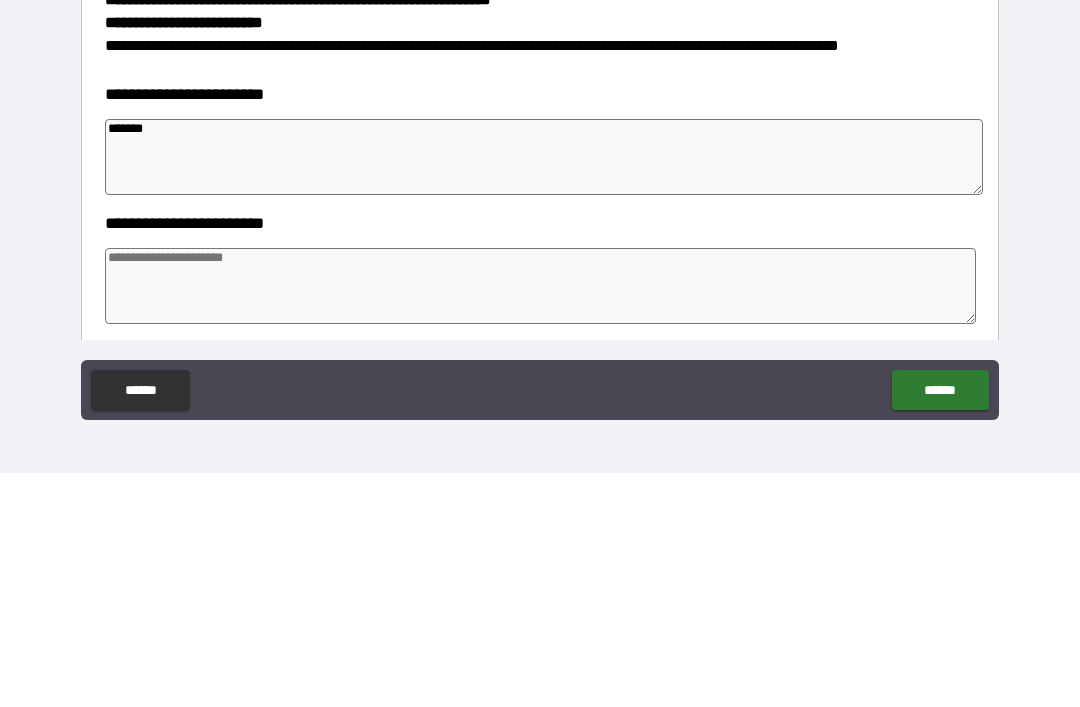 type on "*" 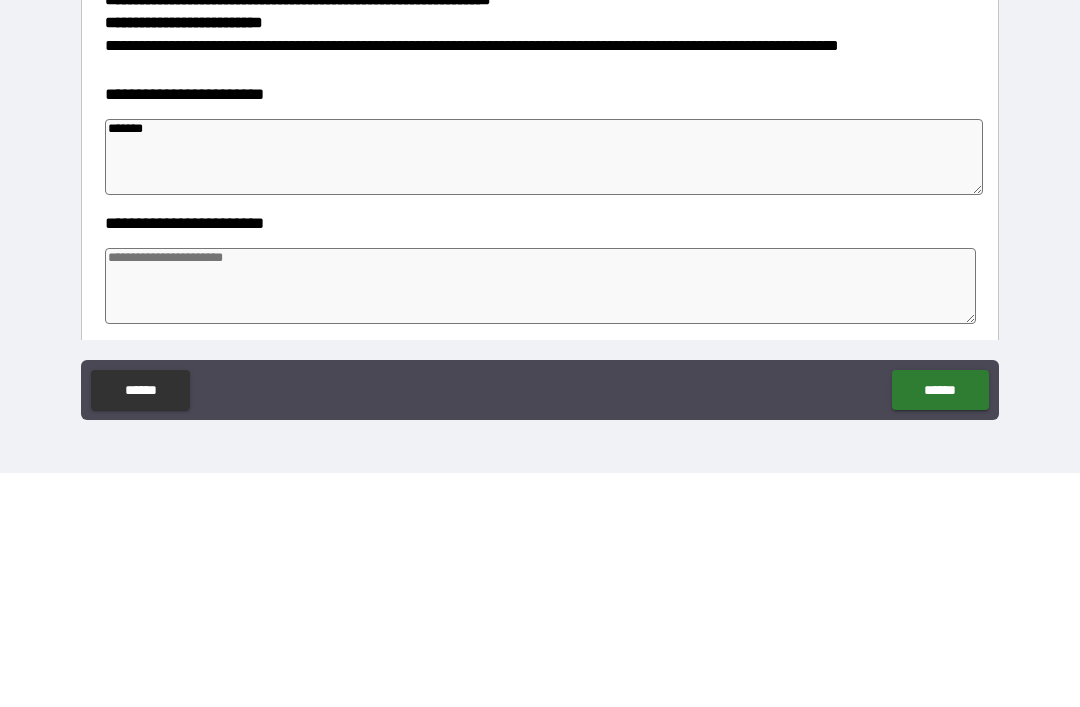 type on "*" 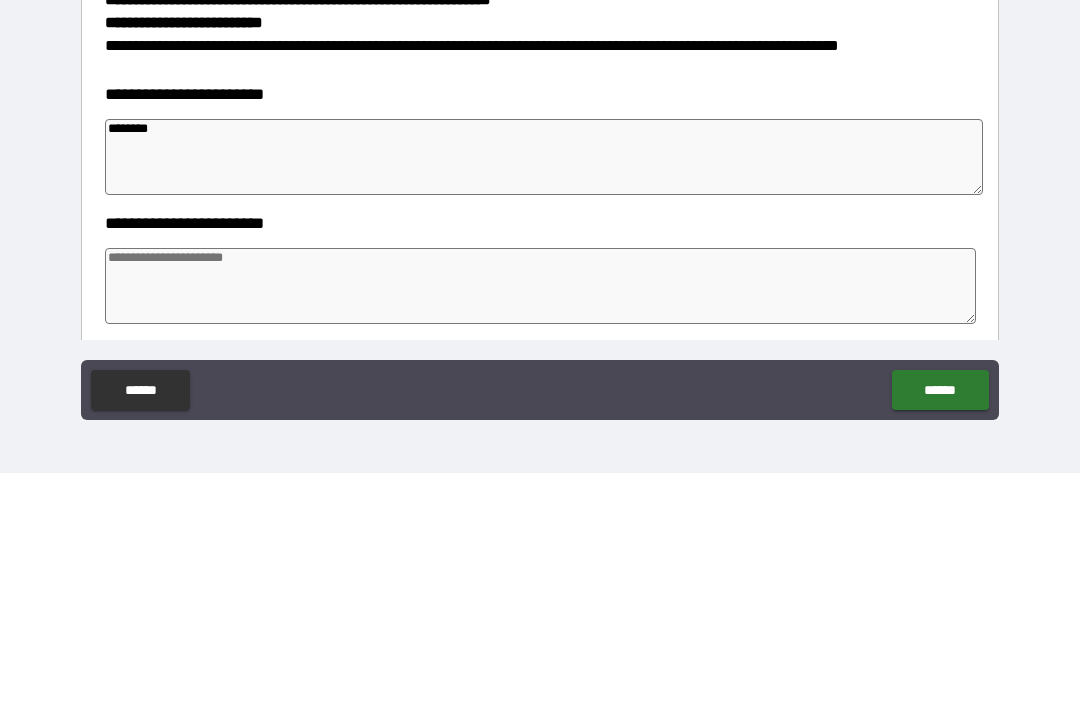 type on "*" 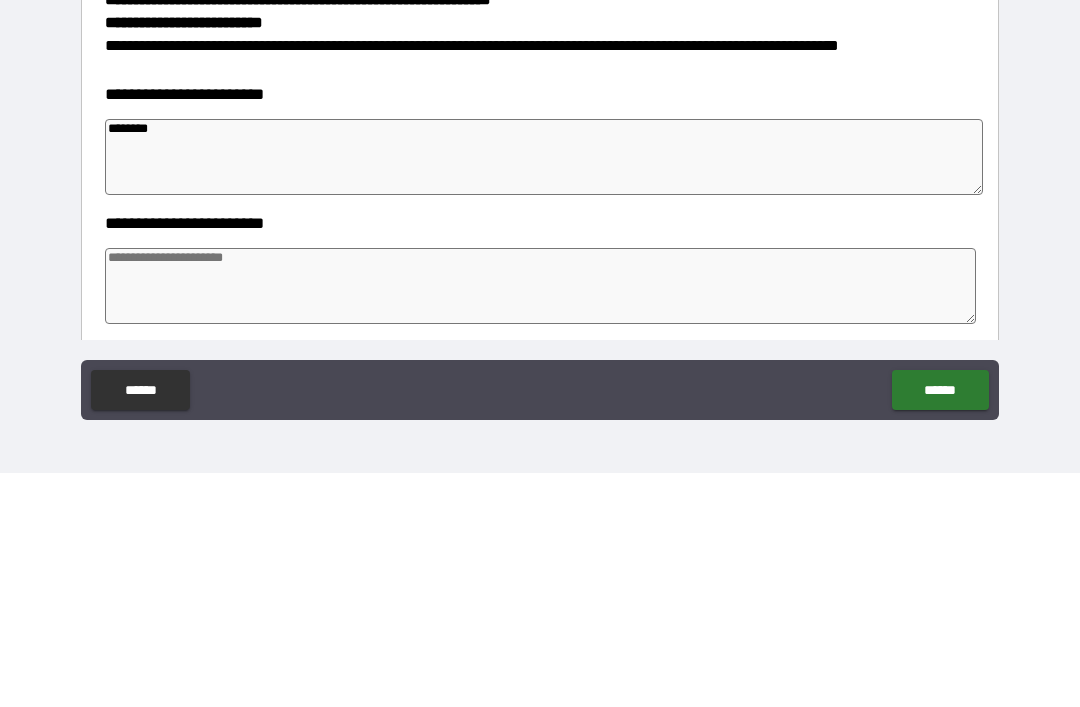 type on "*" 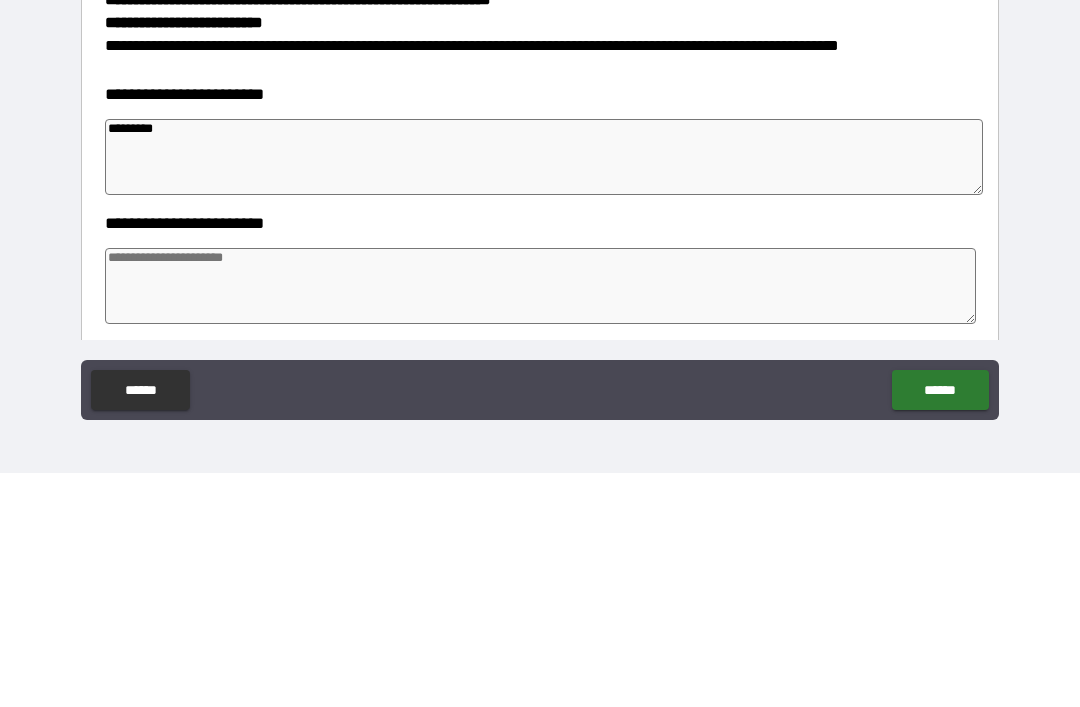 type on "*" 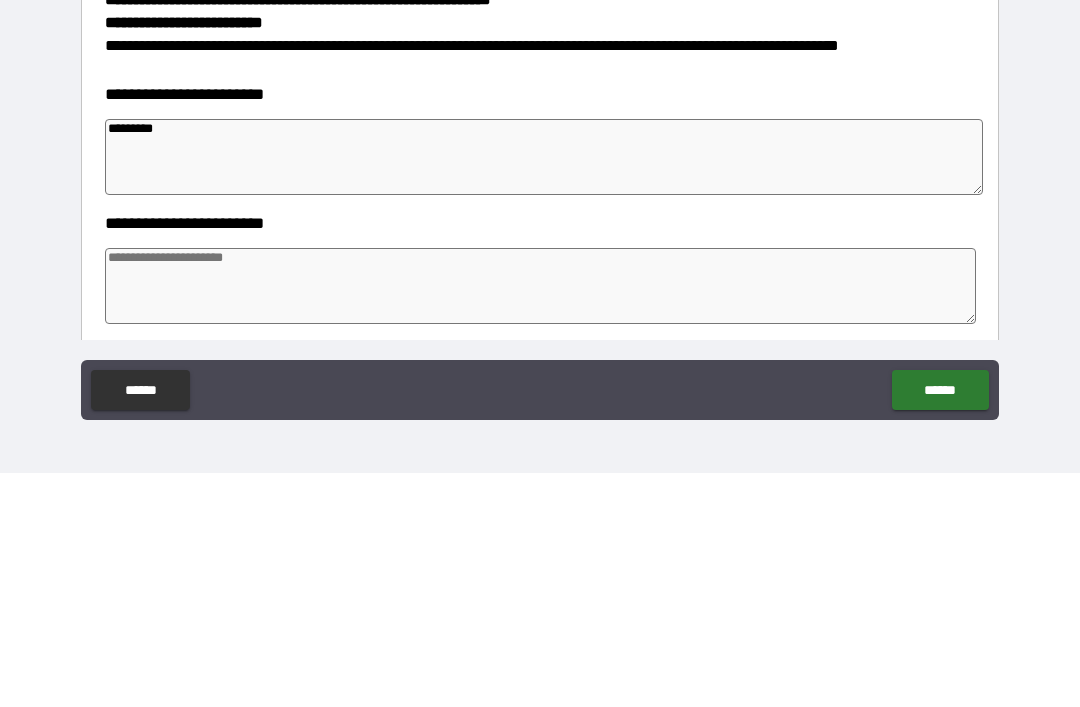 type on "*" 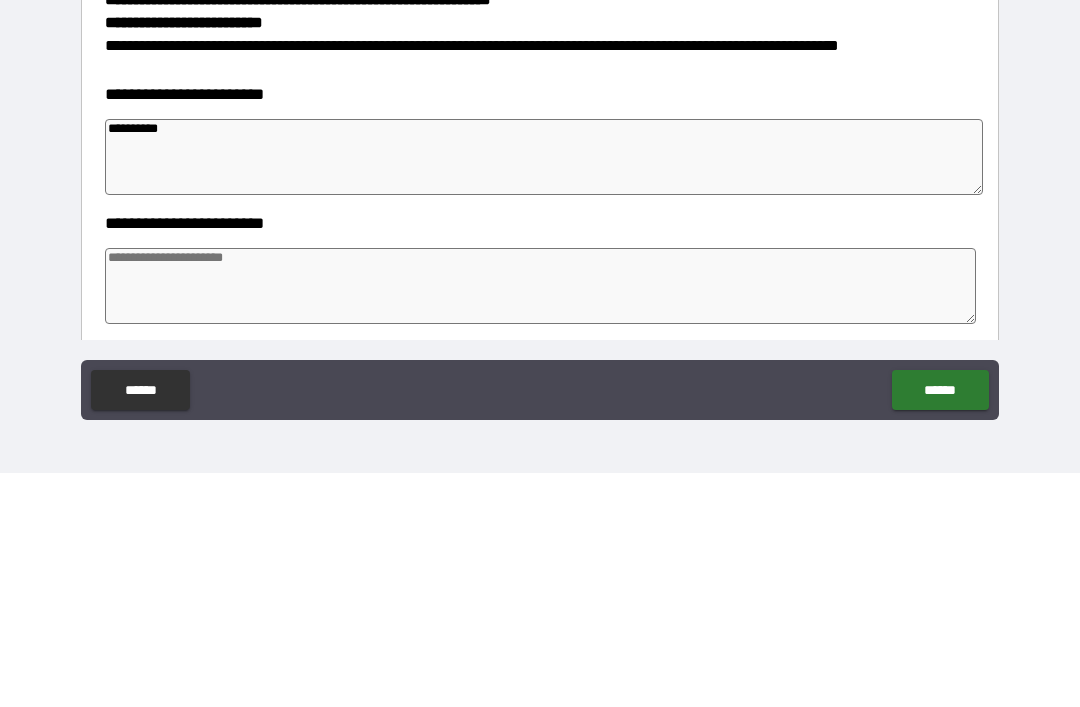 type on "*" 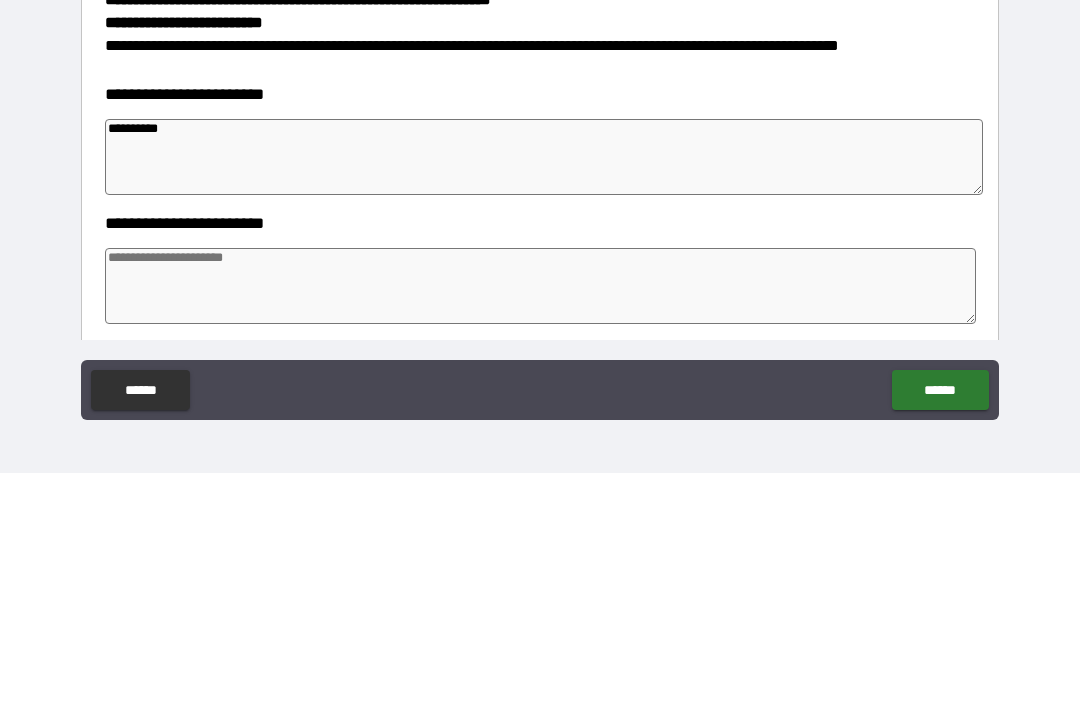 type on "*" 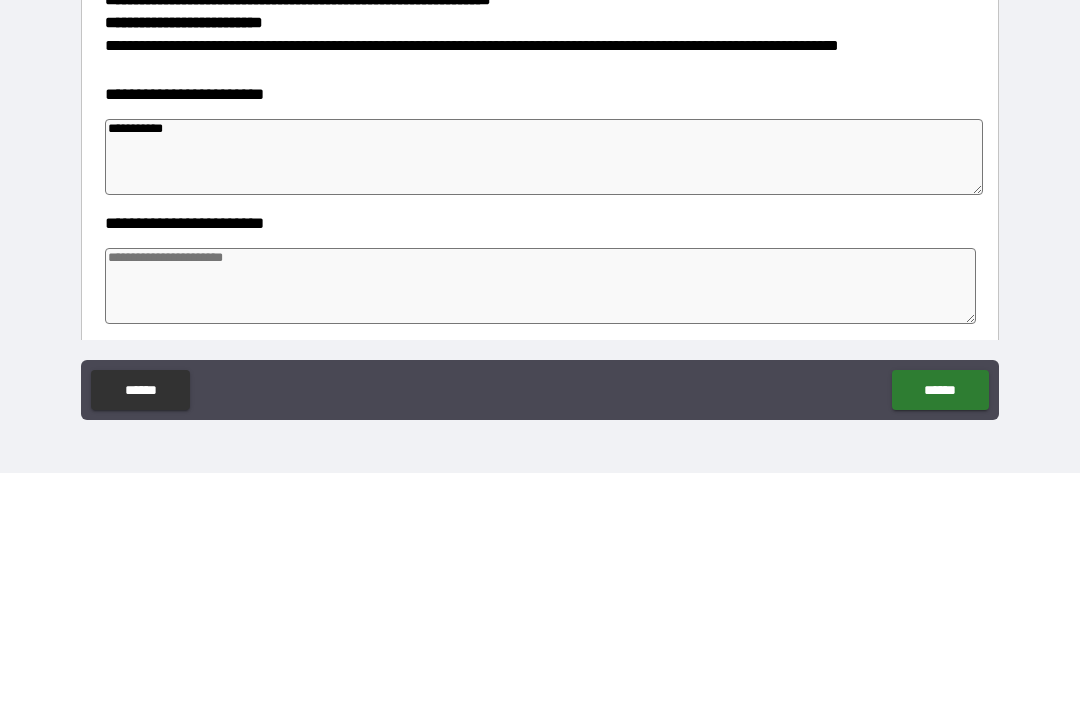 type on "**********" 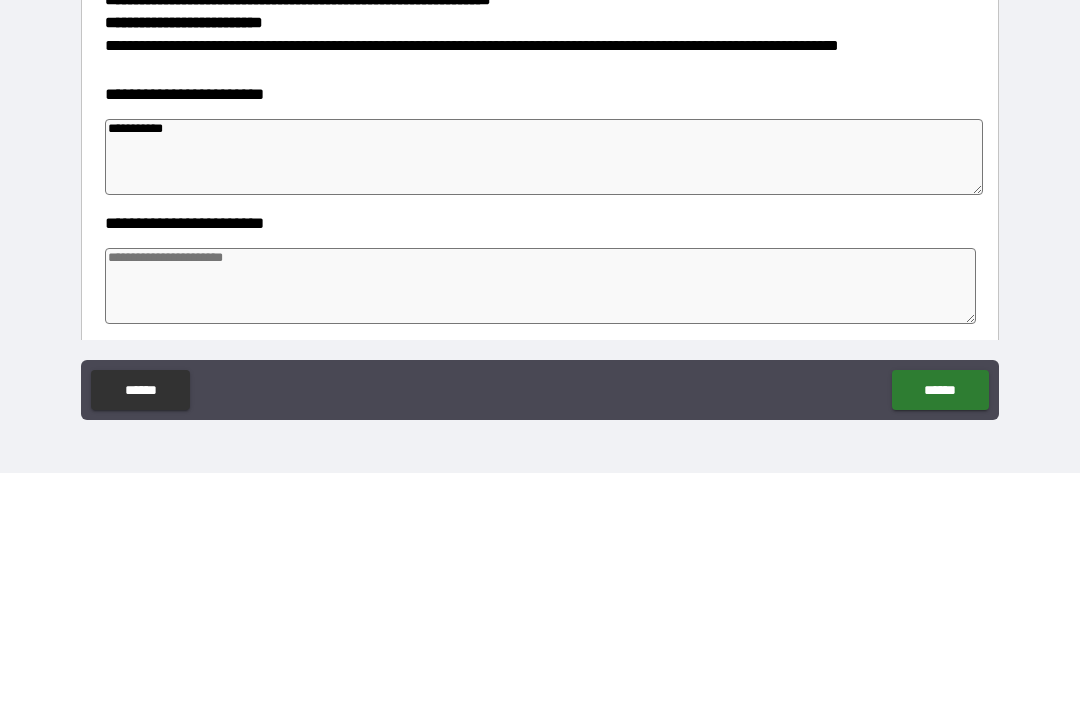type on "*" 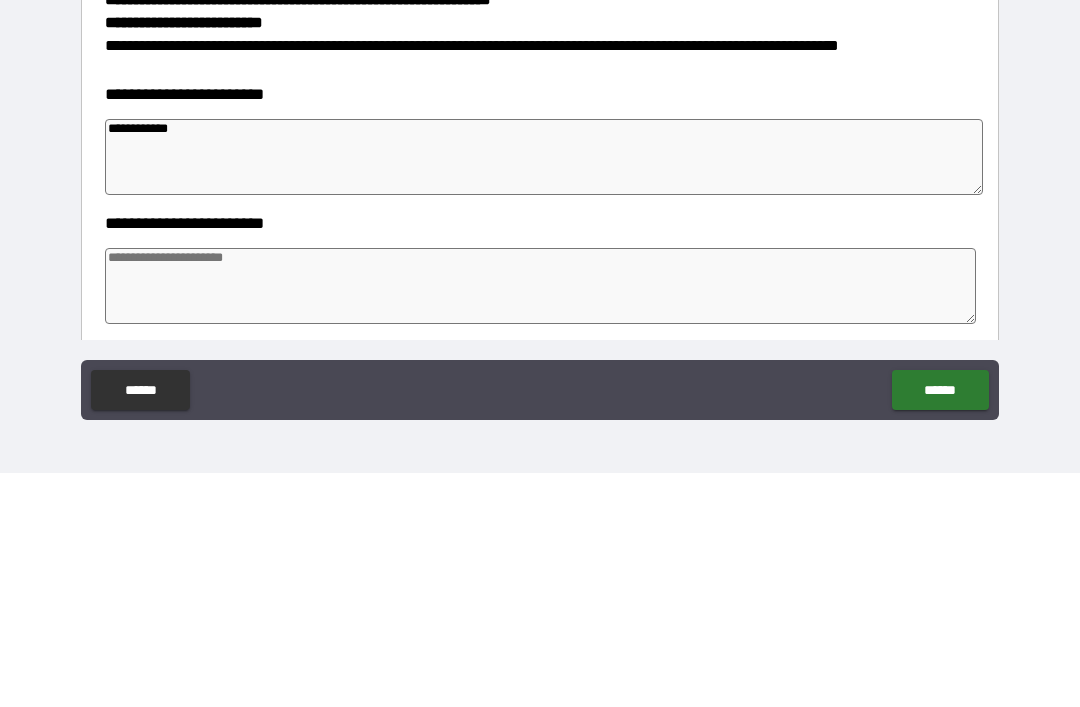 type on "*" 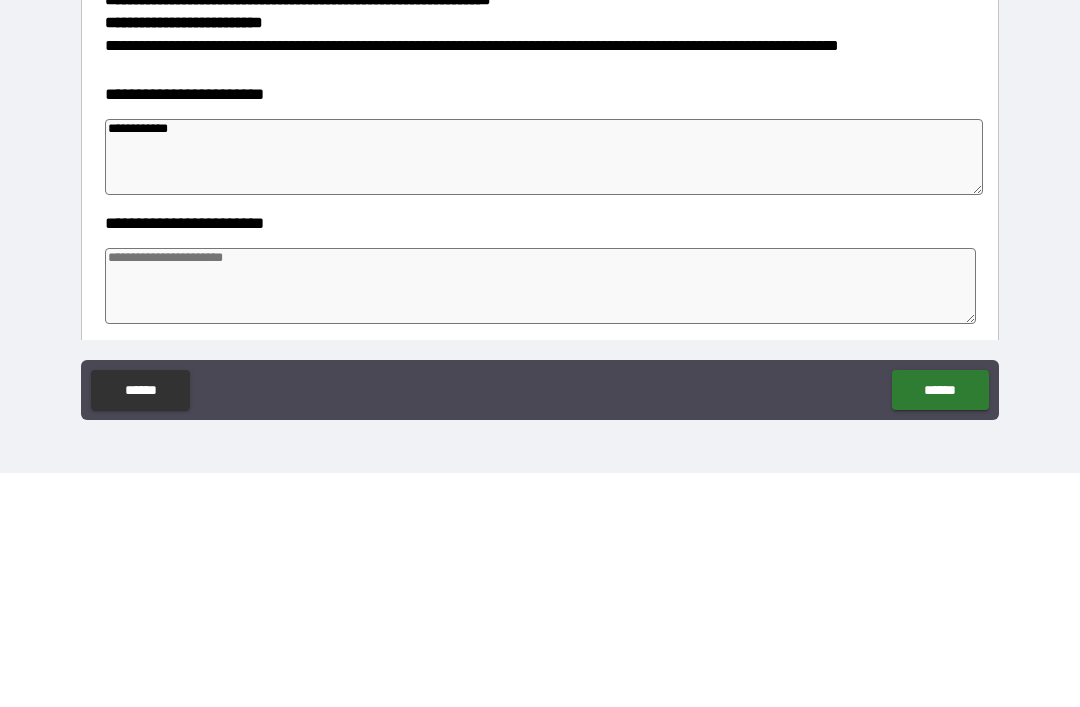 type on "*" 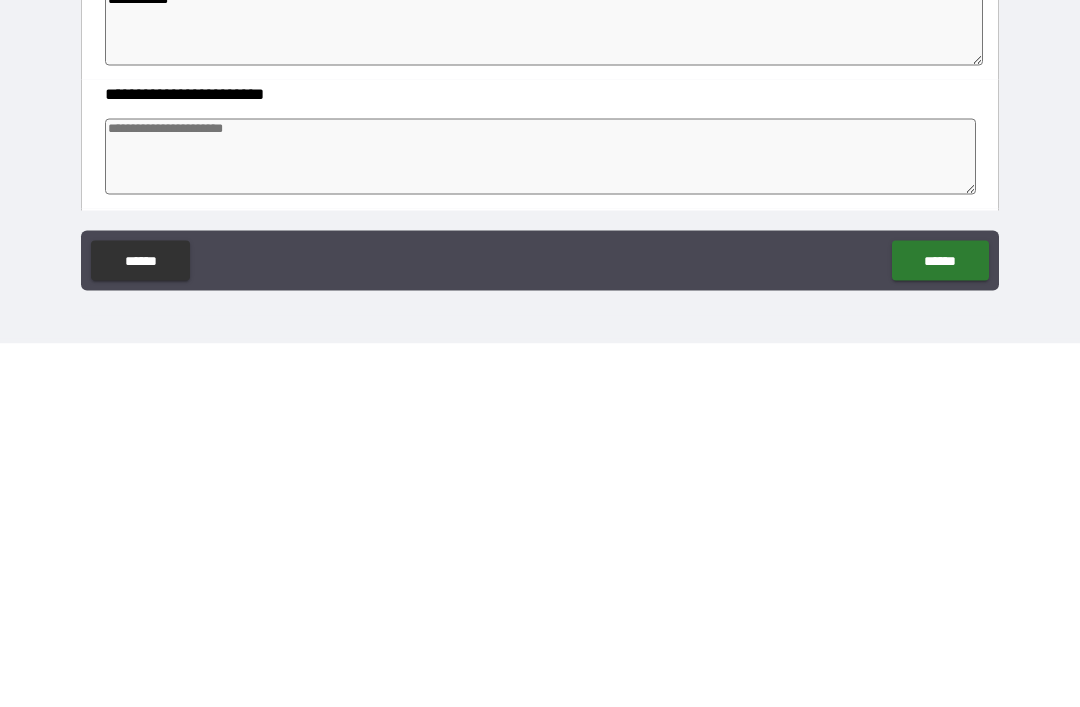 click on "**********" at bounding box center (544, 391) 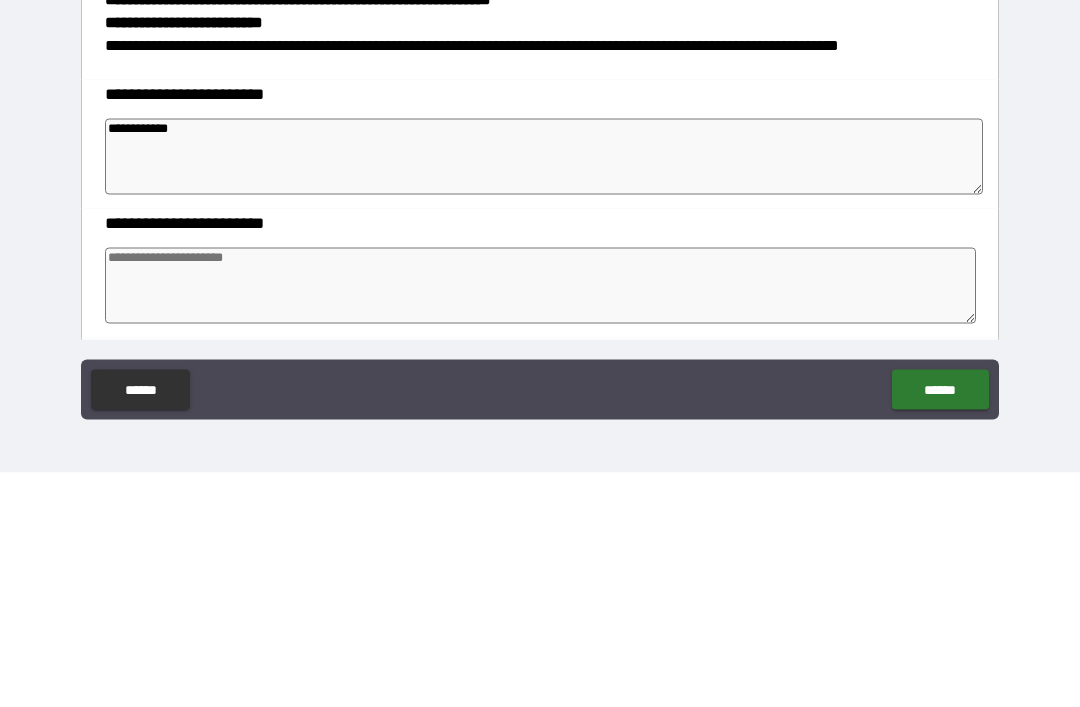 type on "**********" 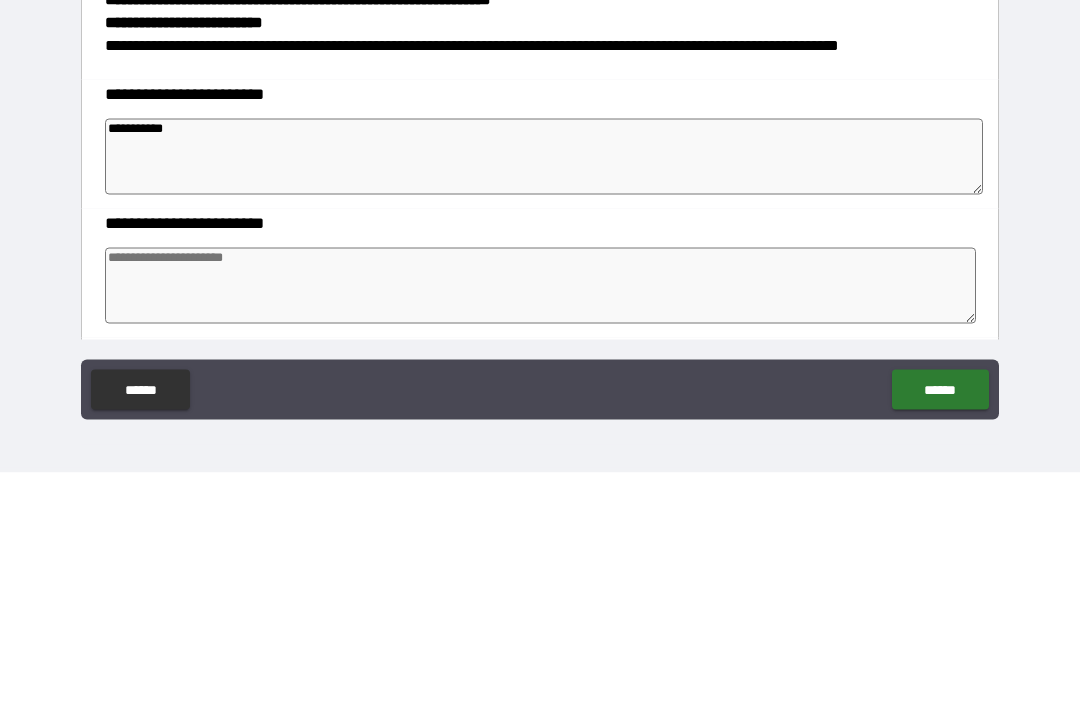 type on "*" 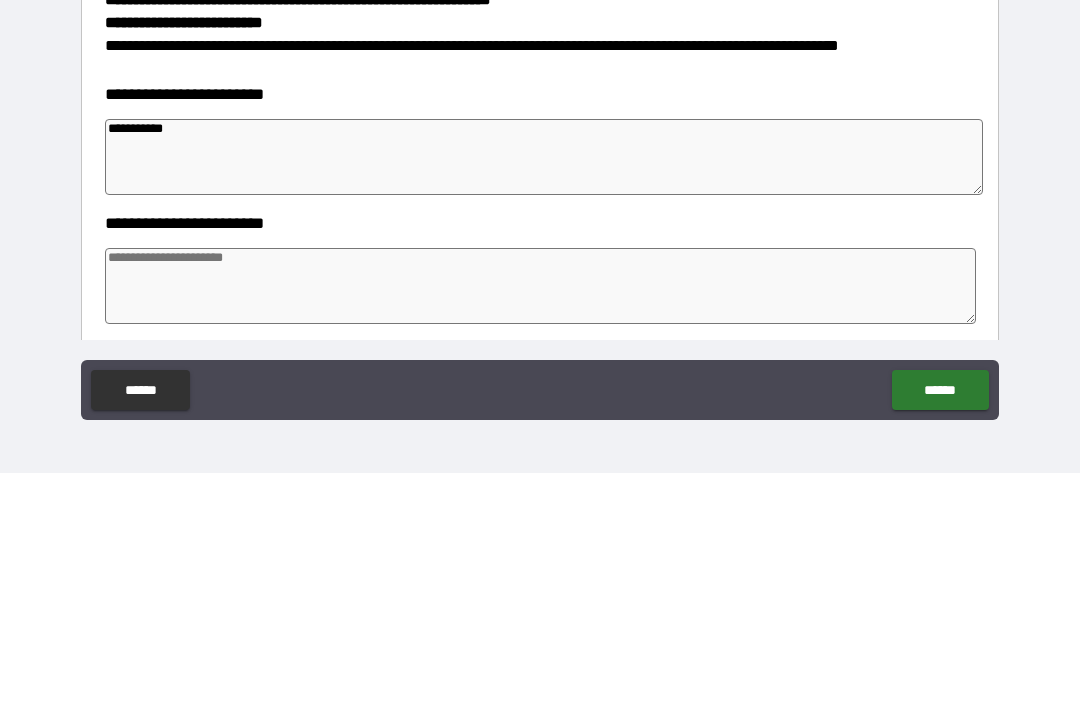 type on "*" 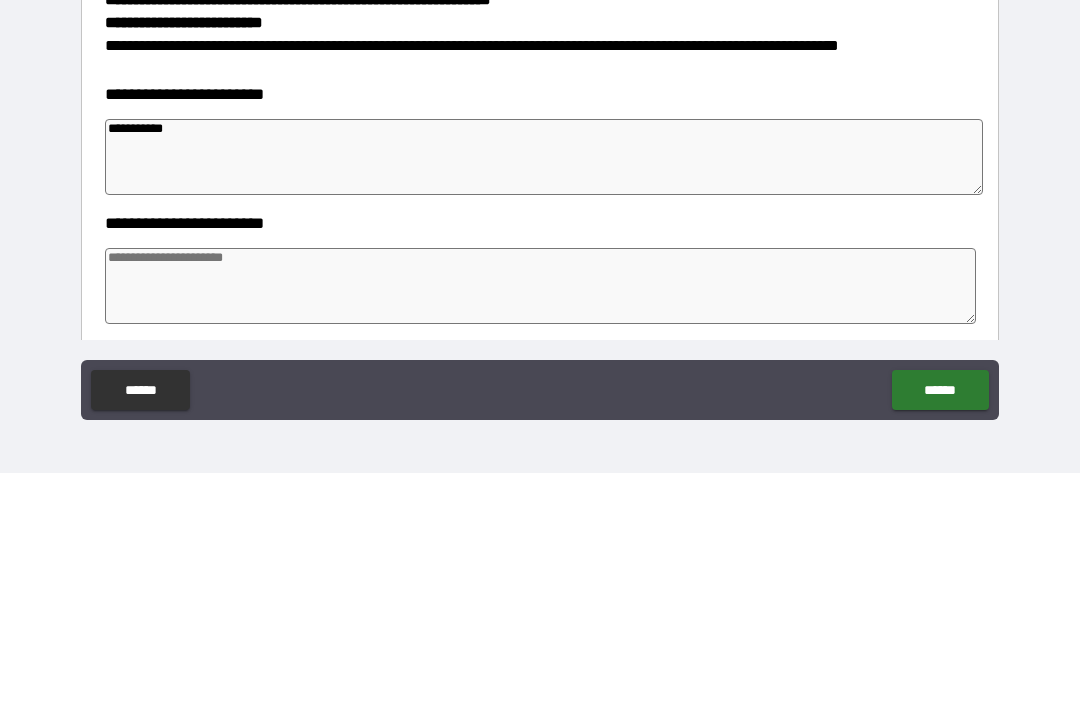 type on "*" 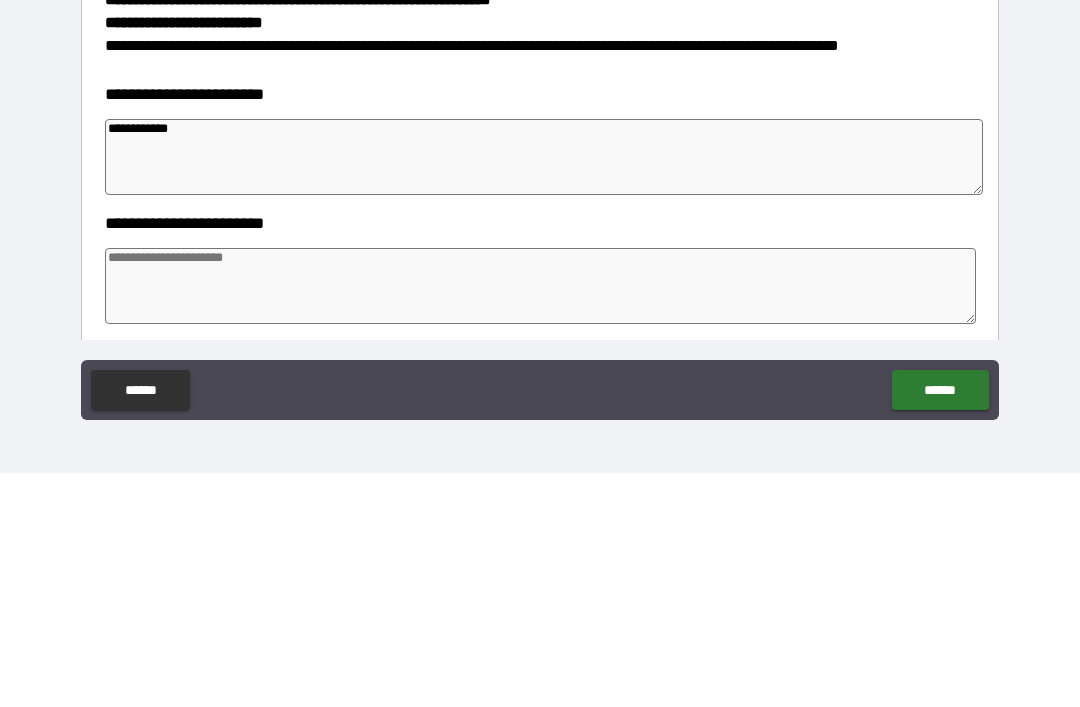 type on "*" 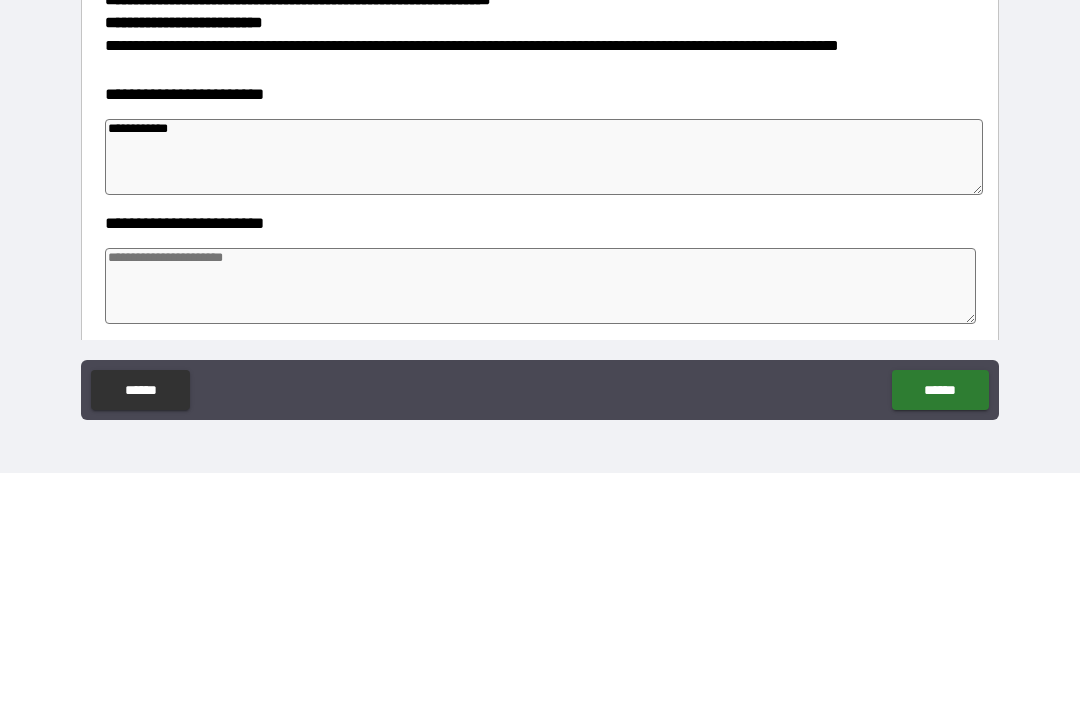 type on "*" 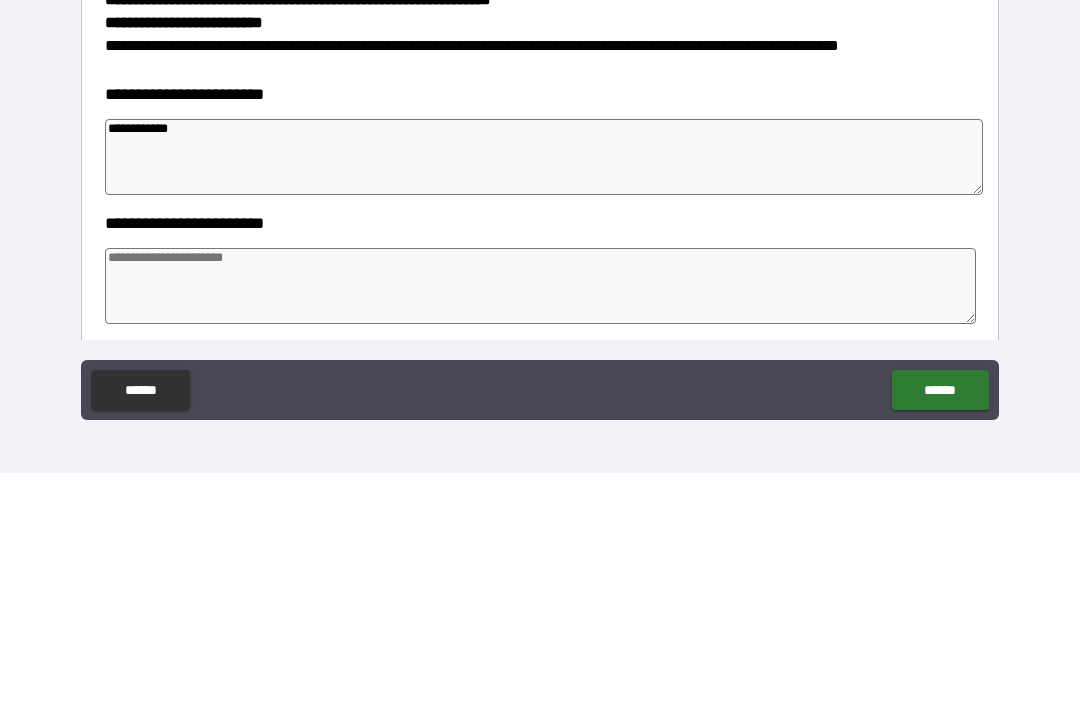 type on "*" 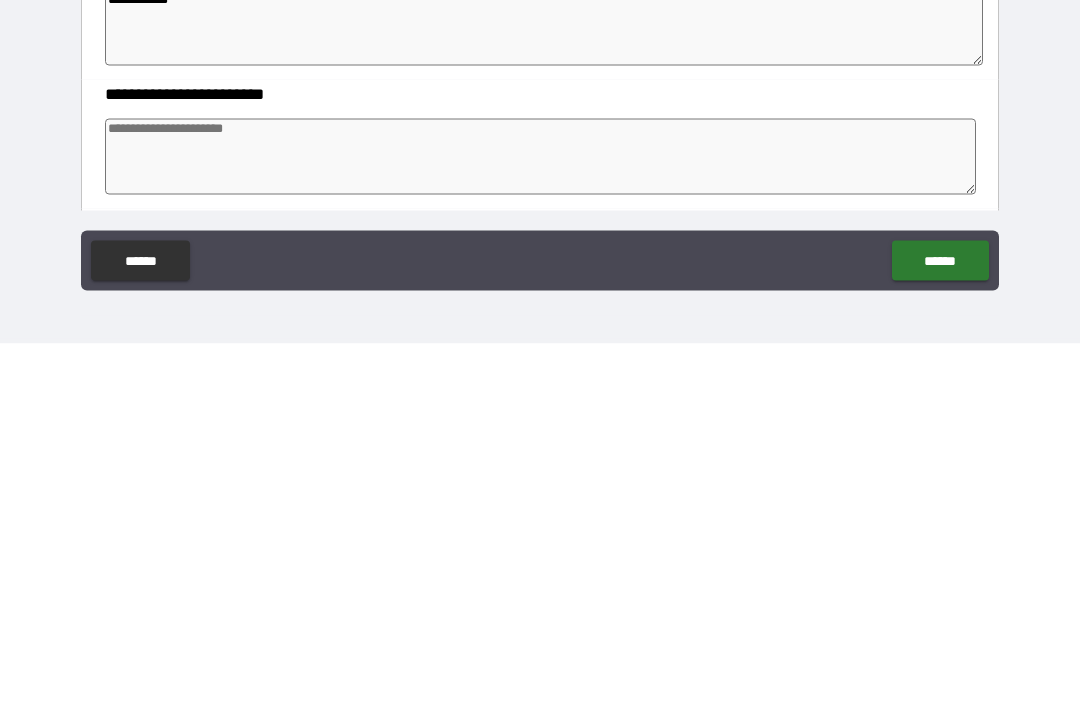 type on "*" 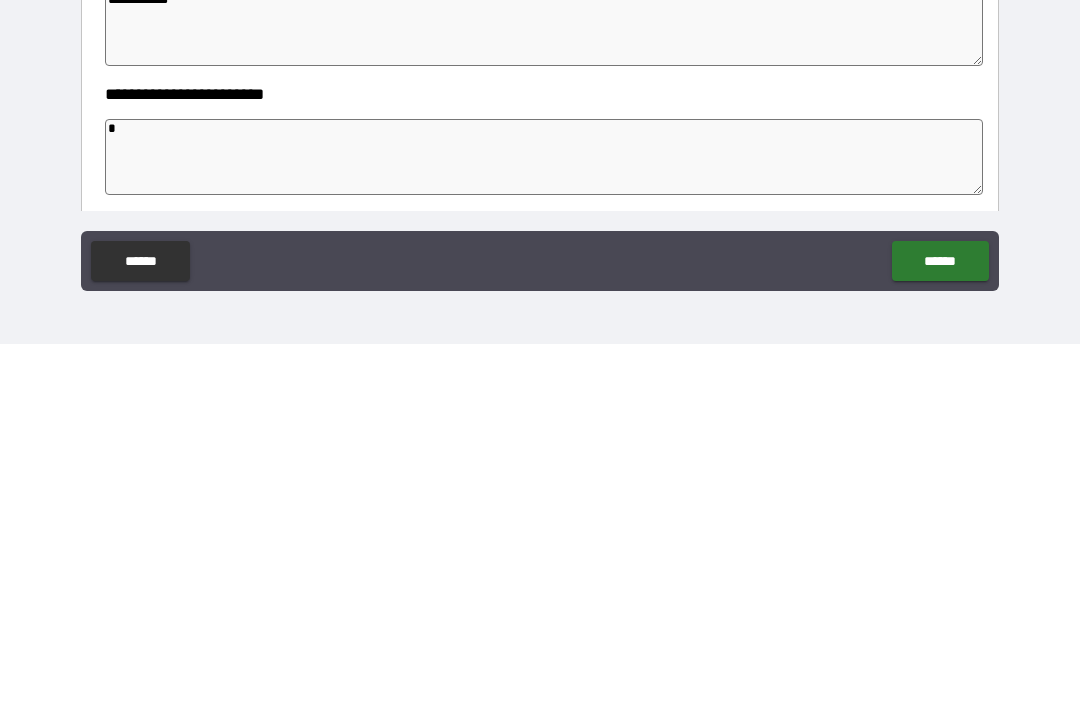 type on "*" 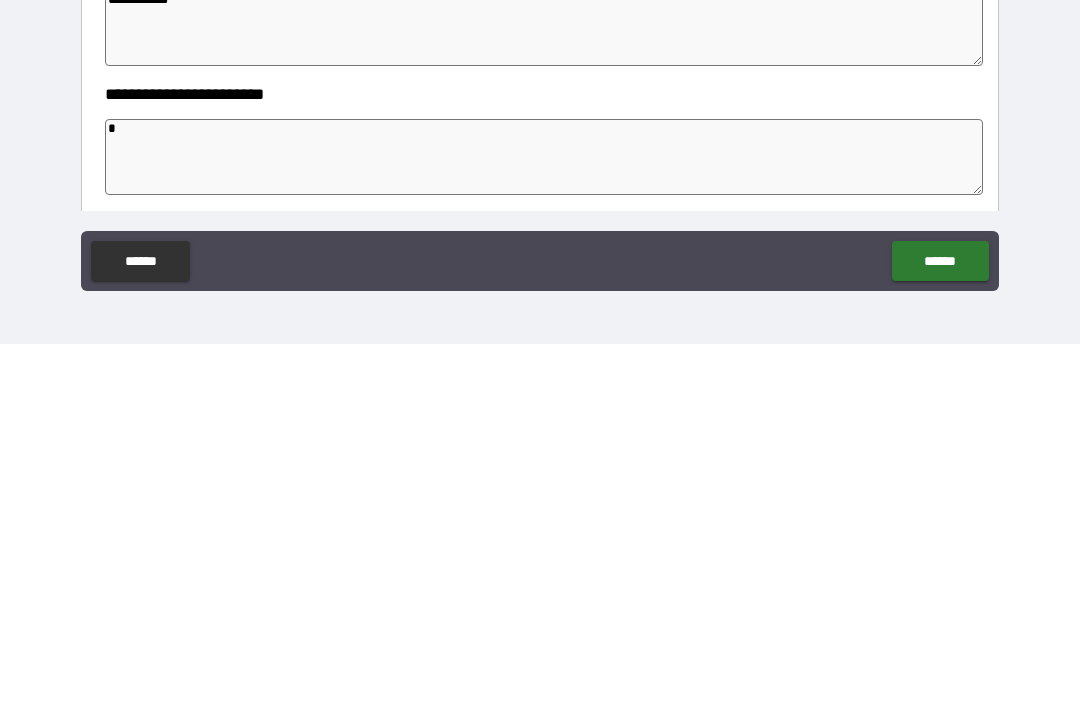 type on "*" 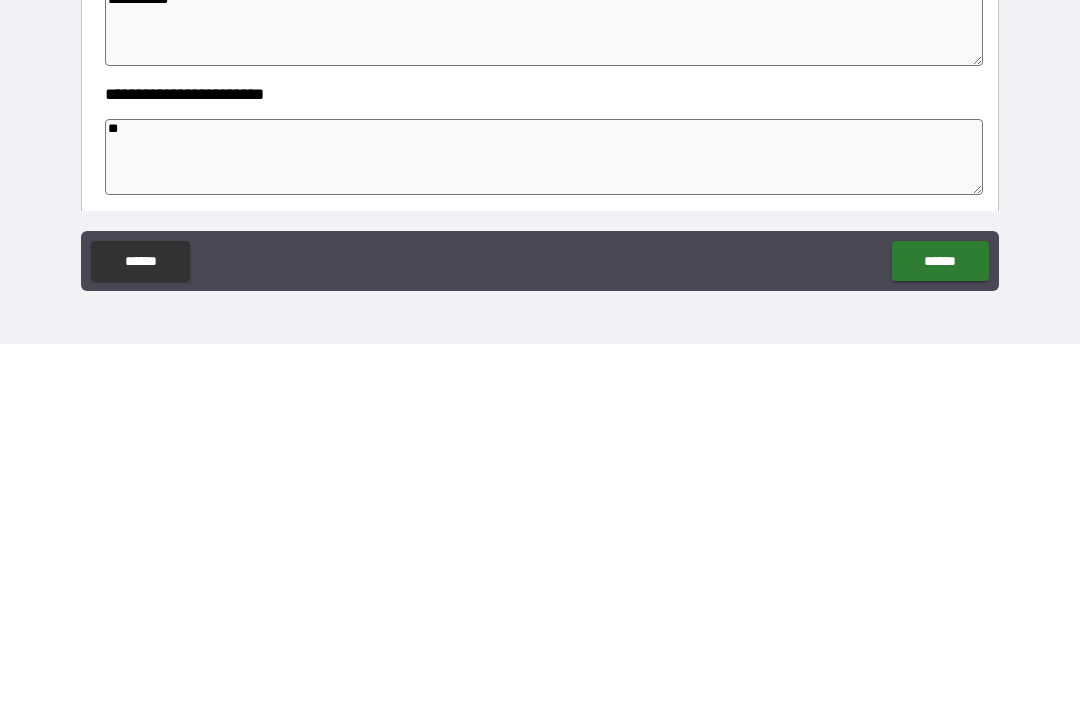 type on "*" 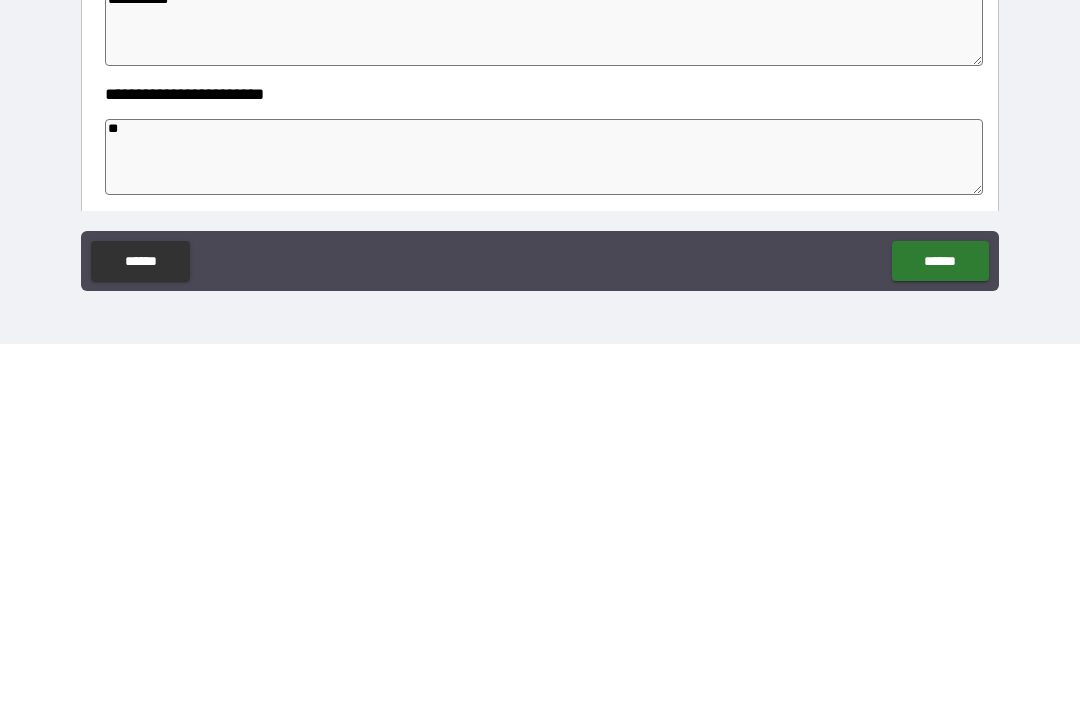 type on "*" 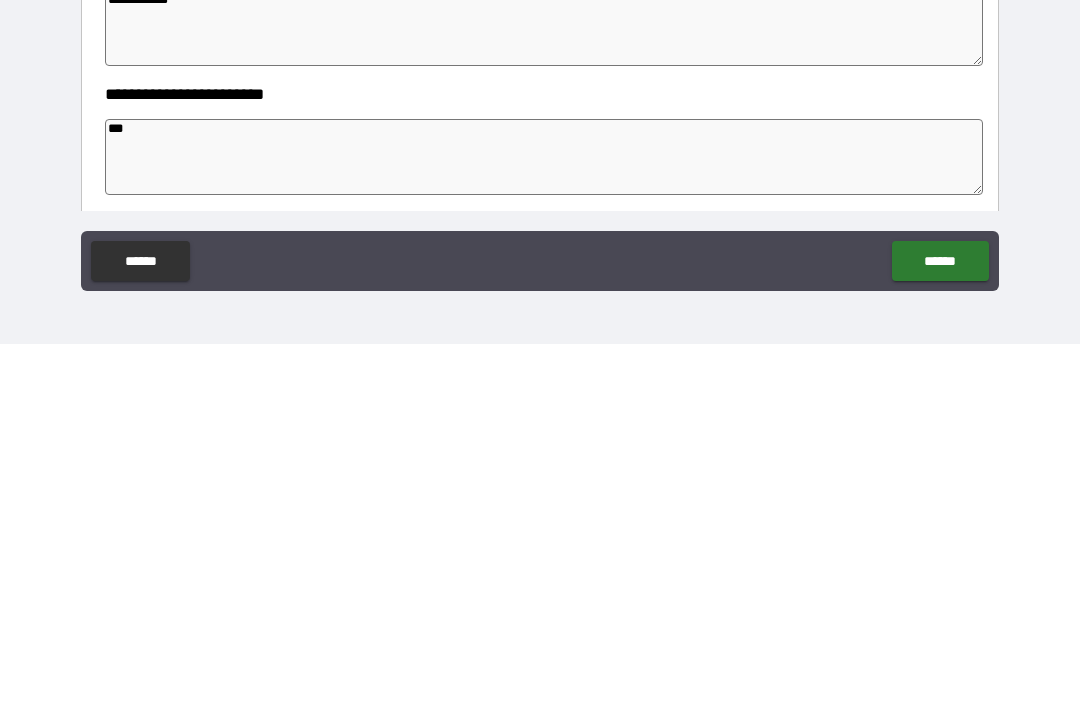 type on "*" 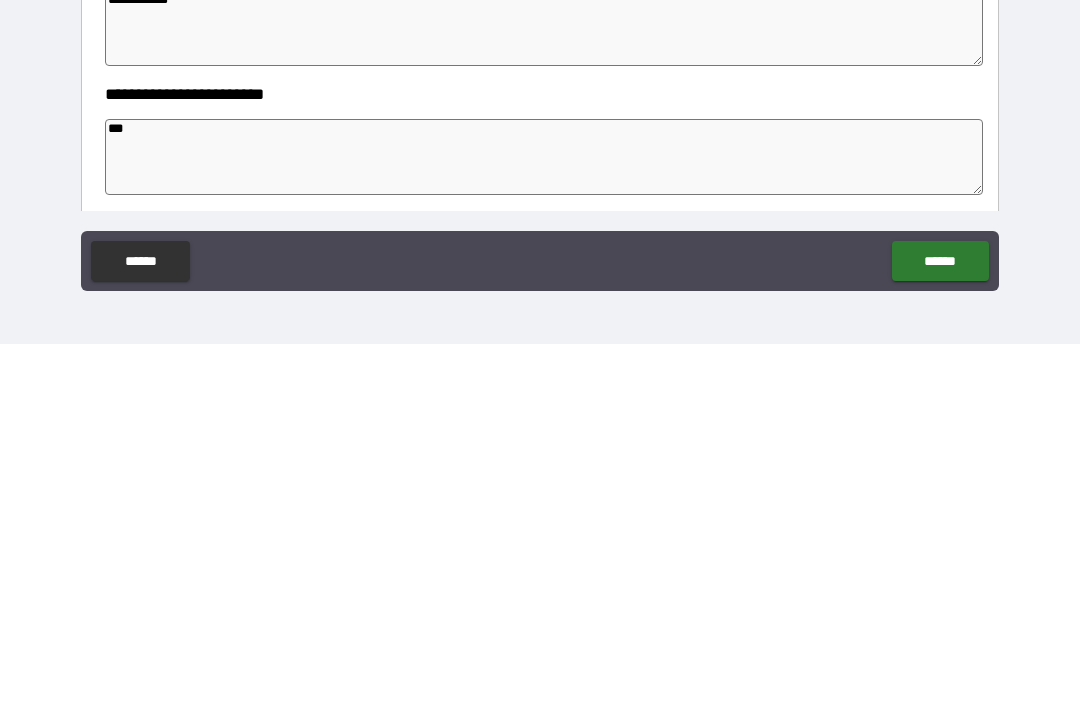 type on "*" 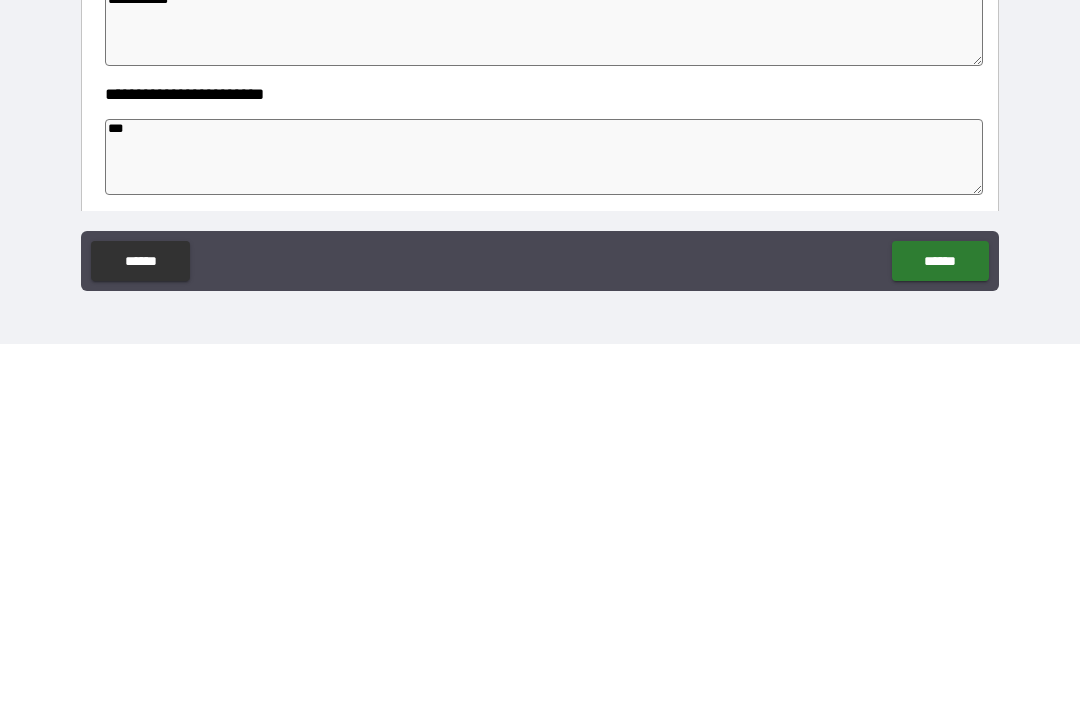 type on "*" 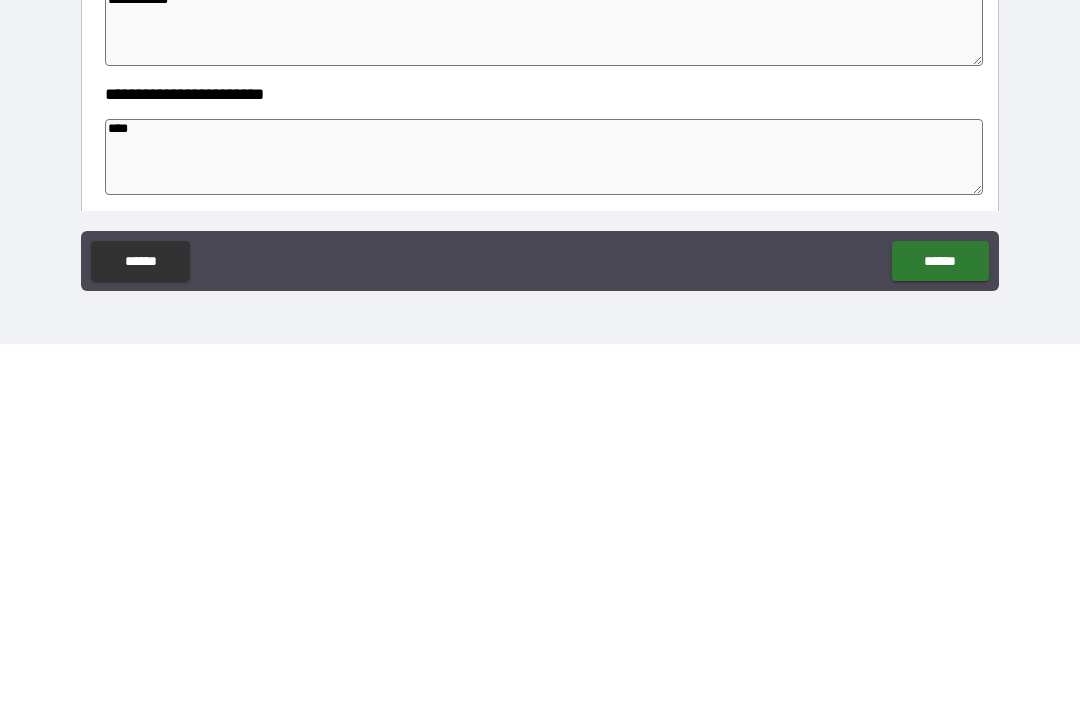 type on "*" 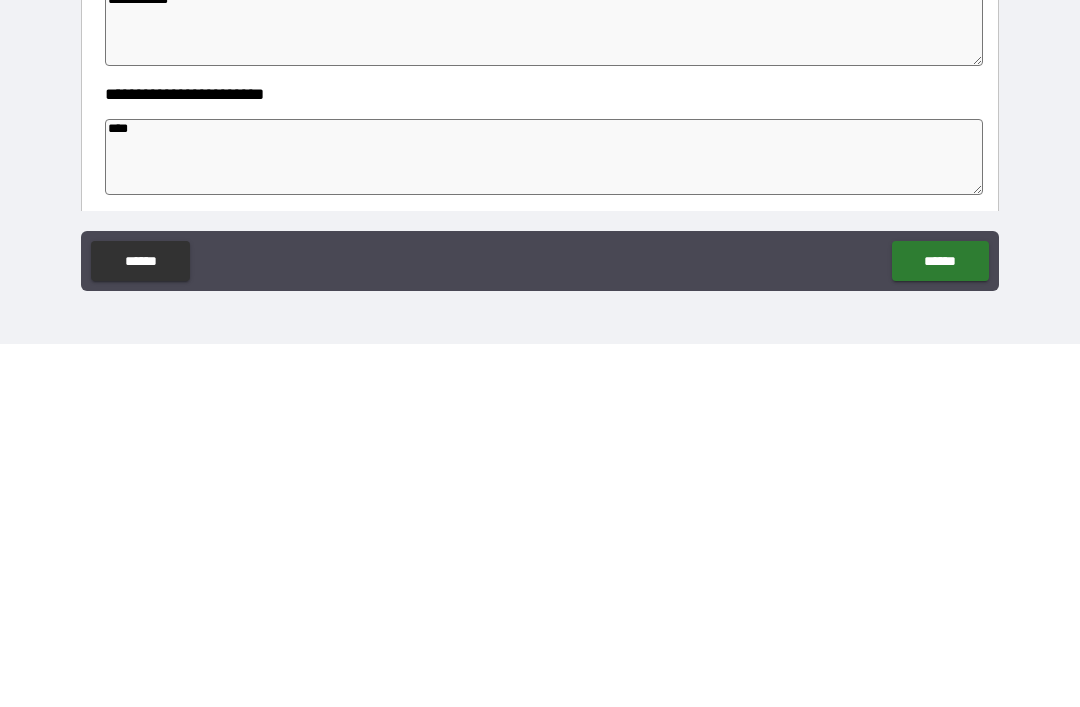 type on "*" 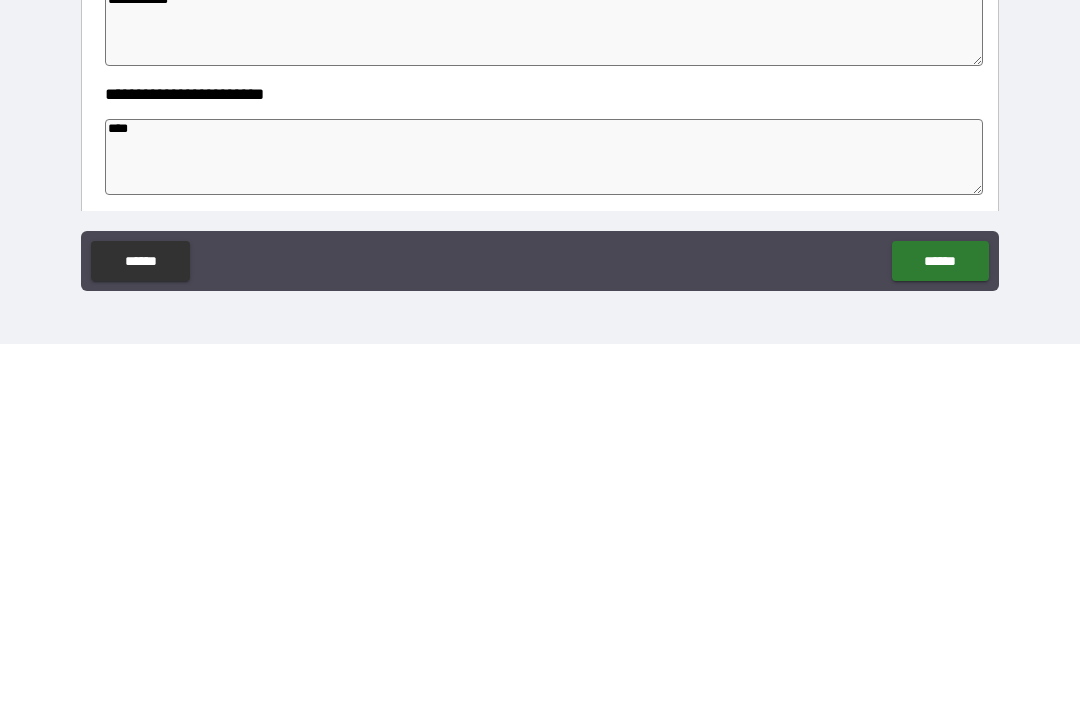 type on "*" 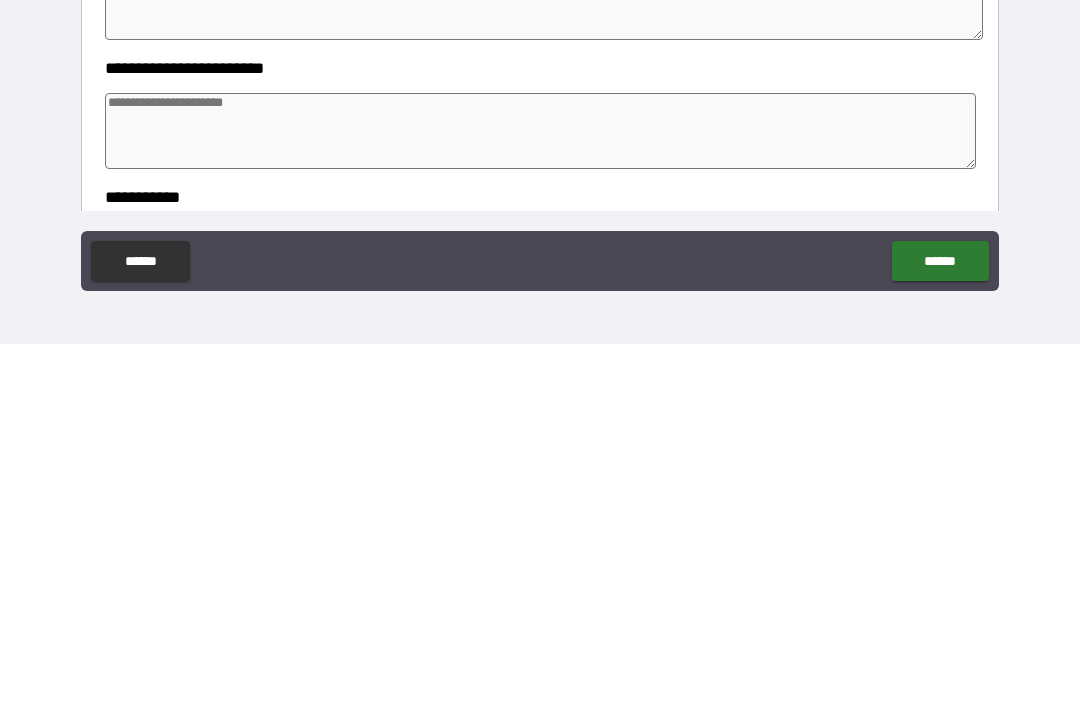 scroll, scrollTop: 342, scrollLeft: 0, axis: vertical 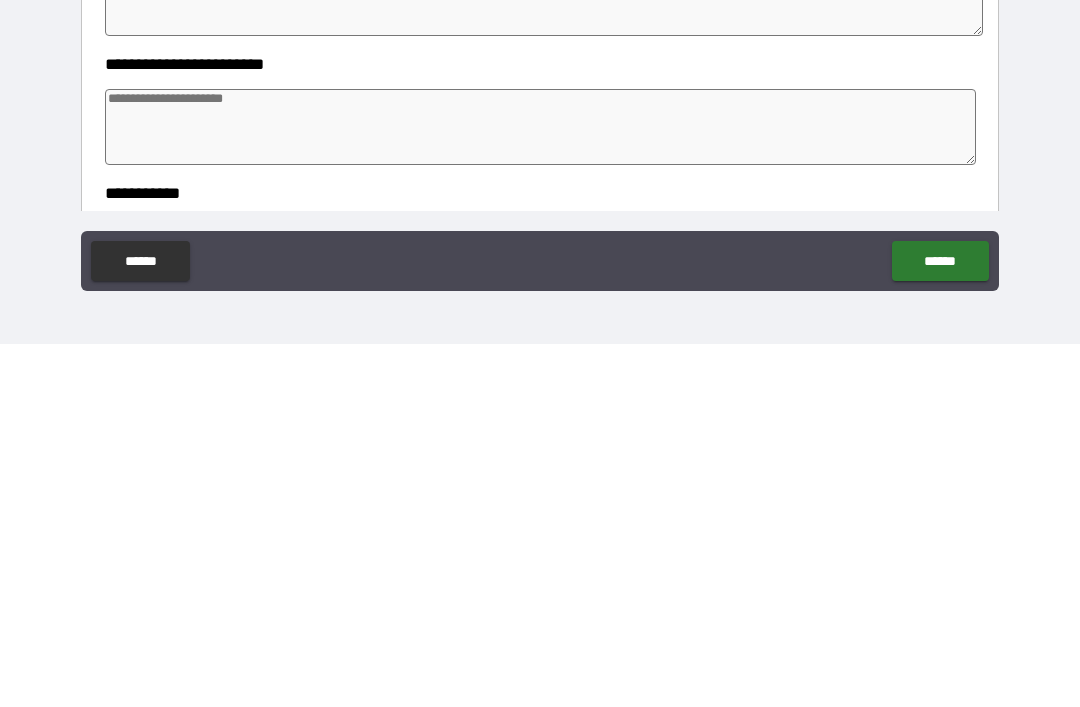 type on "****" 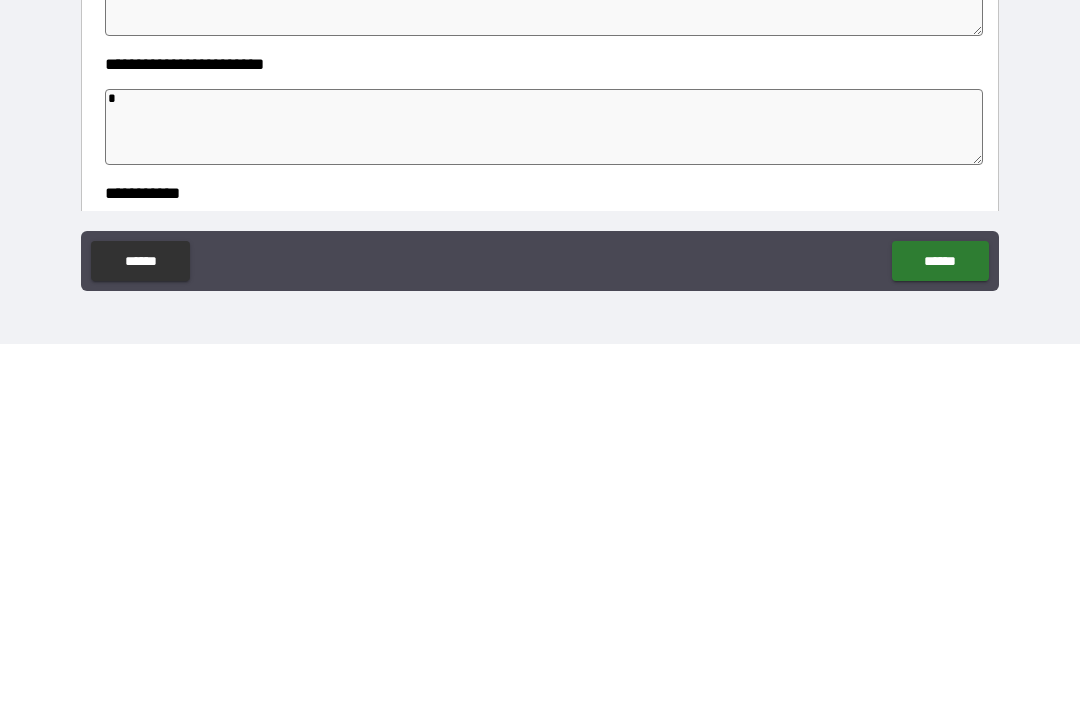 type on "*" 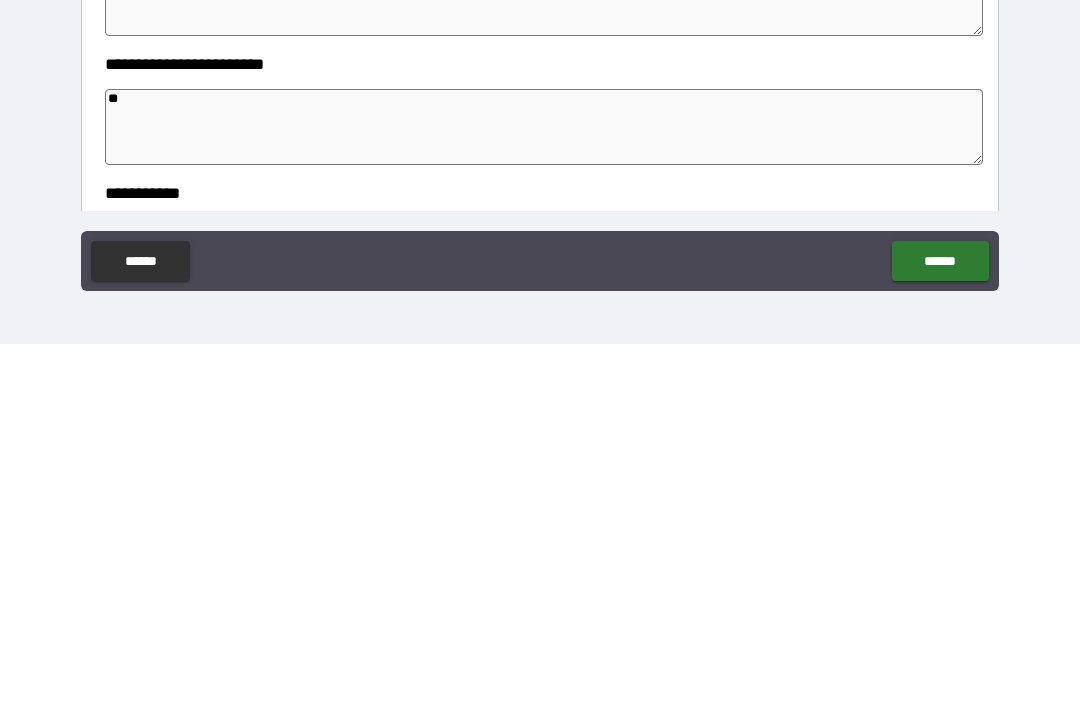 type on "*" 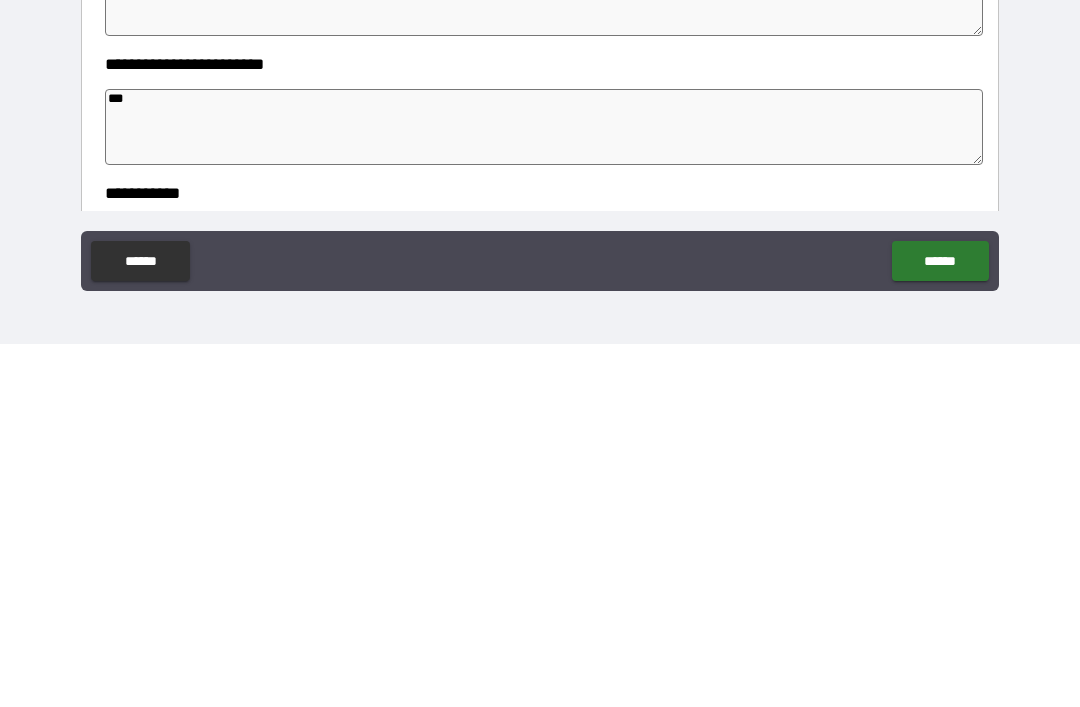 type on "*" 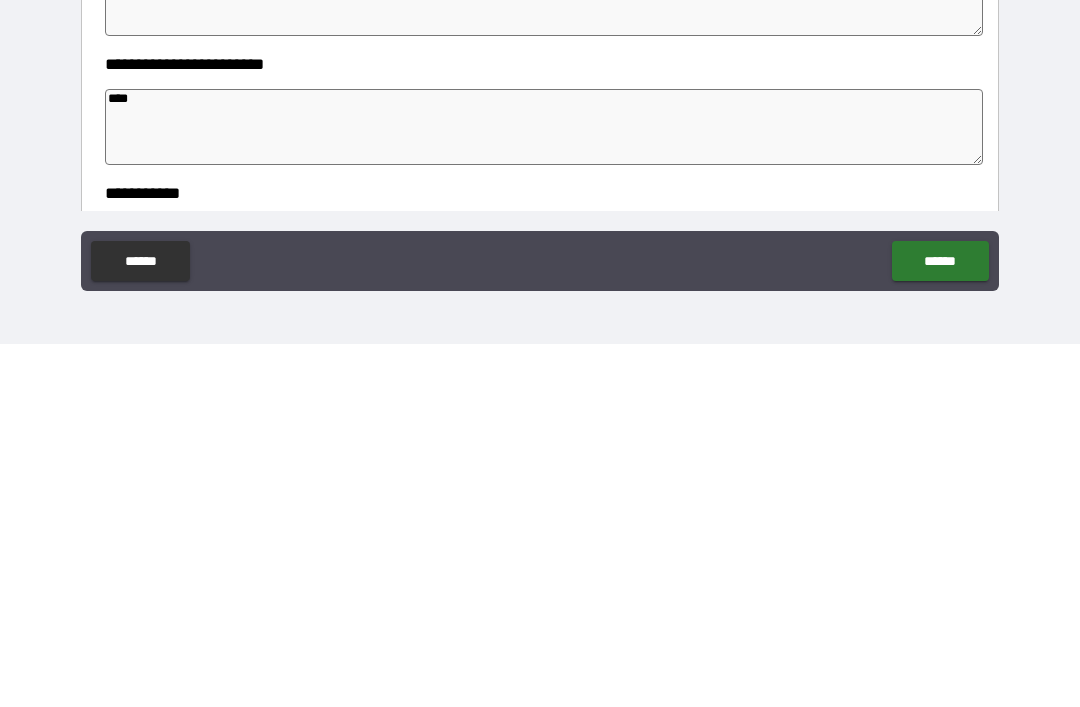 type on "*" 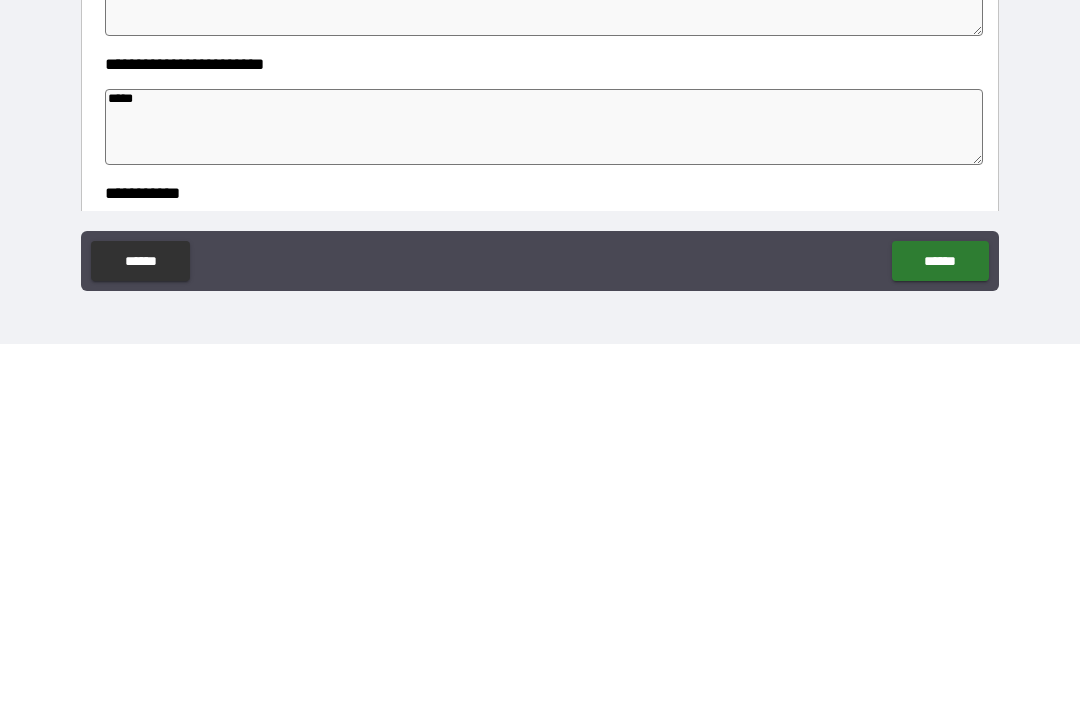 type on "*" 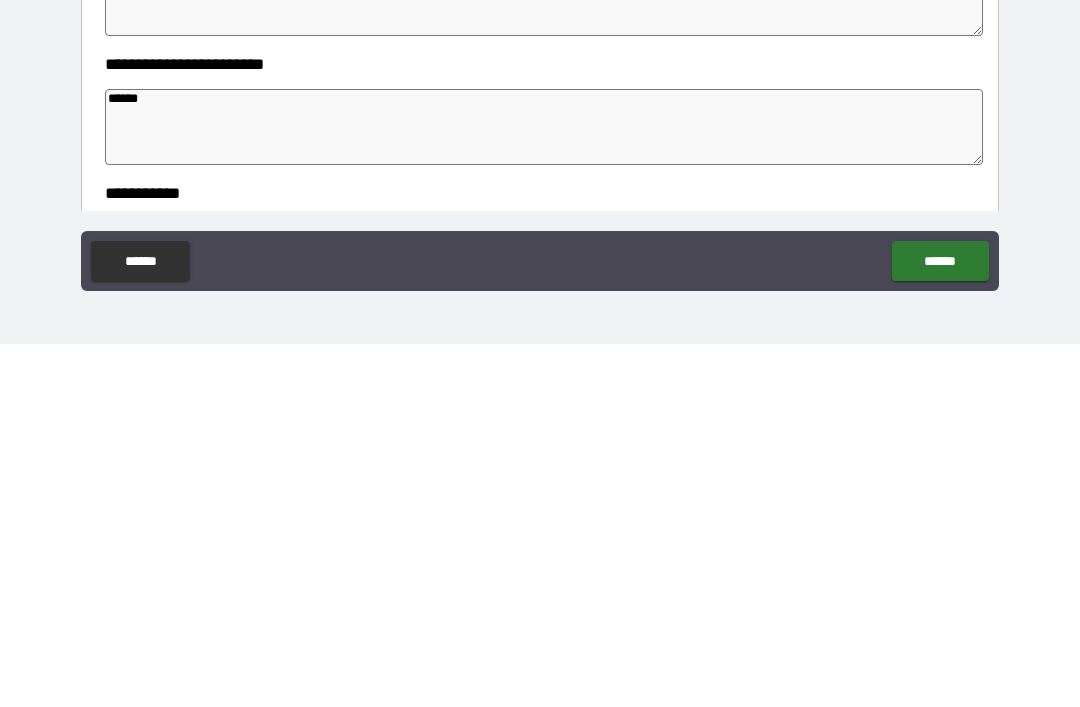 type on "*" 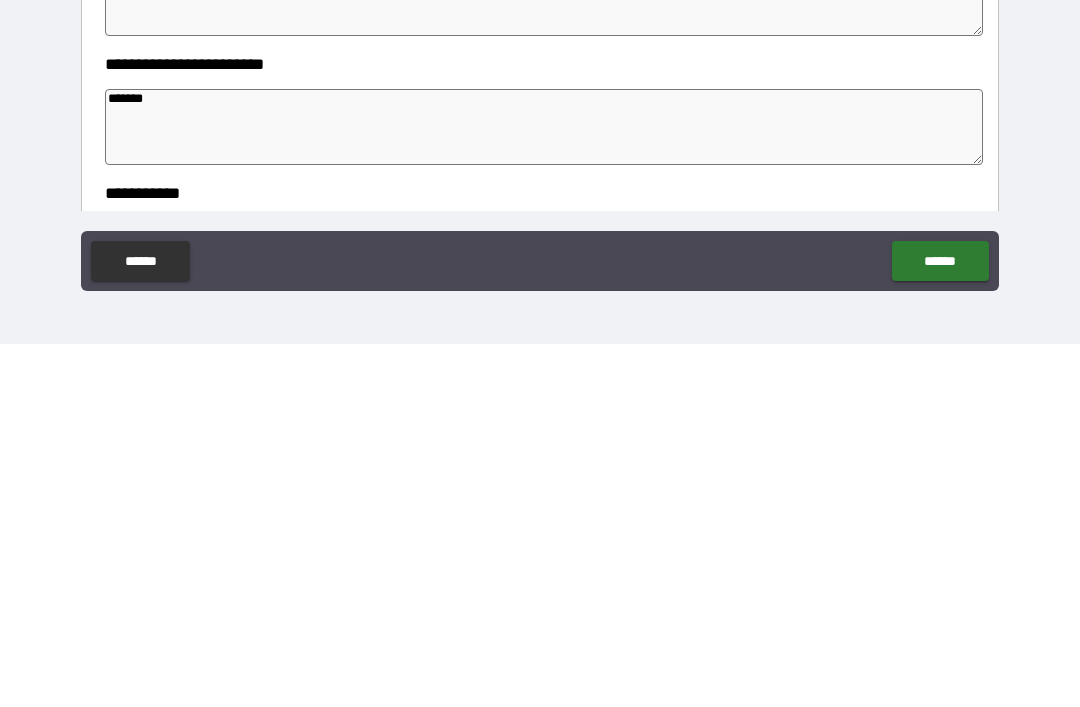 type on "*" 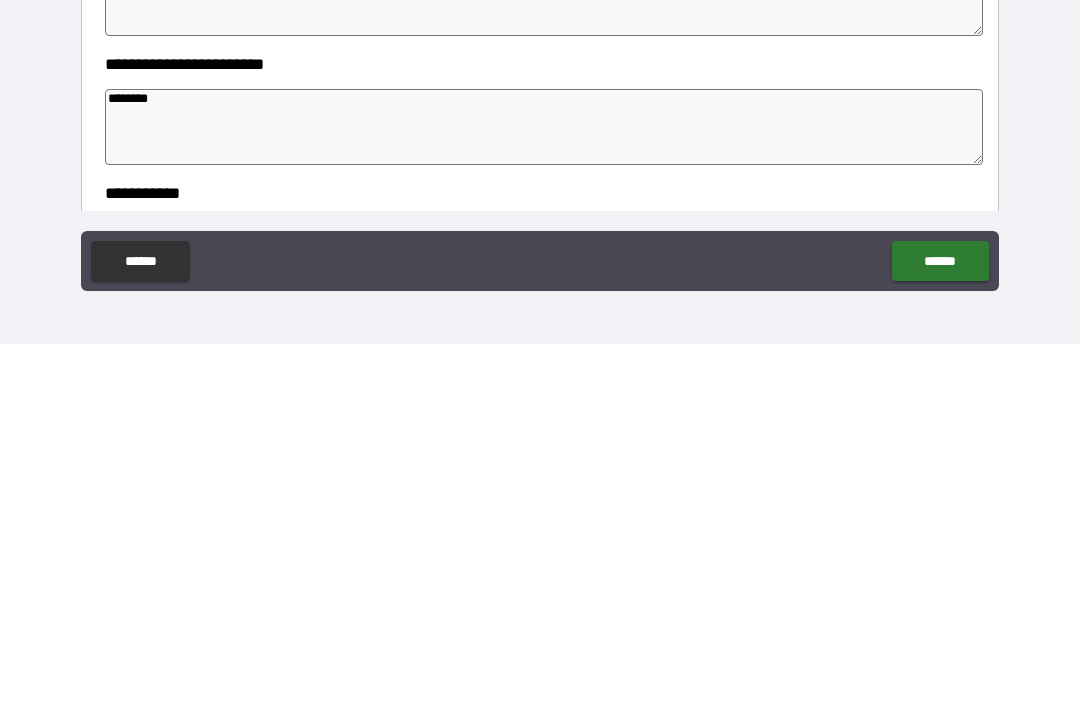 type on "*" 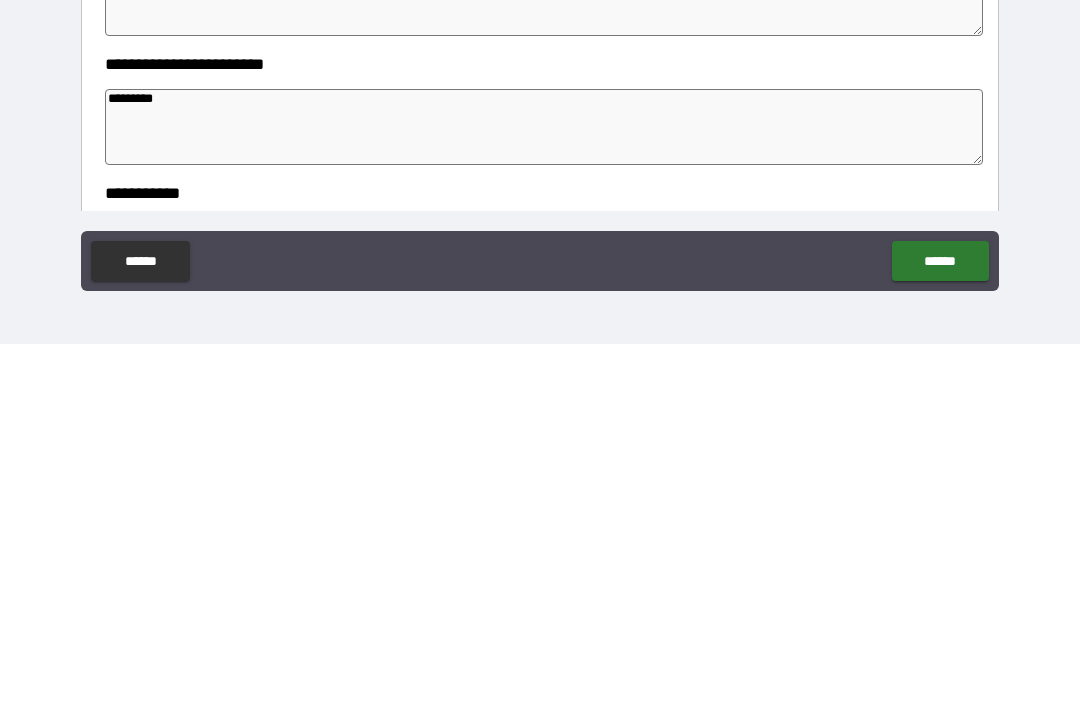 type on "*" 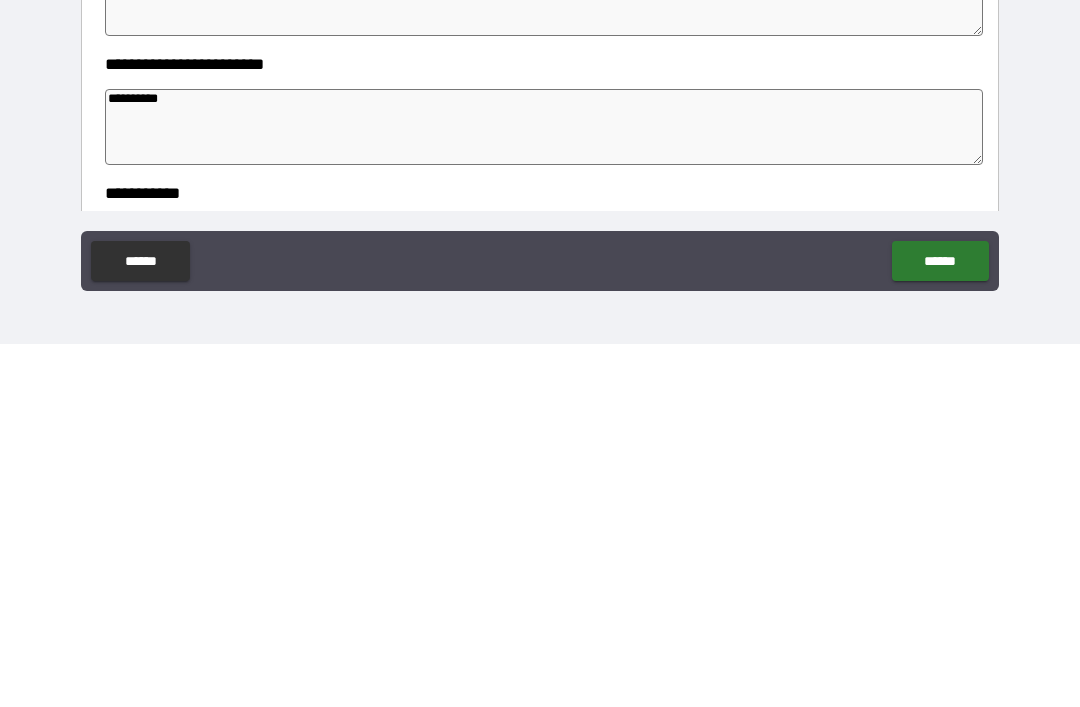type on "*" 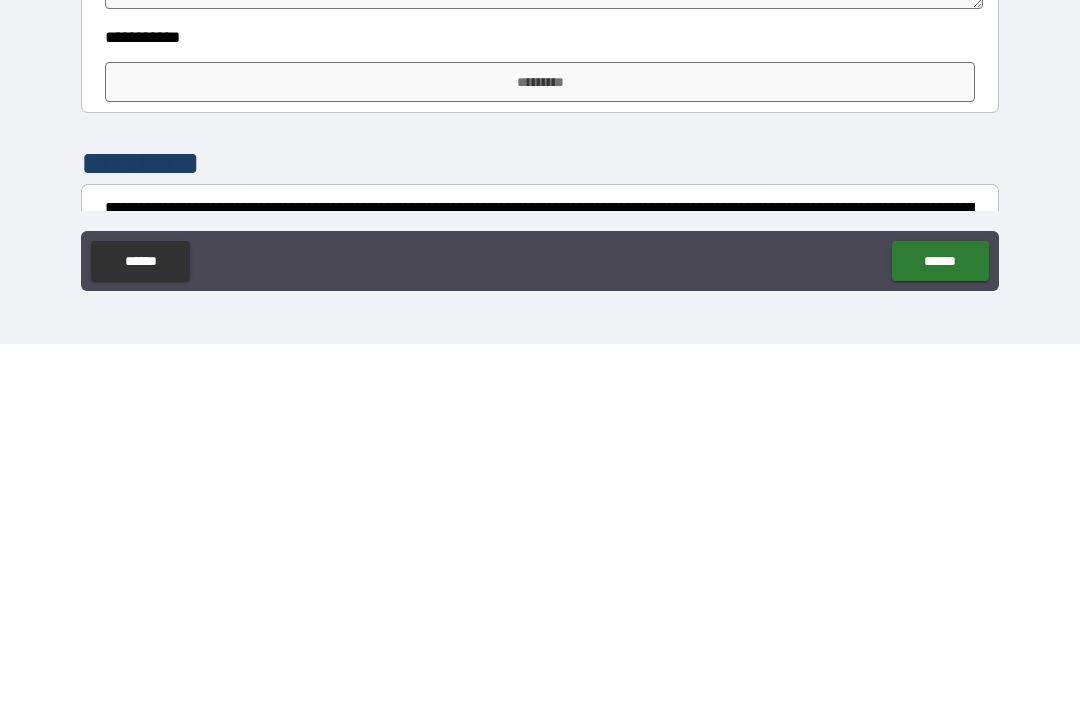 scroll, scrollTop: 500, scrollLeft: 0, axis: vertical 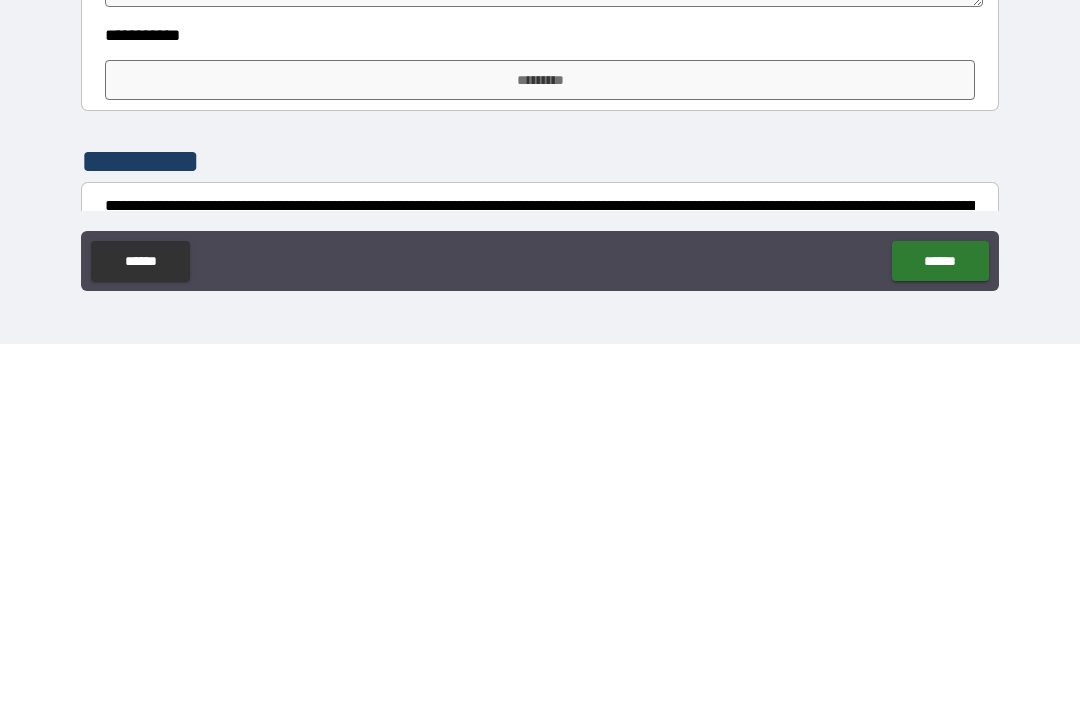 type on "**********" 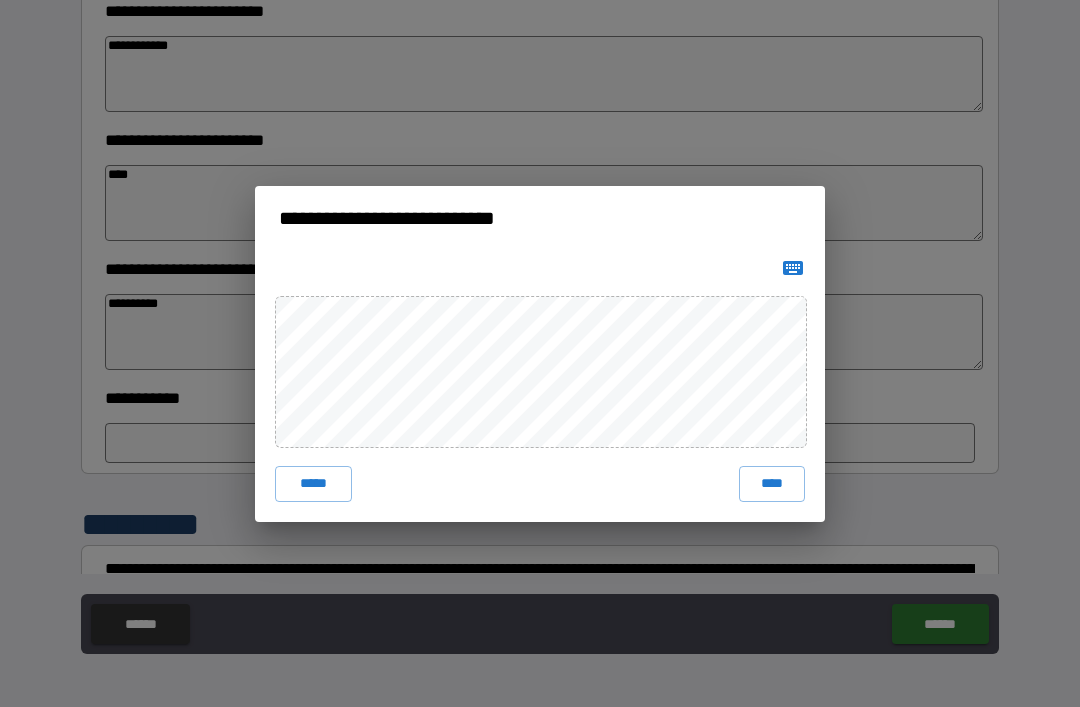 click on "****" at bounding box center (772, 484) 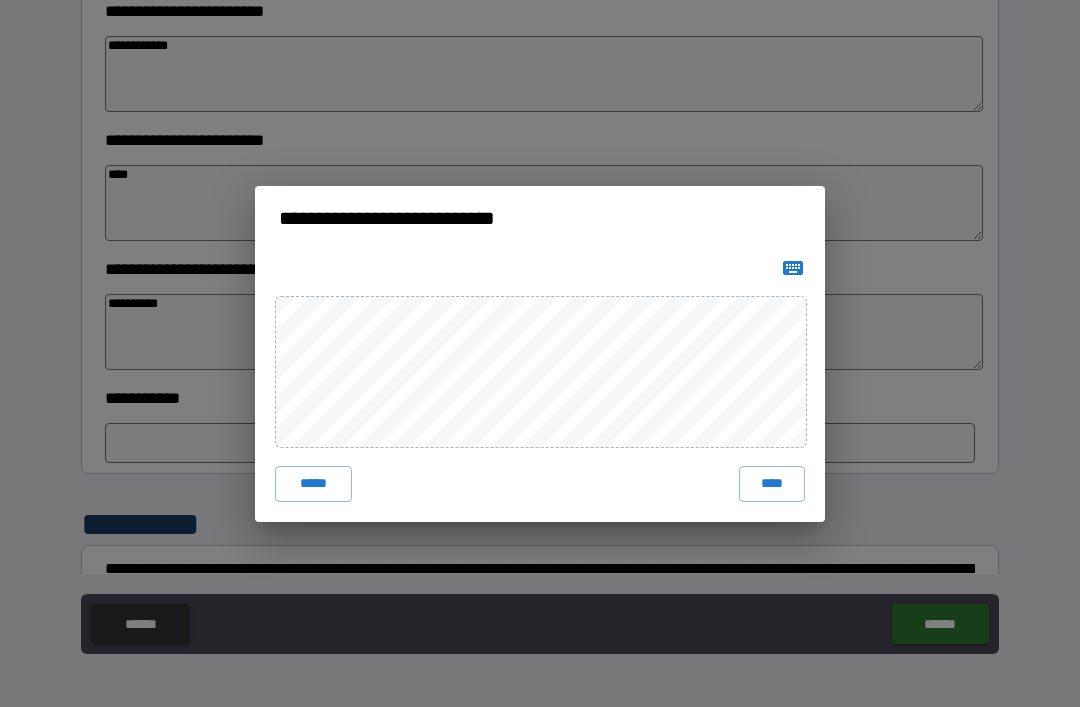 type on "*" 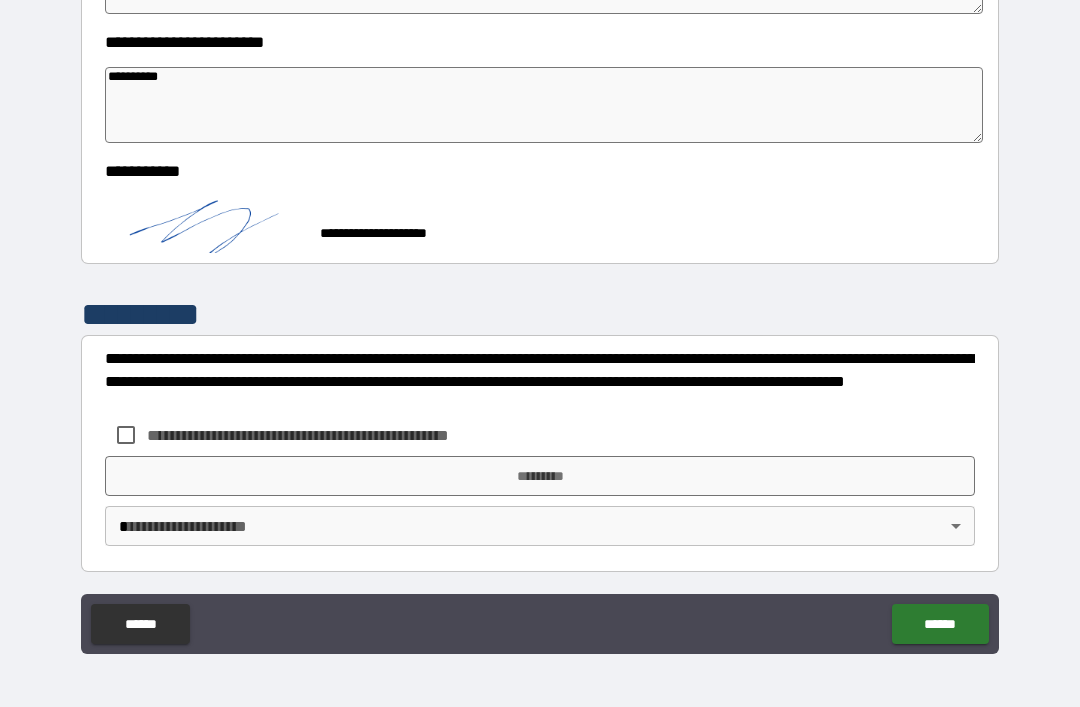 scroll, scrollTop: 723, scrollLeft: 0, axis: vertical 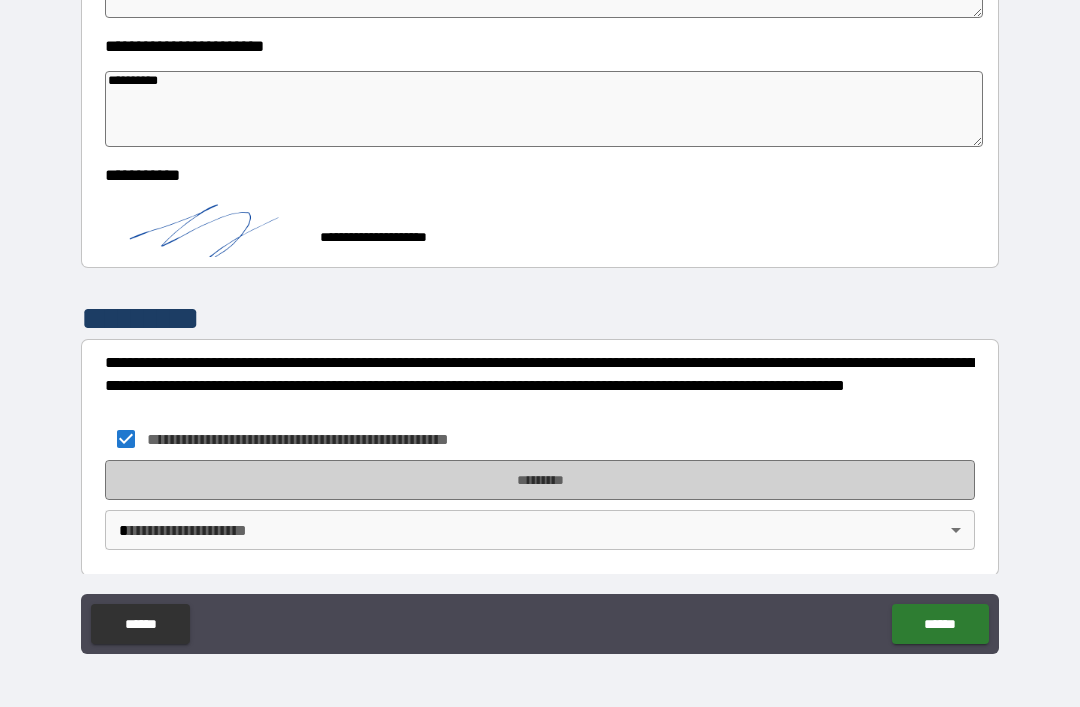 click on "*********" at bounding box center (540, 480) 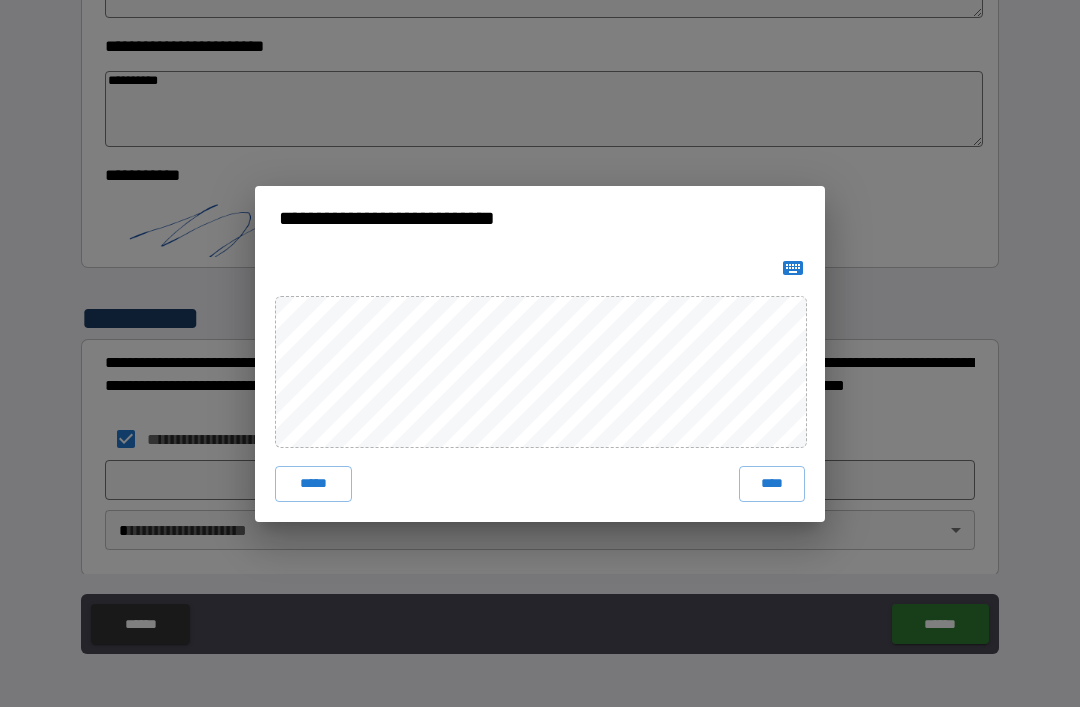 click on "****" at bounding box center [772, 484] 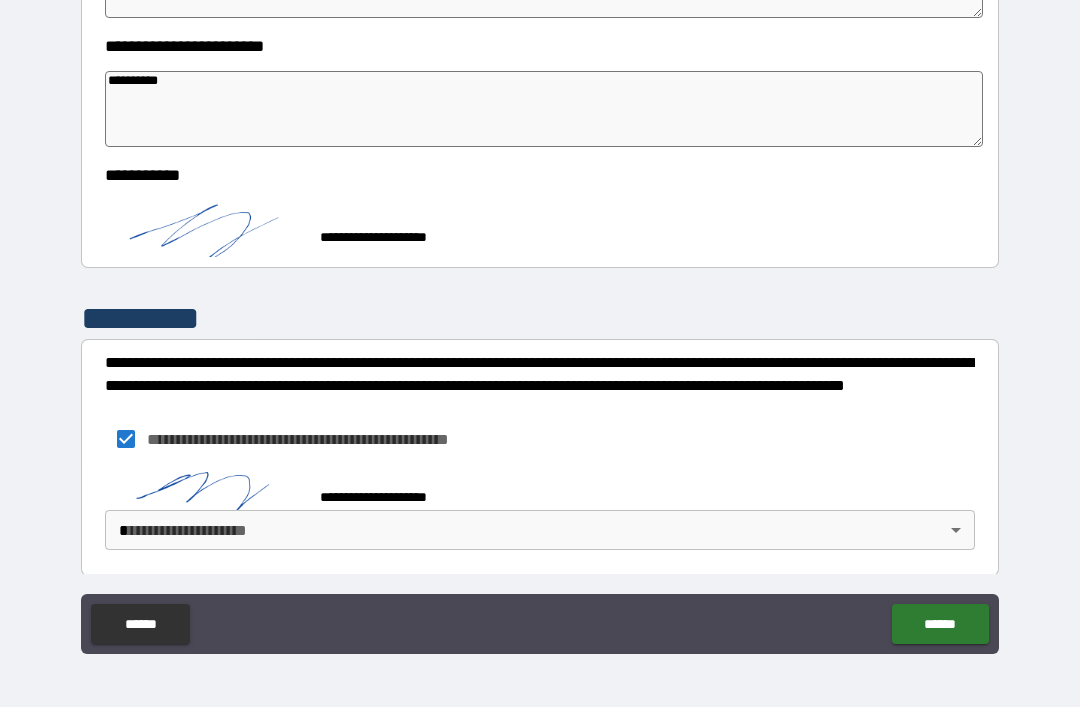 scroll, scrollTop: 713, scrollLeft: 0, axis: vertical 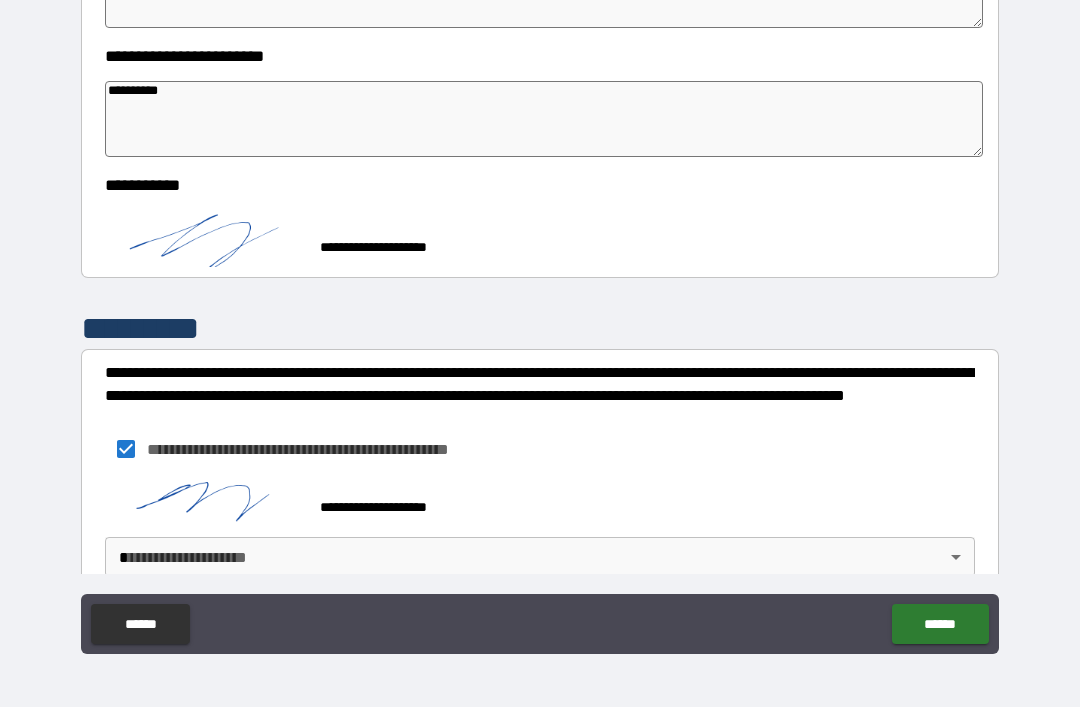 click on "**********" at bounding box center (540, 321) 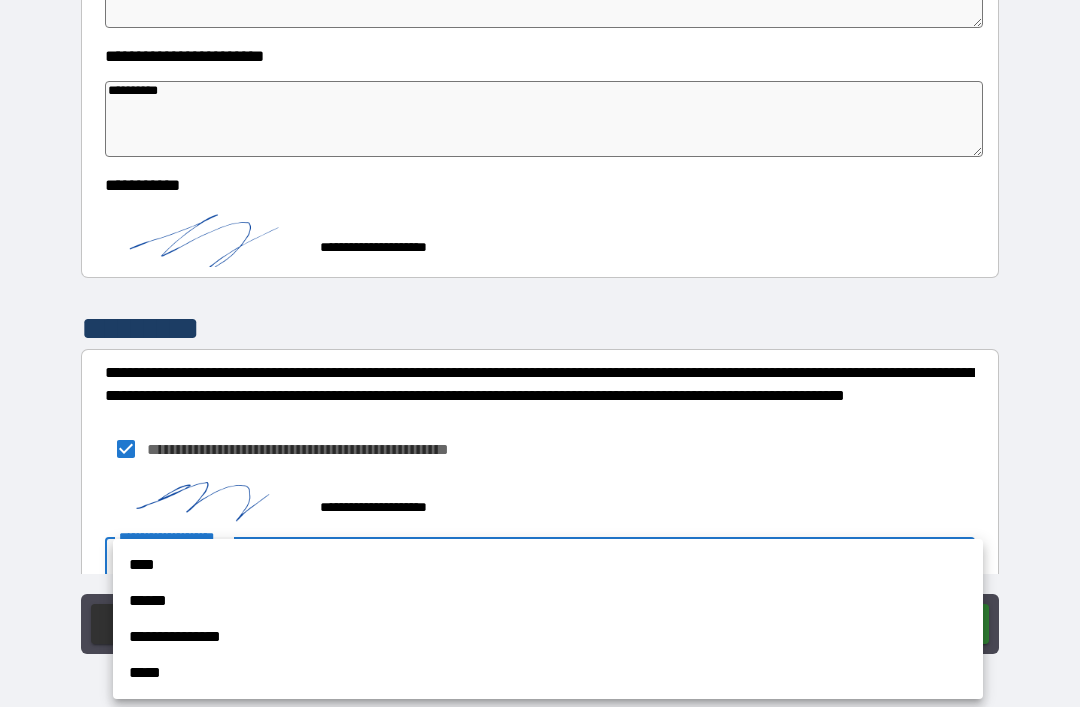 click on "****" at bounding box center [548, 565] 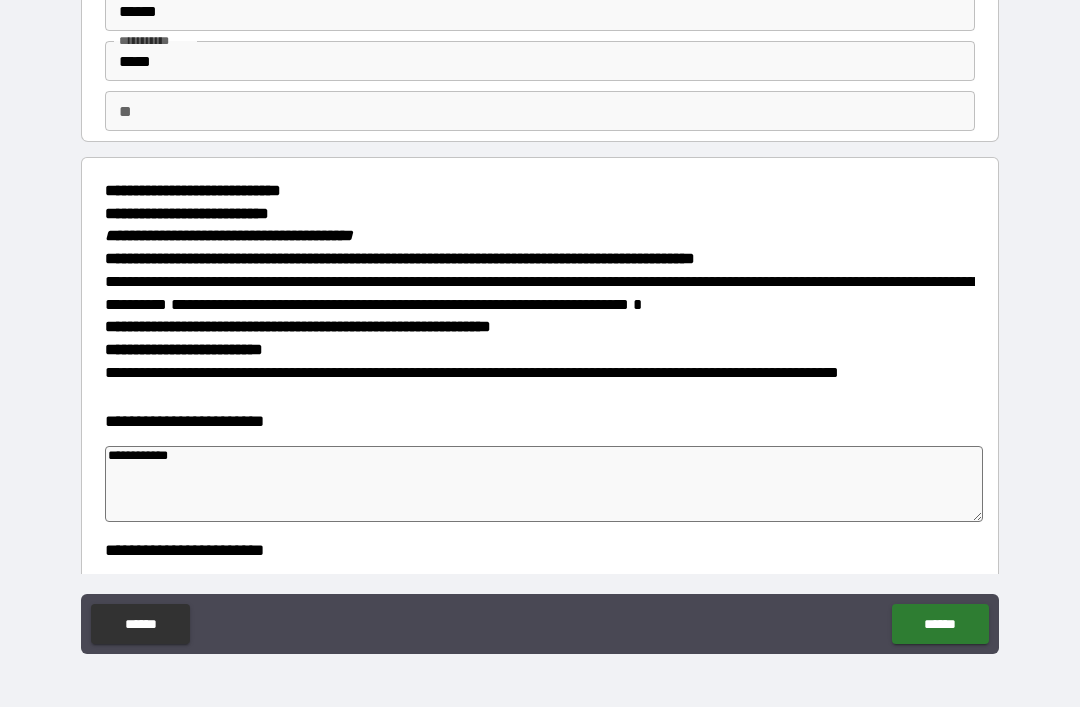 scroll, scrollTop: 89, scrollLeft: 0, axis: vertical 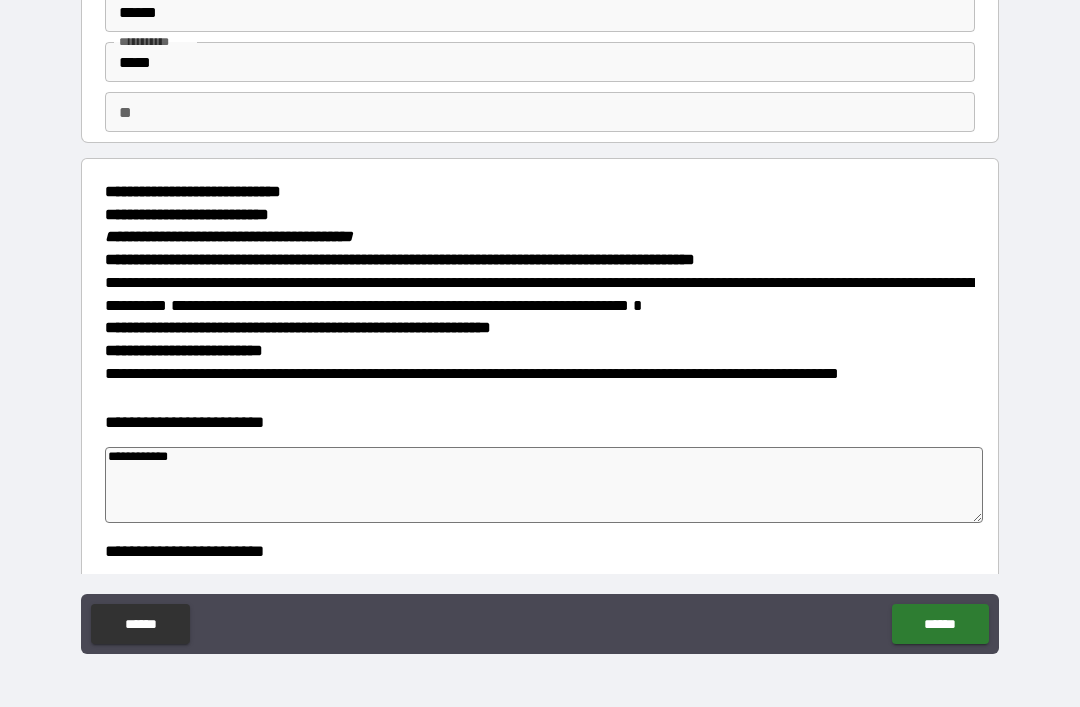 click on "******" at bounding box center [940, 624] 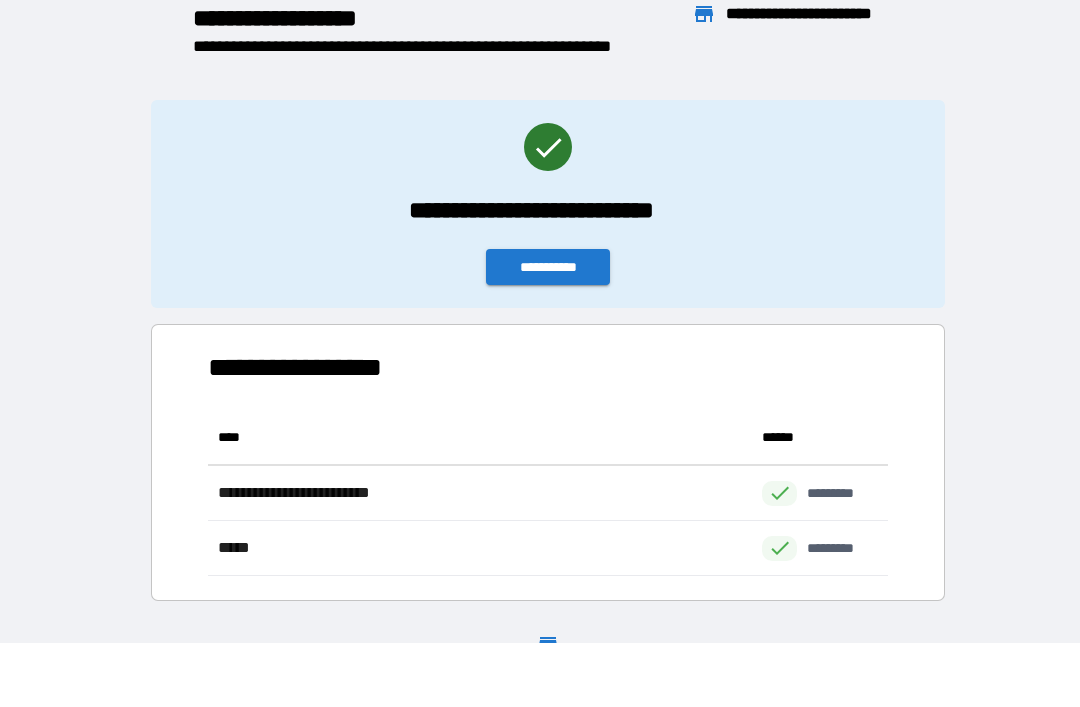 scroll, scrollTop: 1, scrollLeft: 1, axis: both 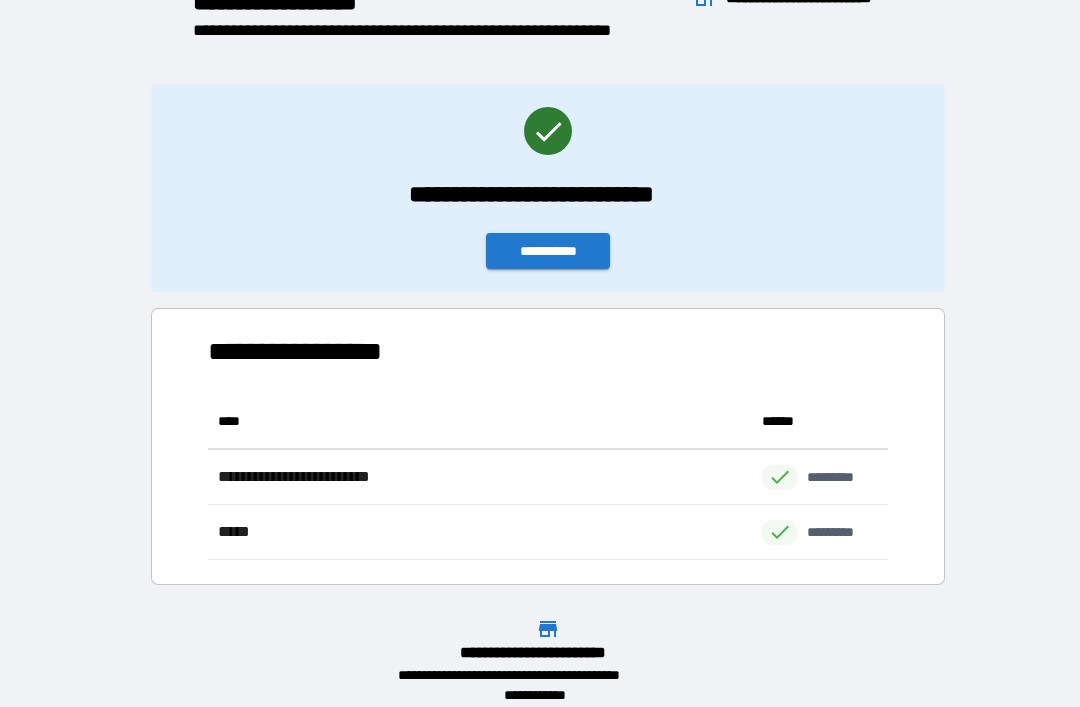click on "**********" at bounding box center (548, 251) 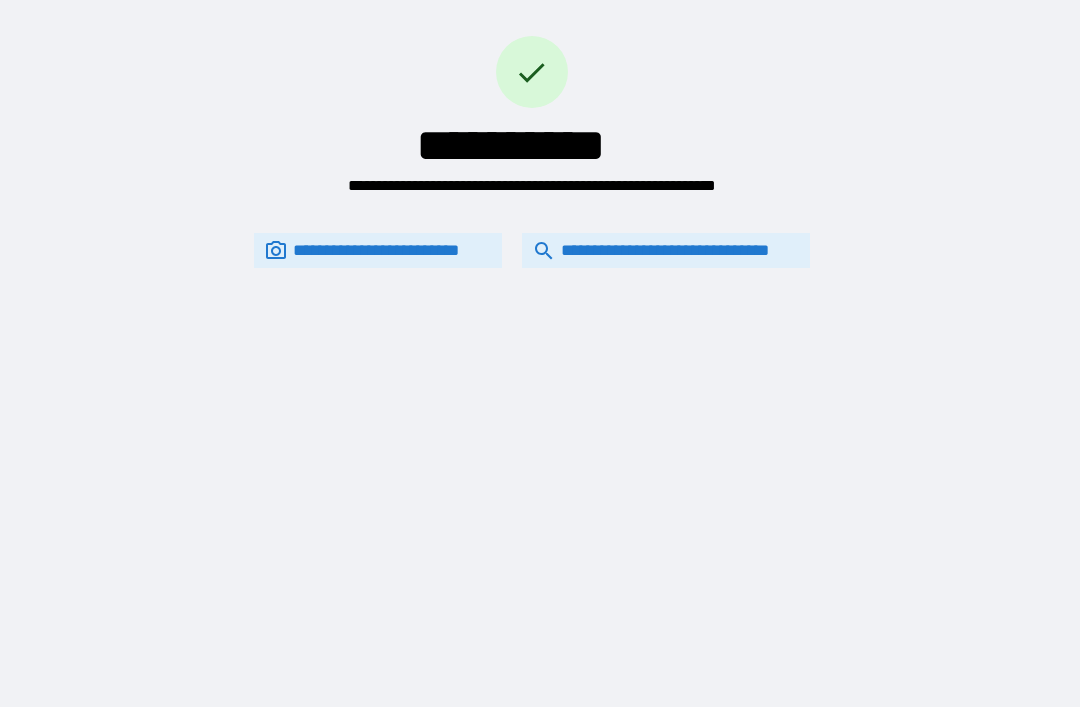 scroll, scrollTop: 0, scrollLeft: 0, axis: both 